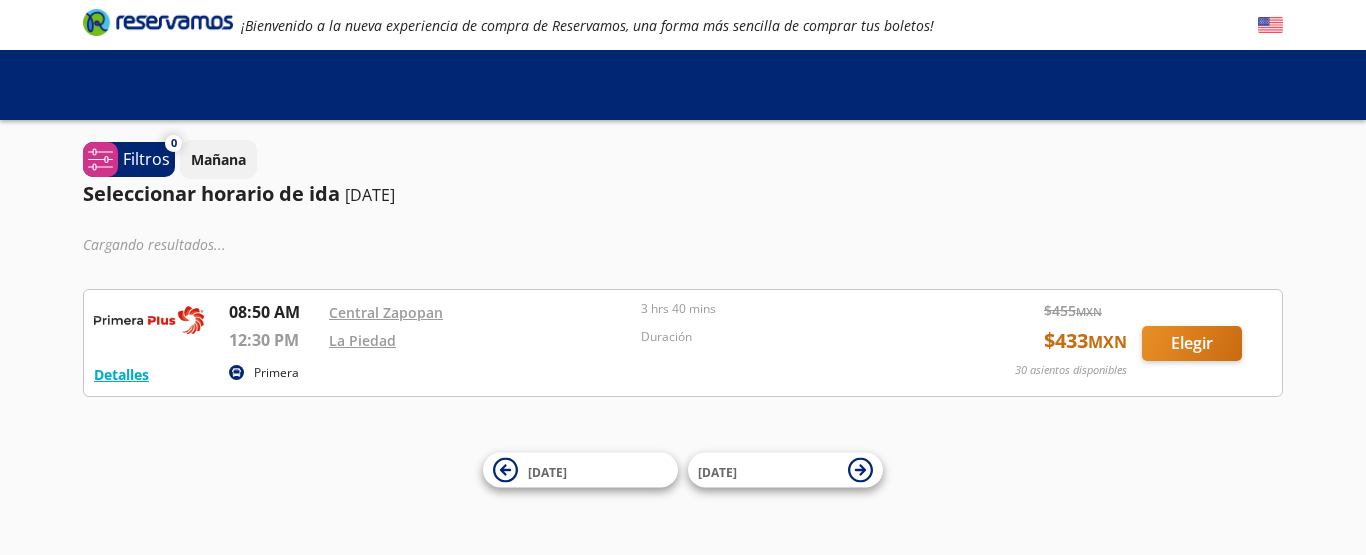 scroll, scrollTop: 0, scrollLeft: 0, axis: both 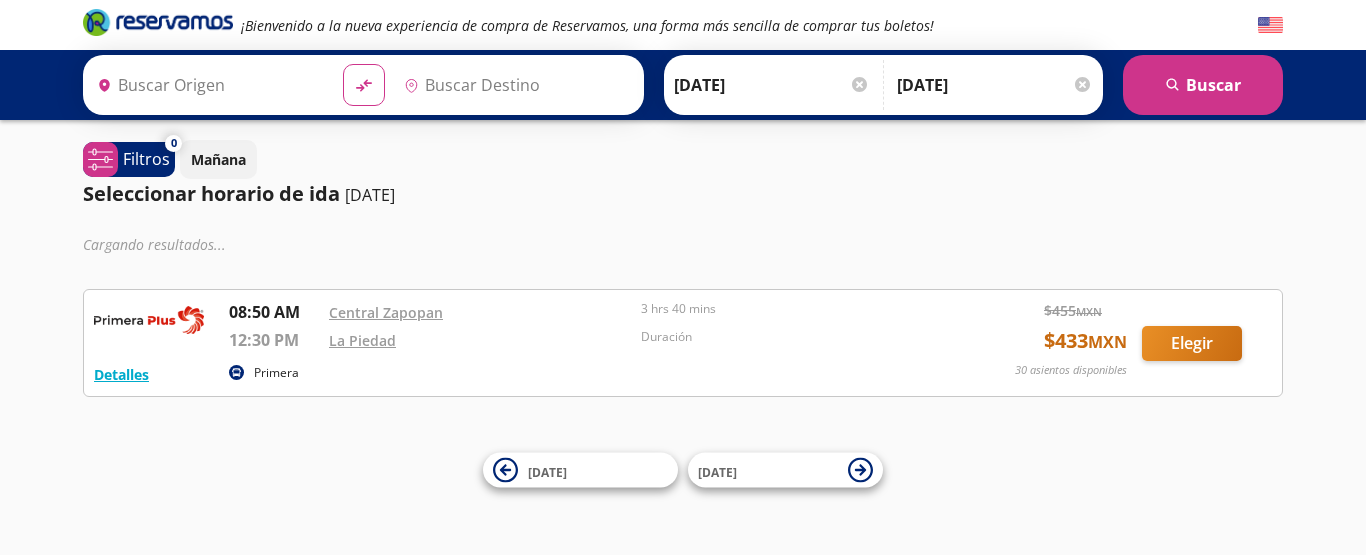 type on "[GEOGRAPHIC_DATA], [GEOGRAPHIC_DATA]" 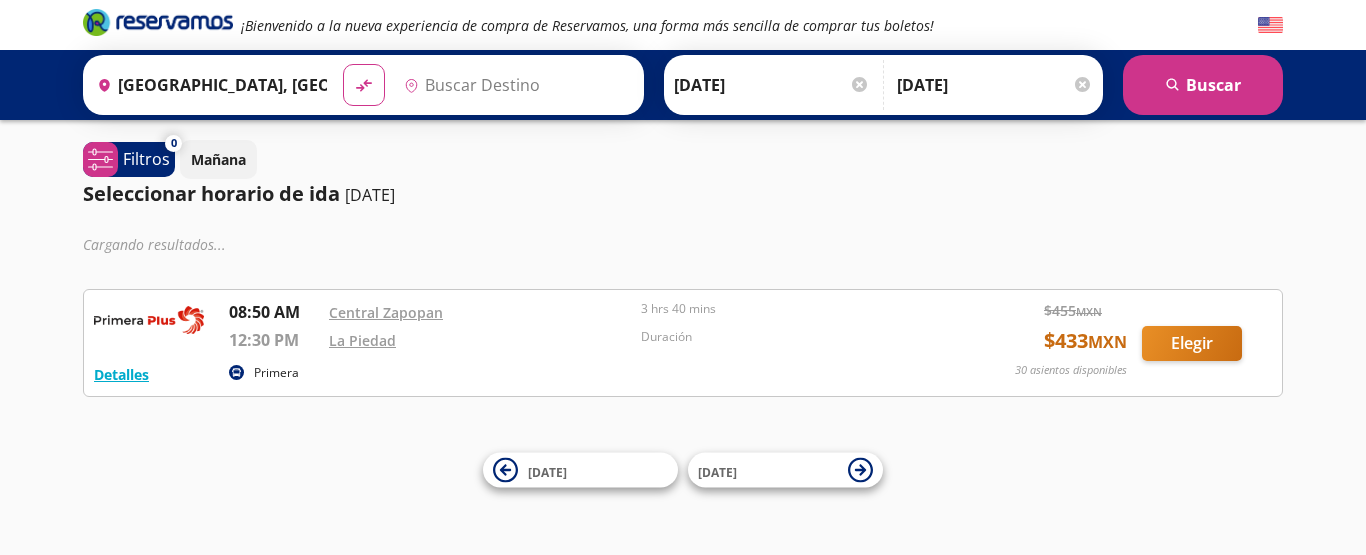 type on "La Piedad, [GEOGRAPHIC_DATA]" 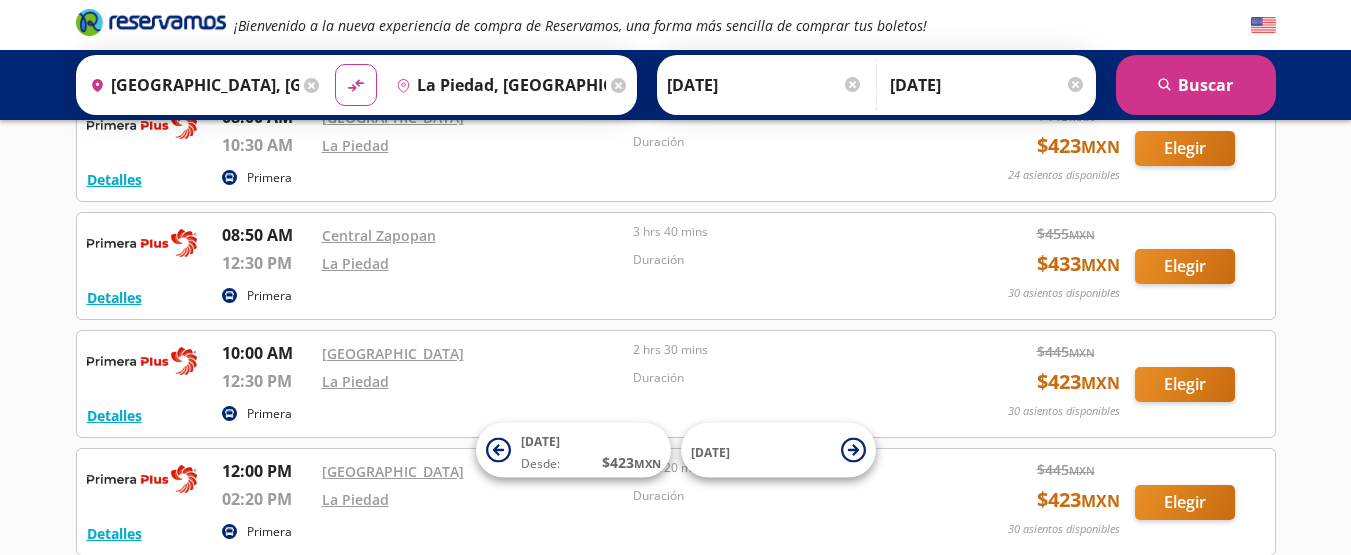 scroll, scrollTop: 200, scrollLeft: 0, axis: vertical 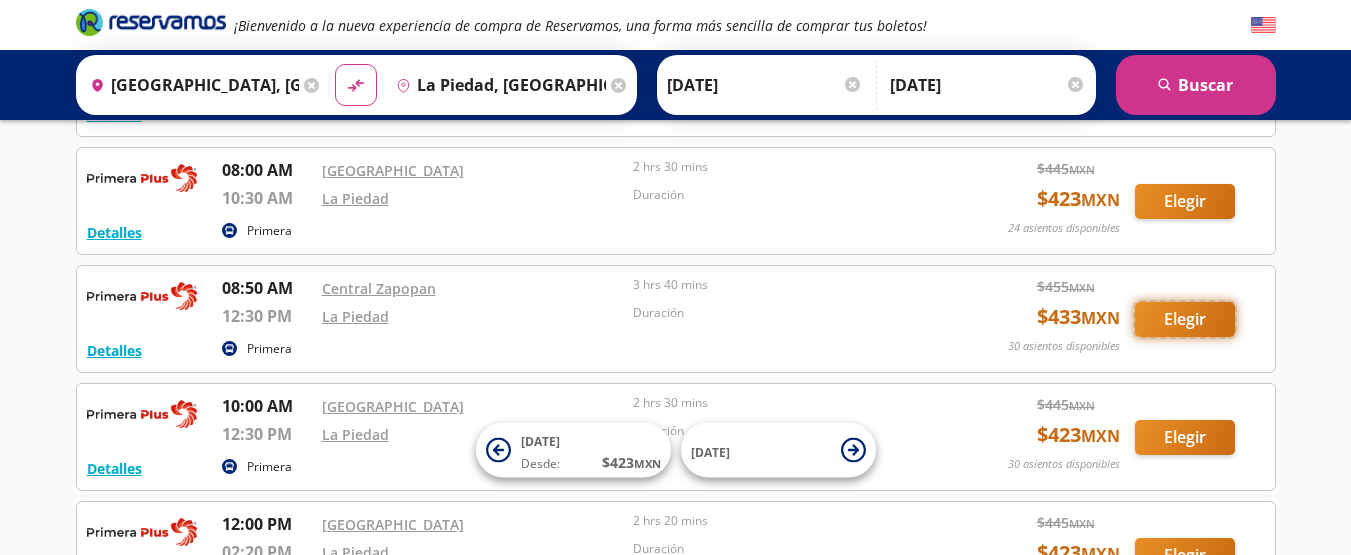 click on "Elegir" at bounding box center [1185, 319] 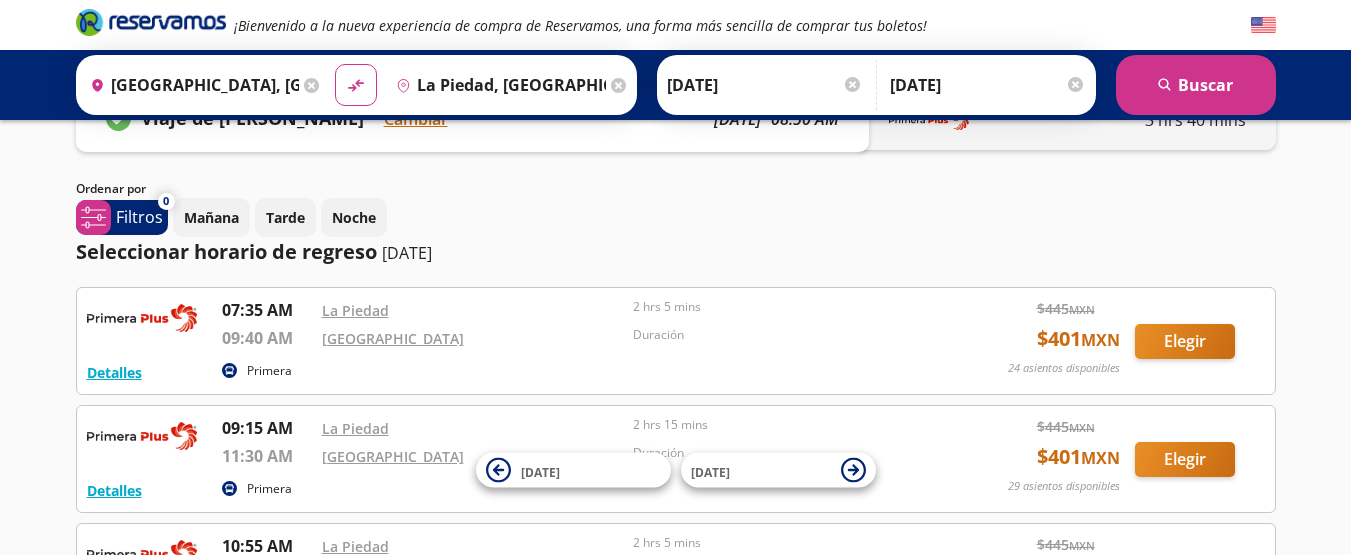 scroll, scrollTop: 100, scrollLeft: 0, axis: vertical 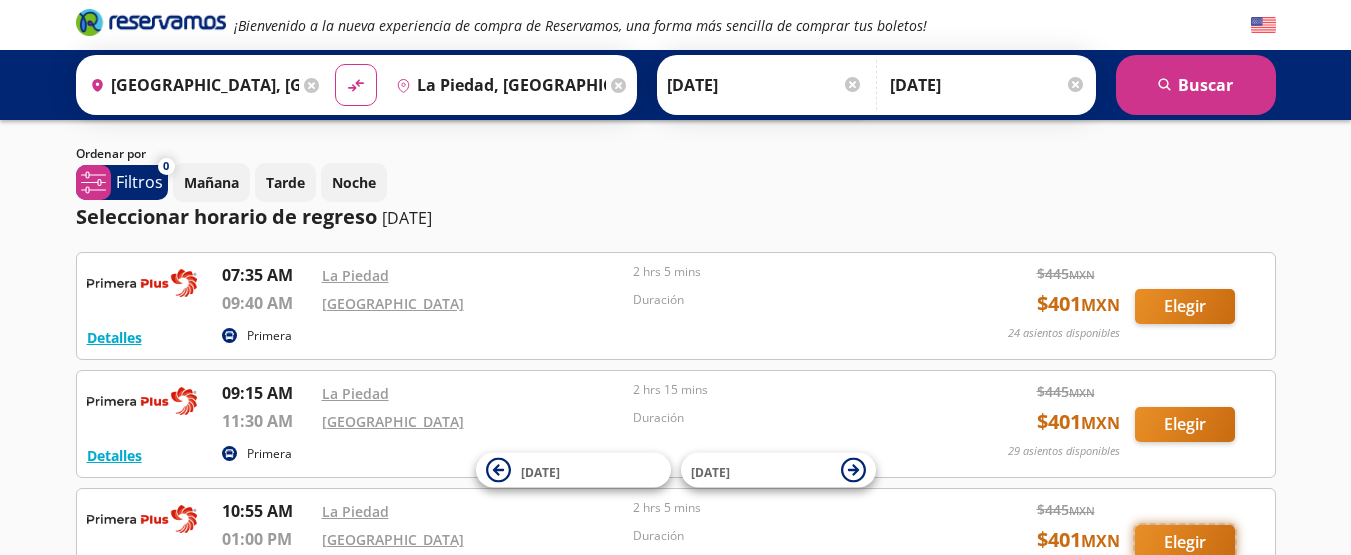 click on "Elegir" at bounding box center [1185, 542] 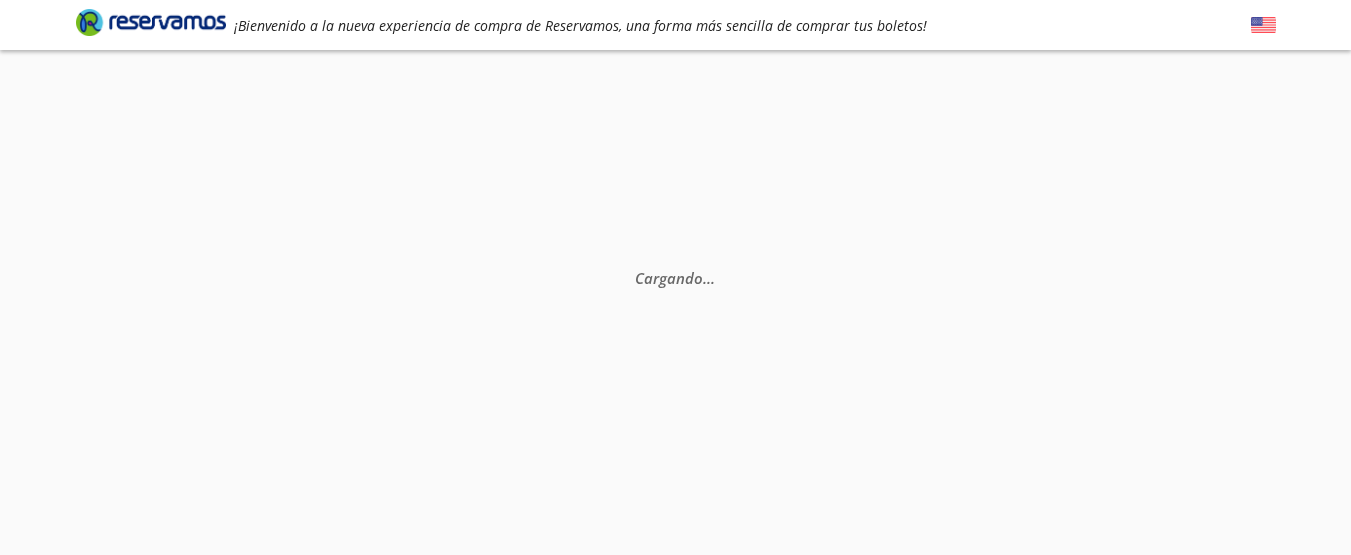 scroll, scrollTop: 0, scrollLeft: 0, axis: both 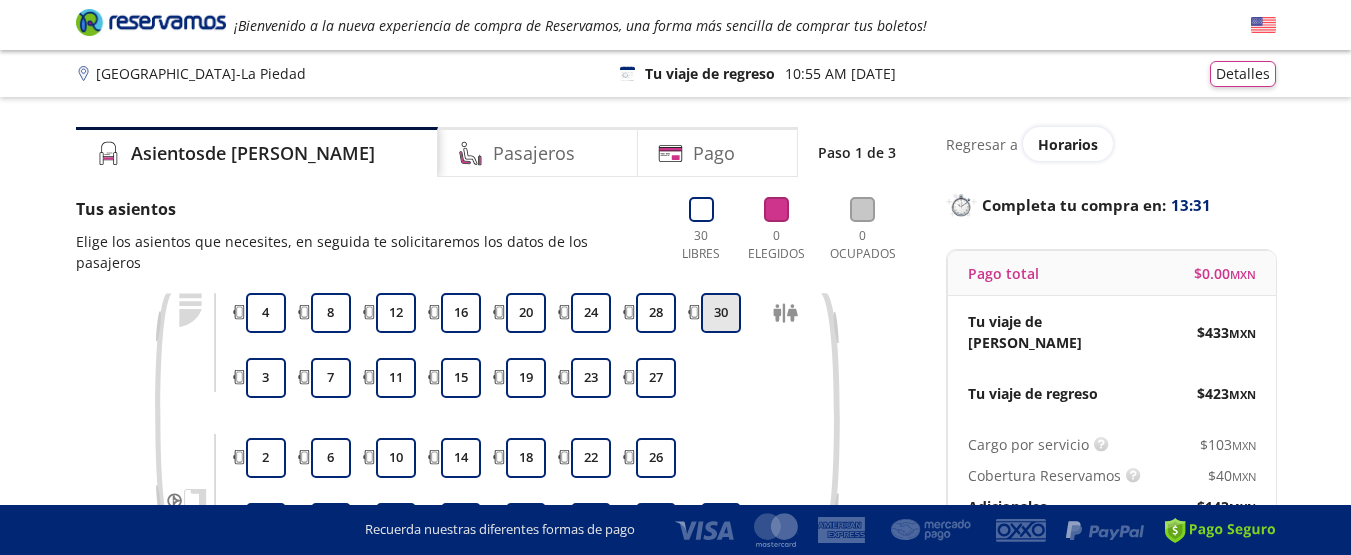 click on "30" at bounding box center (721, 313) 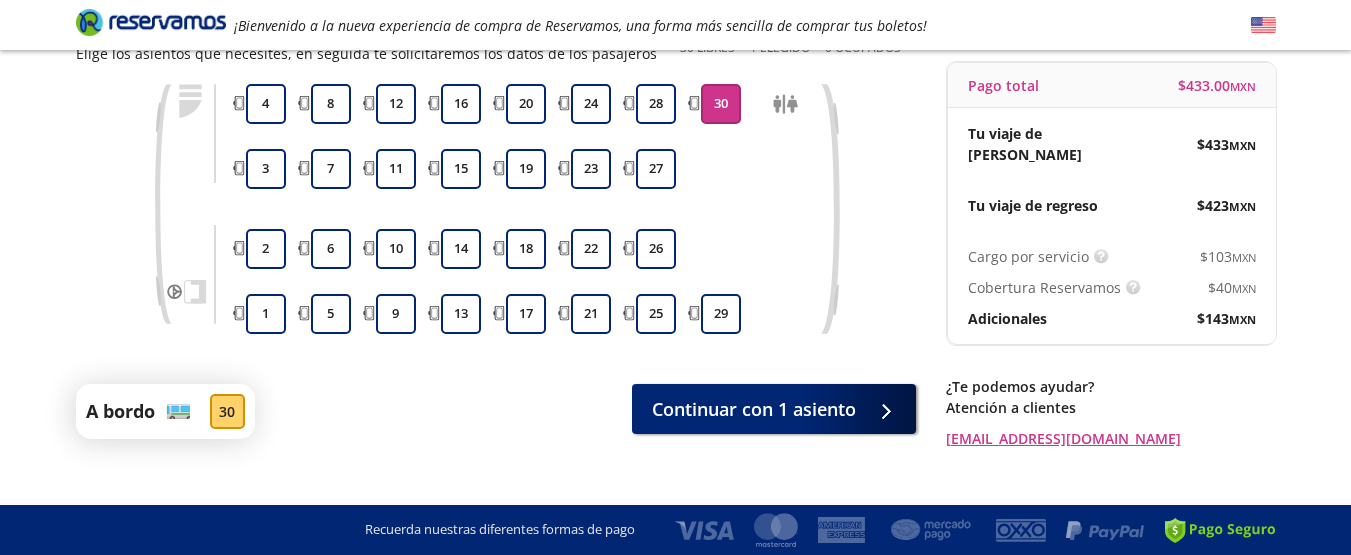 scroll, scrollTop: 200, scrollLeft: 0, axis: vertical 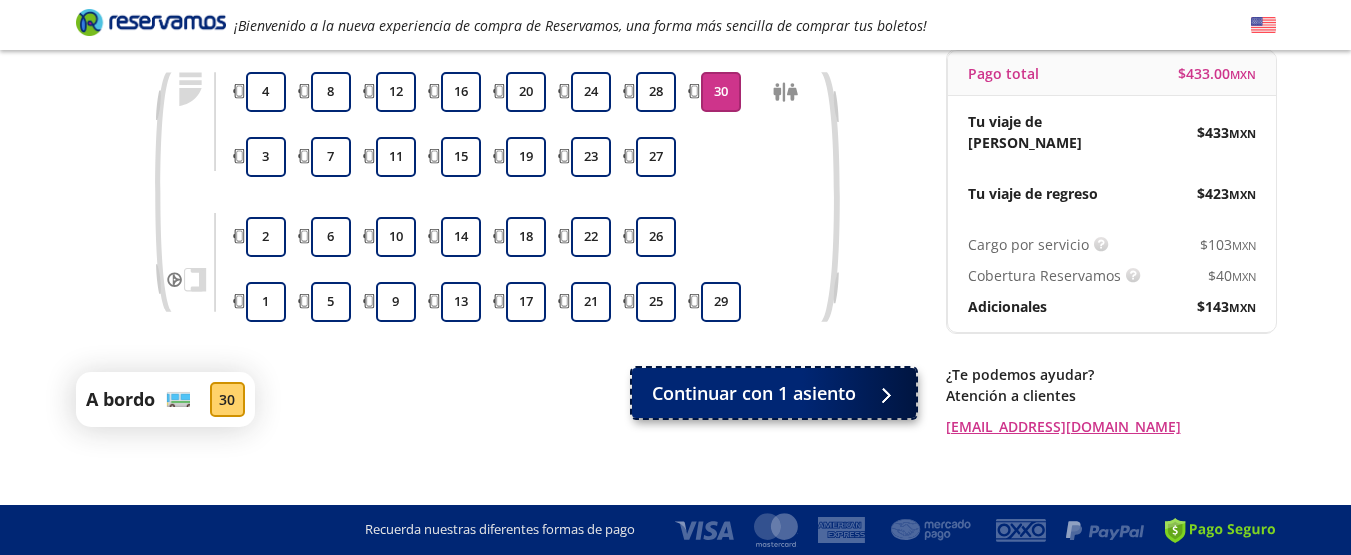 click on "Continuar con 1 asiento" at bounding box center (754, 393) 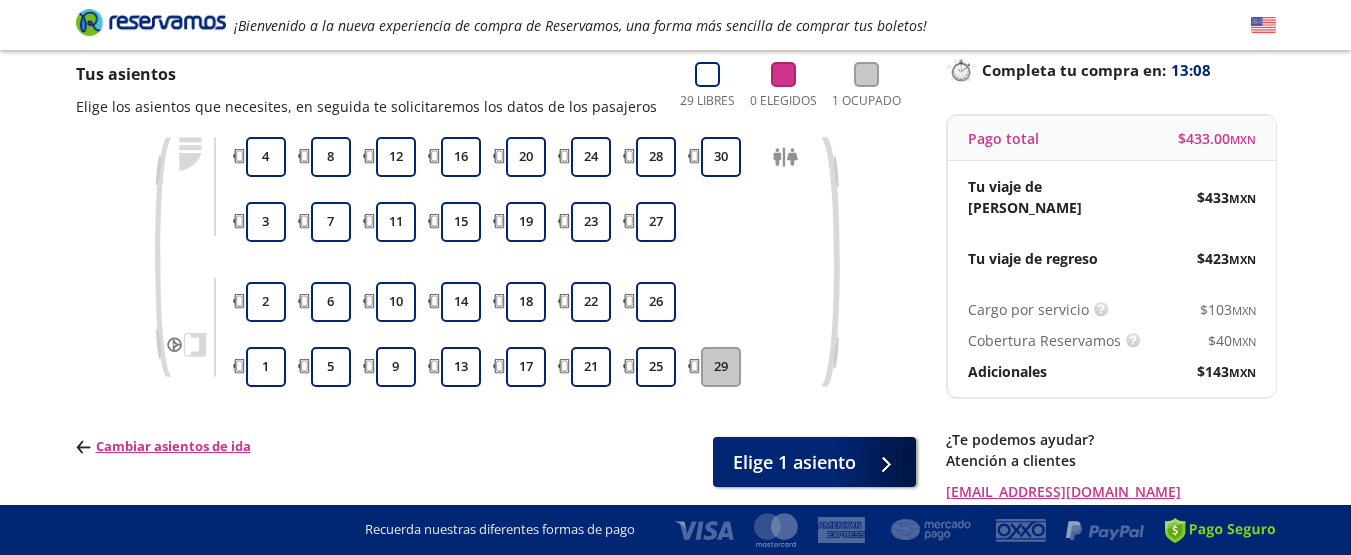 scroll, scrollTop: 207, scrollLeft: 0, axis: vertical 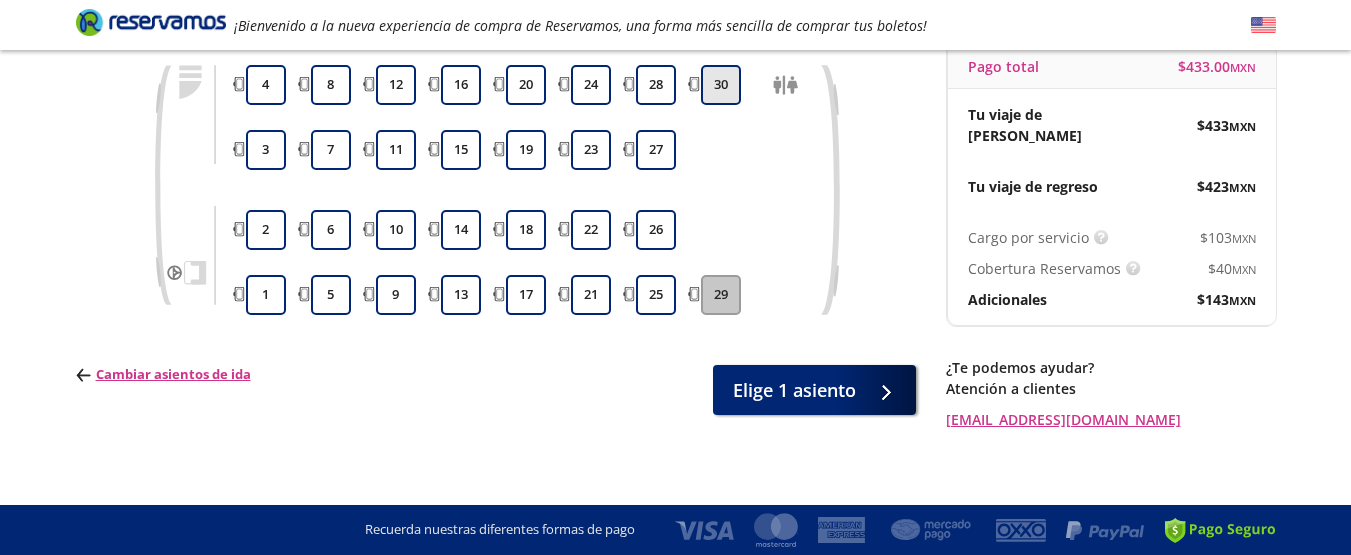 click on "30" at bounding box center (721, 85) 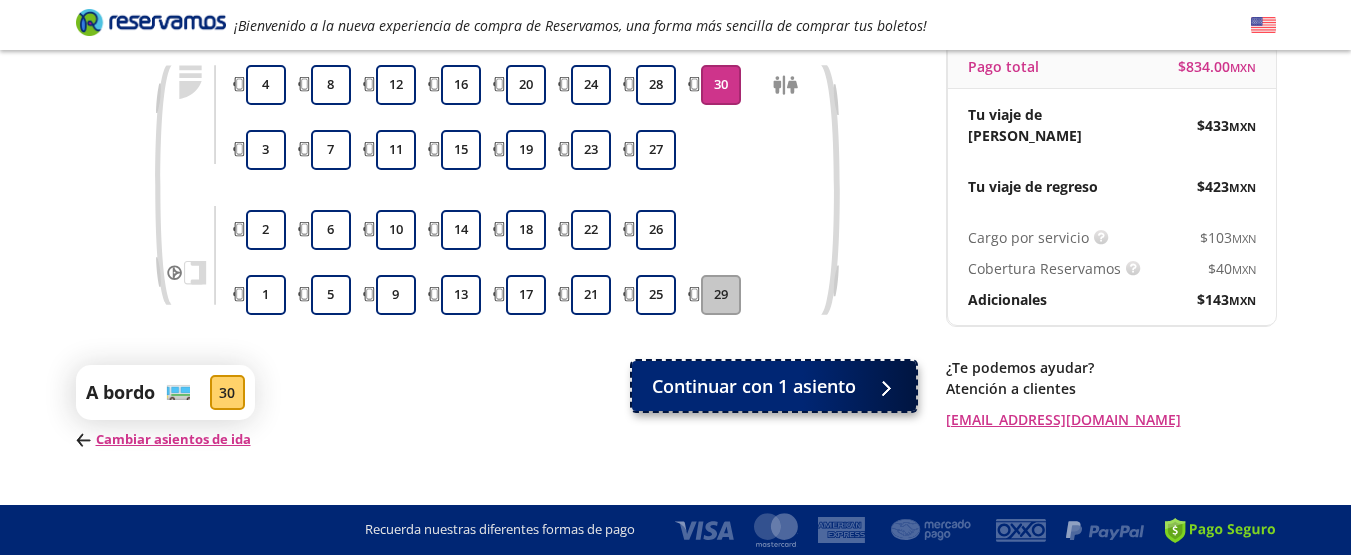 click on "Continuar con 1 asiento" at bounding box center [754, 386] 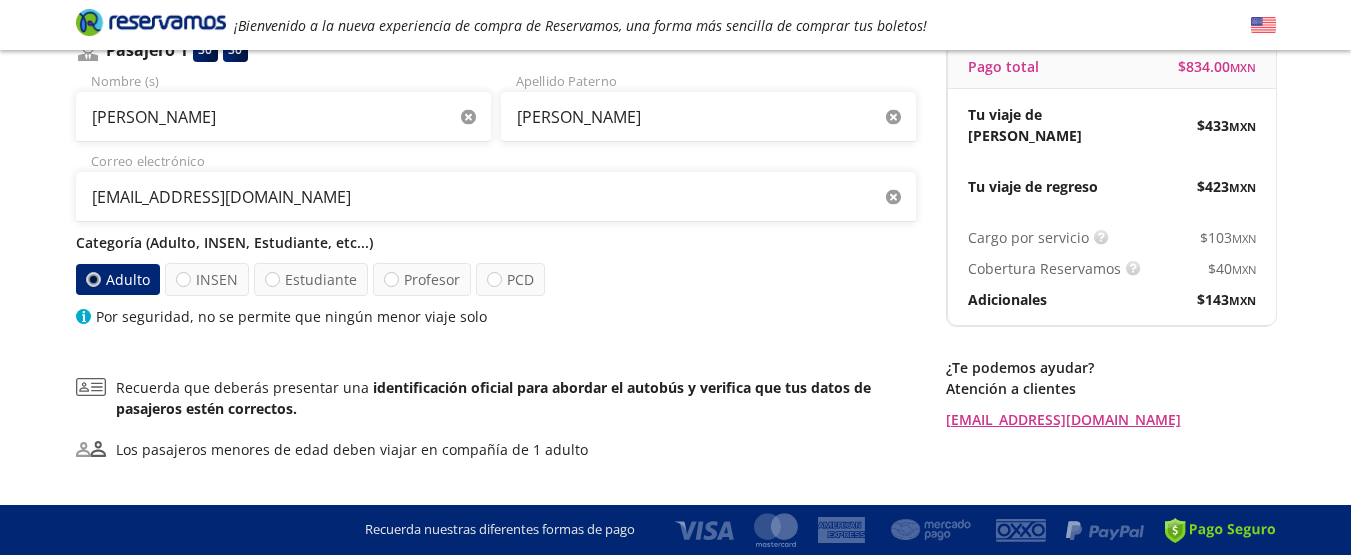 scroll, scrollTop: 0, scrollLeft: 0, axis: both 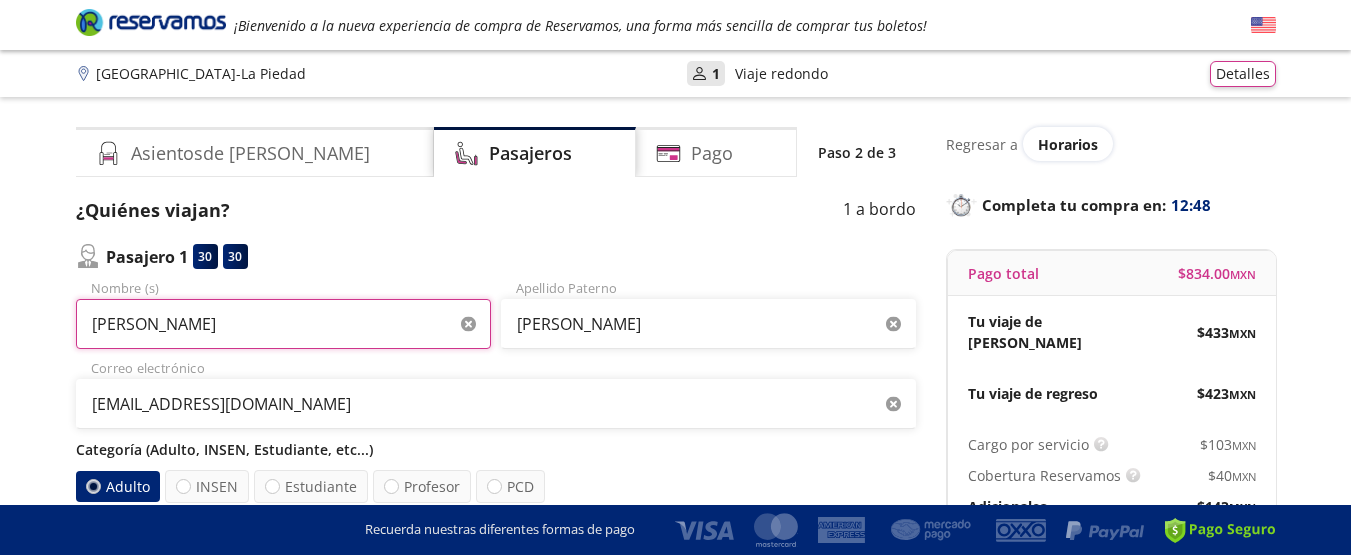 drag, startPoint x: 301, startPoint y: 316, endPoint x: 25, endPoint y: 345, distance: 277.51938 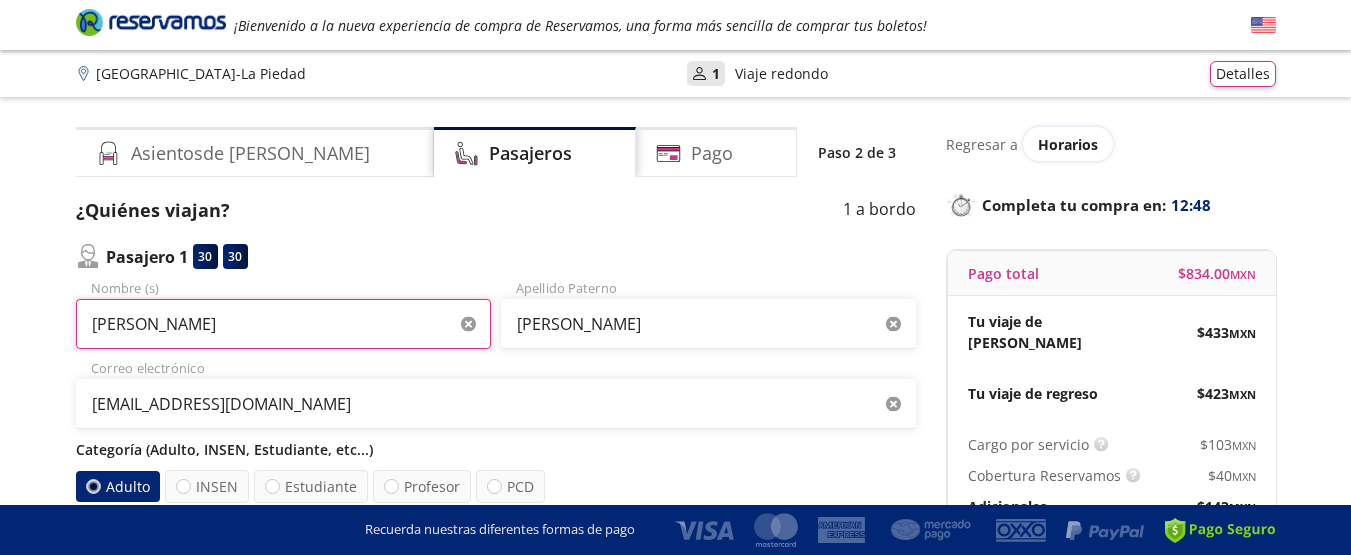 click on "Group 9 Created with Sketch. Datos para la compra Guadalajara  -  La Piedad ¡Bienvenido a la nueva experiencia de compra de Reservamos, una forma más sencilla de comprar tus boletos! Completa tu compra en : 12:48 [GEOGRAPHIC_DATA]  -  La Piedad User 1 Viaje redondo Detalles Completa tu compra en : 12:48 Asientos  de [PERSON_NAME] Pago Paso 2 de 3 ¿Quiénes viajan? 1 a bordo Pasajero 1 30 30 [PERSON_NAME] (s) [PERSON_NAME] [EMAIL_ADDRESS][DOMAIN_NAME] Correo electrónico Categoría (Adulto, INSEN, Estudiante, etc...) Adulto INSEN Estudiante Profesor PCD Por seguridad, no se permite que ningún menor viaje solo Recuerda que deberás presentar una   identificación oficial para abordar el autobús y verifica que tus datos de pasajeros estén correctos. Los pasajeros menores de edad deben viajar en compañía de 1 adulto Siguiente Regresar a Horarios Completa tu compra en : 12:48 Pago total $ 834.00  MXN Tu viaje de ida  $ 433  MXN Tu viaje de regreso  $ 423  MXN Cargo por servicio  $ 103  MXN $ 40" at bounding box center [675, 453] 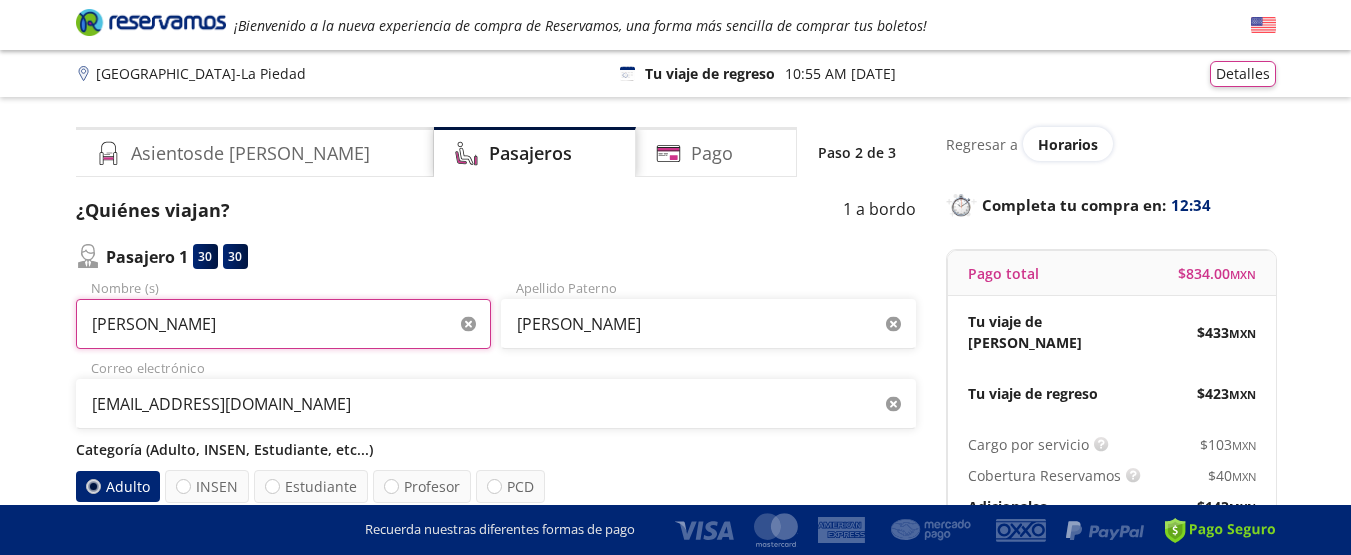 type on "[PERSON_NAME]" 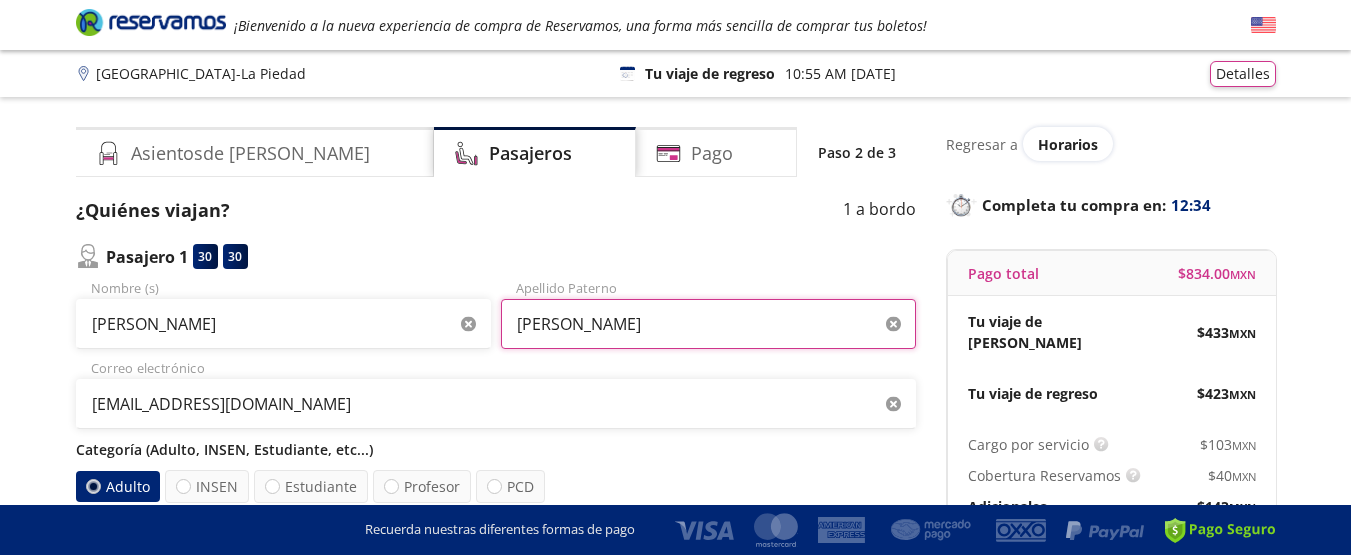 click on "[PERSON_NAME]" at bounding box center (708, 324) 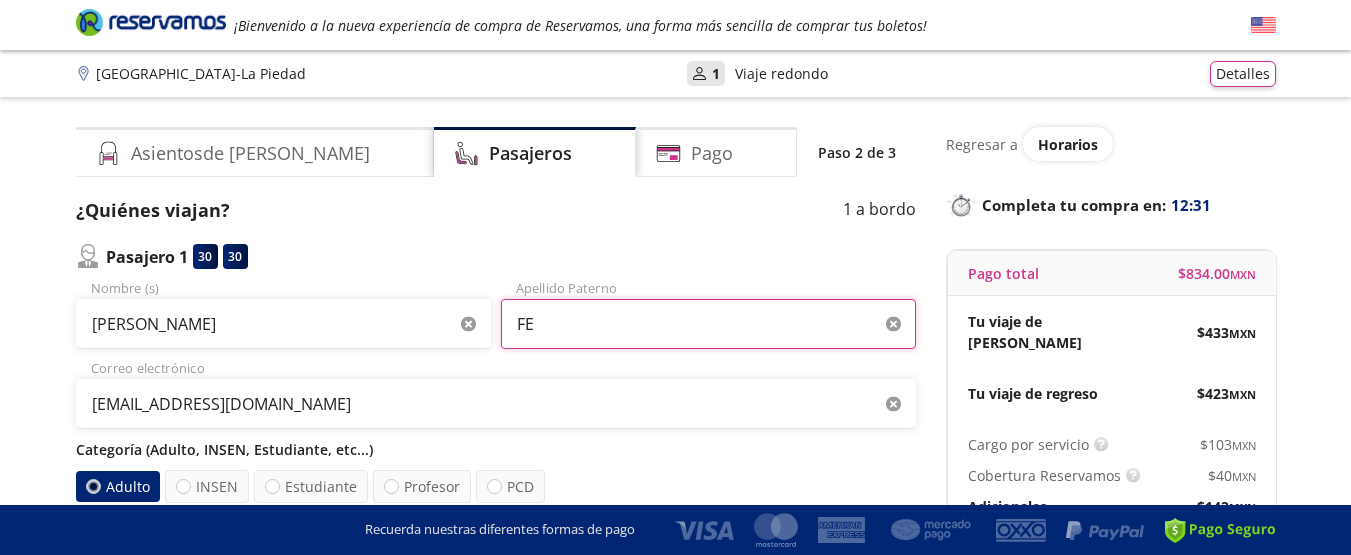 type on "F" 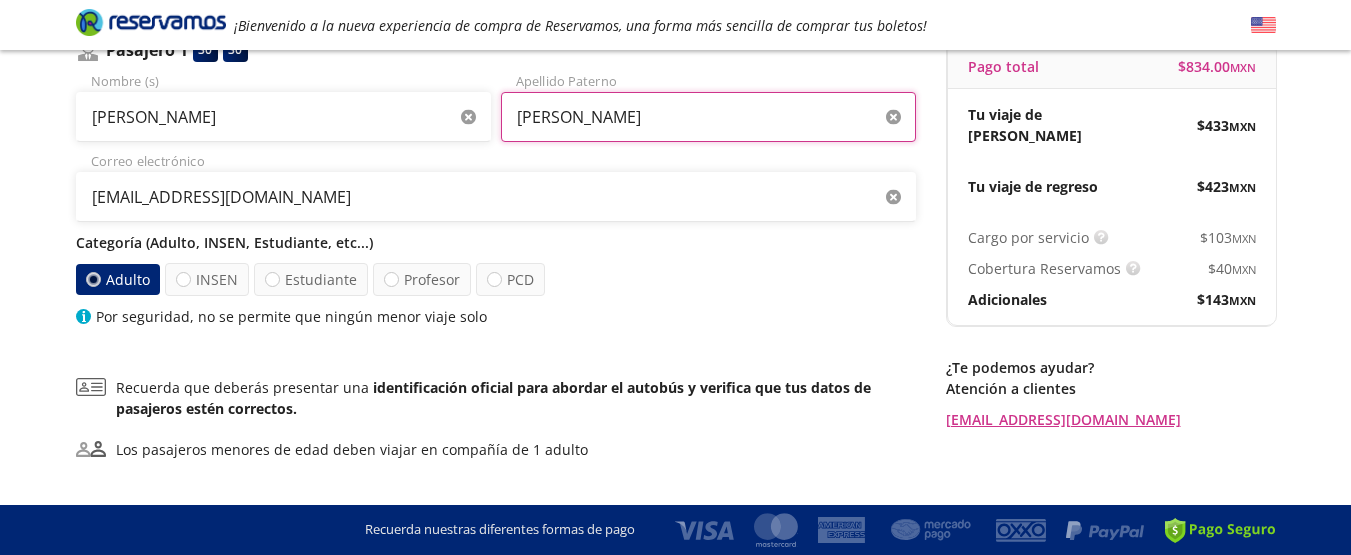scroll, scrollTop: 100, scrollLeft: 0, axis: vertical 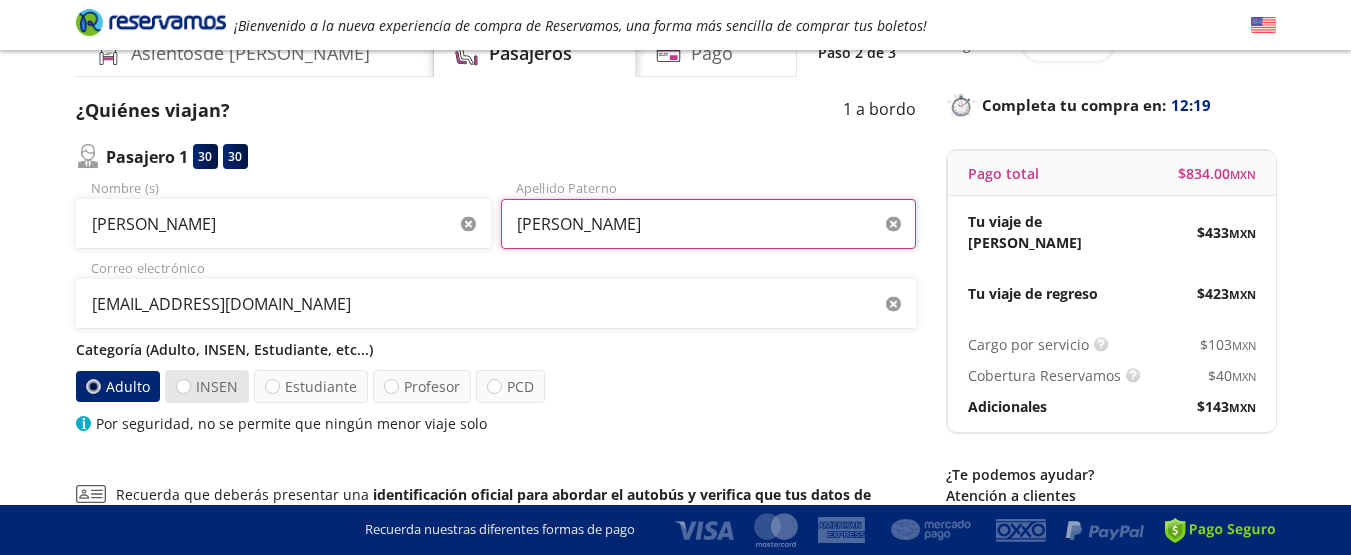type on "[PERSON_NAME]" 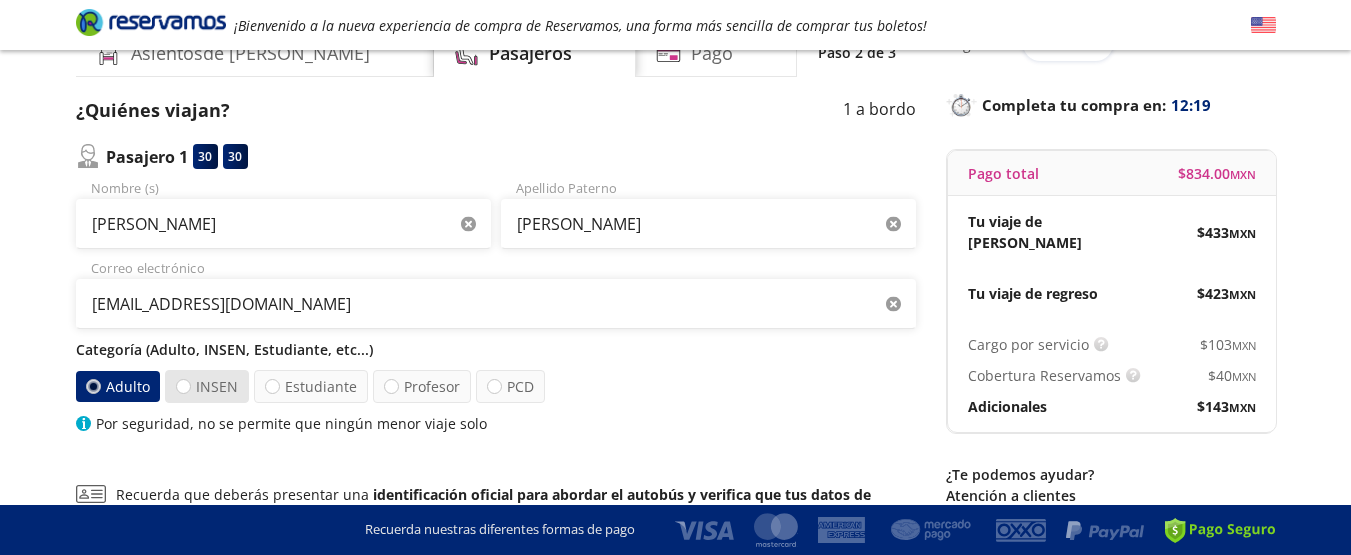 click on "INSEN" at bounding box center [207, 386] 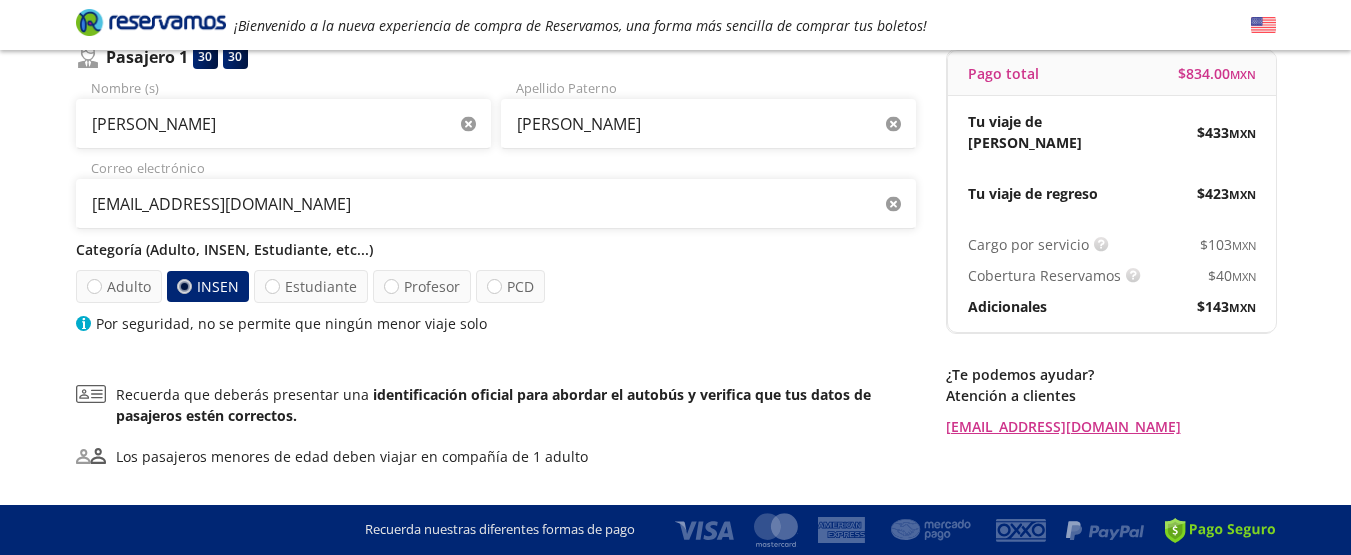scroll, scrollTop: 300, scrollLeft: 0, axis: vertical 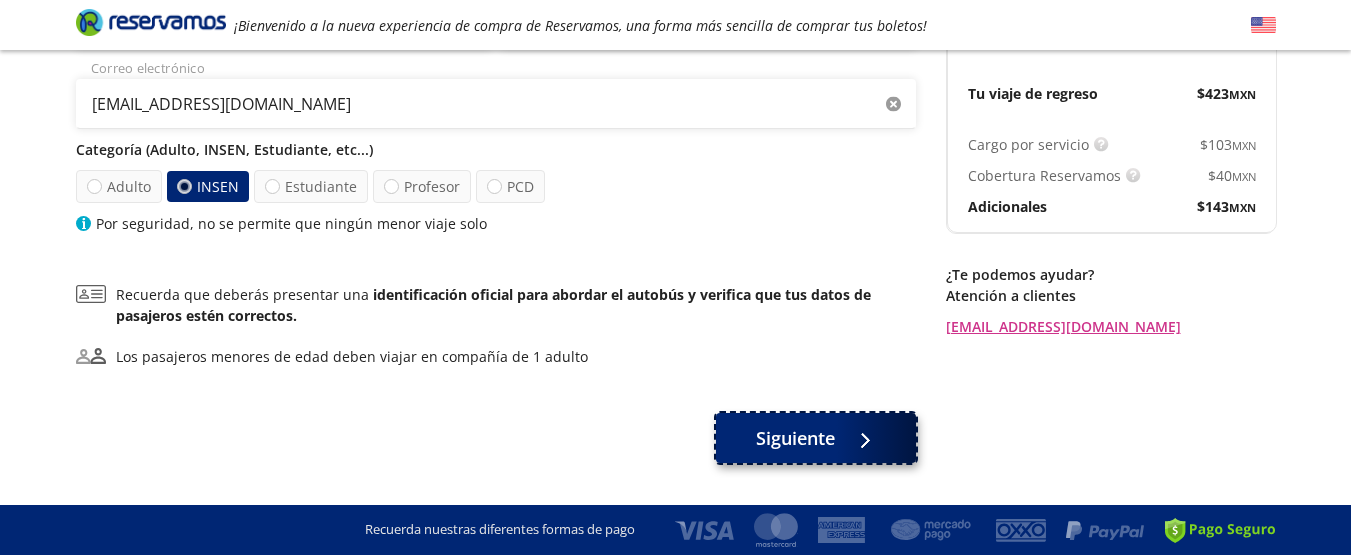 click on "Siguiente" at bounding box center (795, 438) 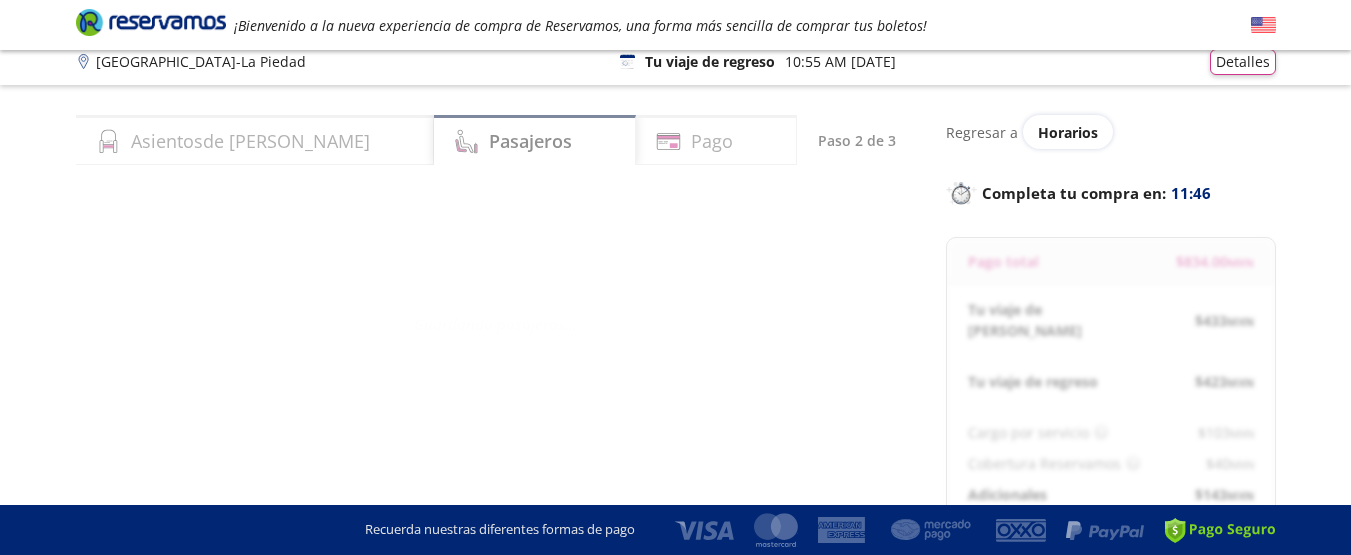 scroll, scrollTop: 1, scrollLeft: 0, axis: vertical 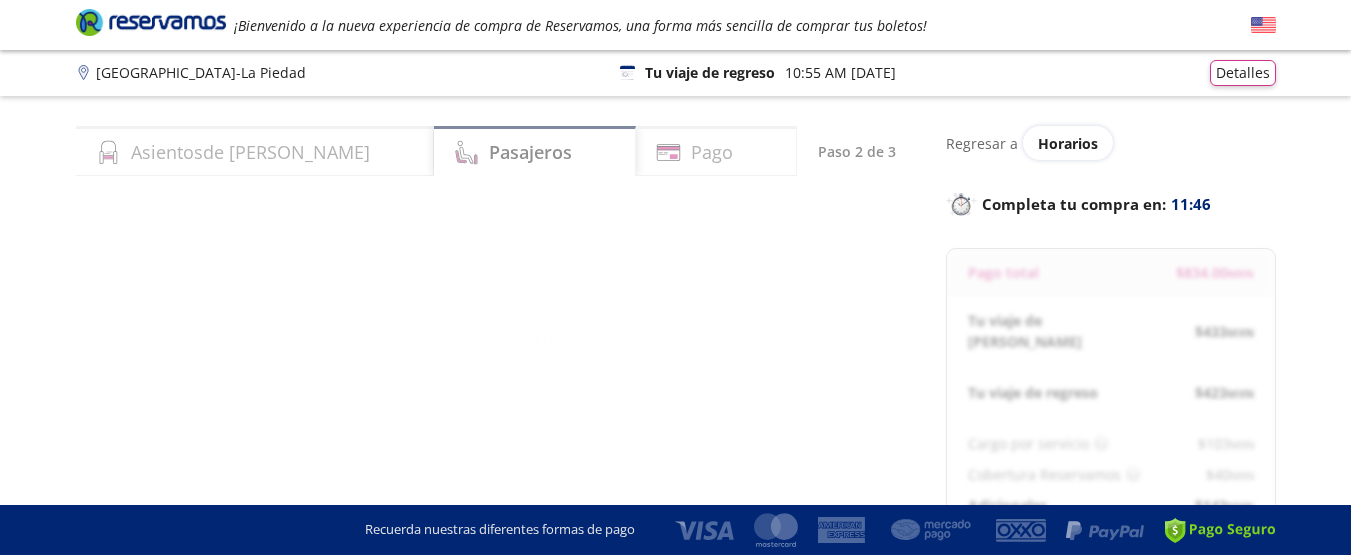 select on "MX" 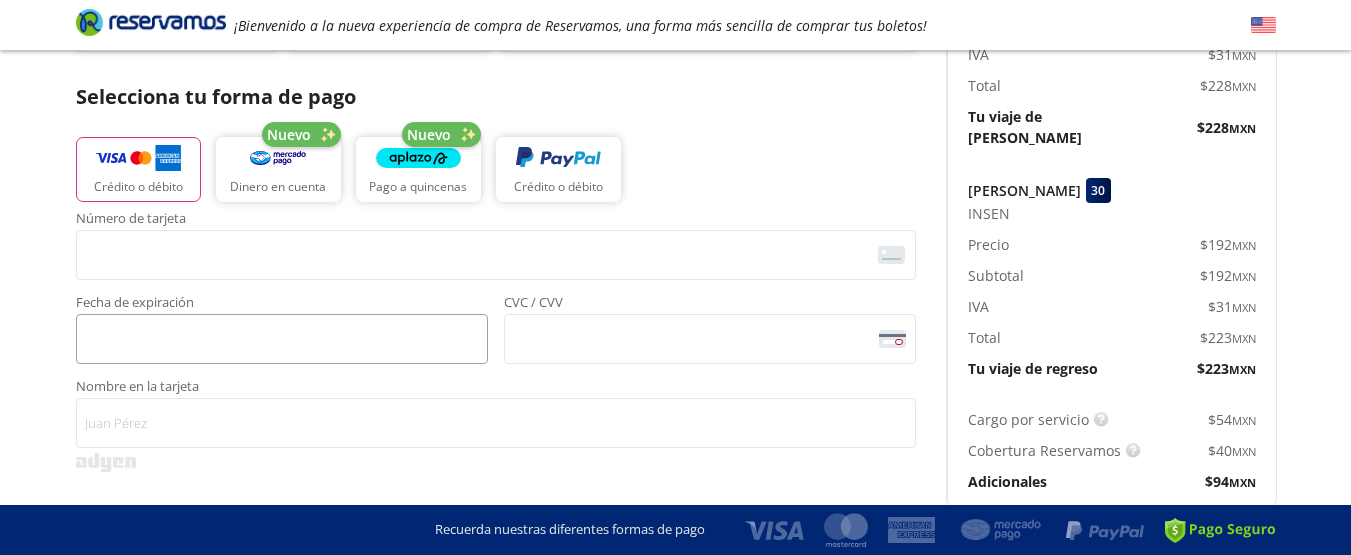 scroll, scrollTop: 400, scrollLeft: 0, axis: vertical 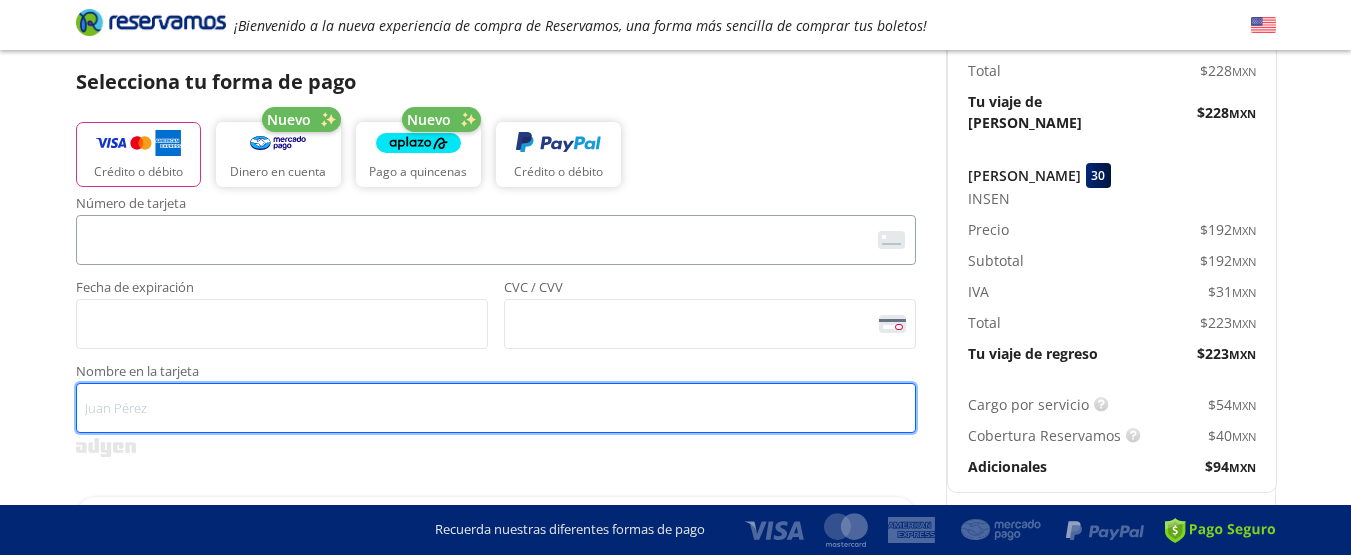type on "[PERSON_NAME]" 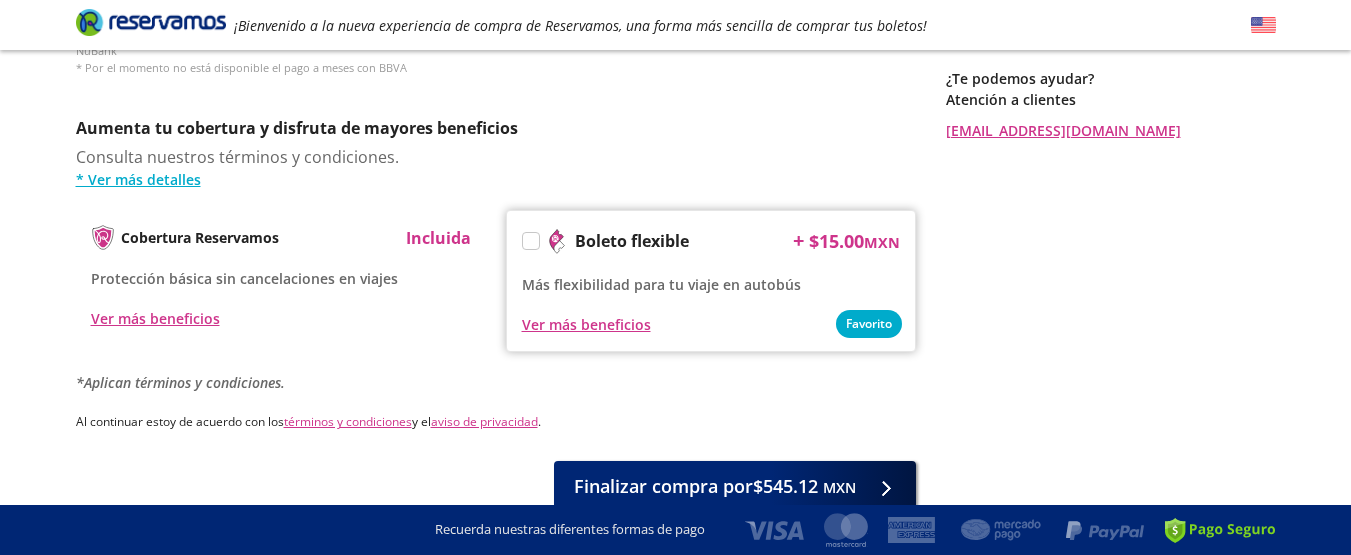 scroll, scrollTop: 1000, scrollLeft: 0, axis: vertical 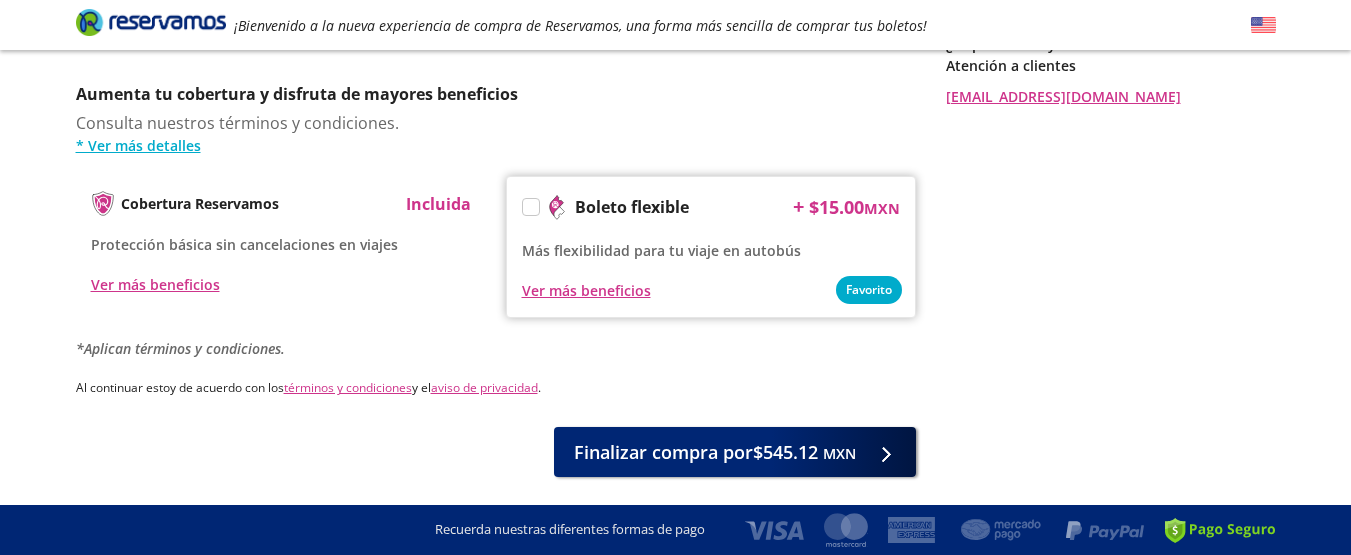 click at bounding box center (531, 207) 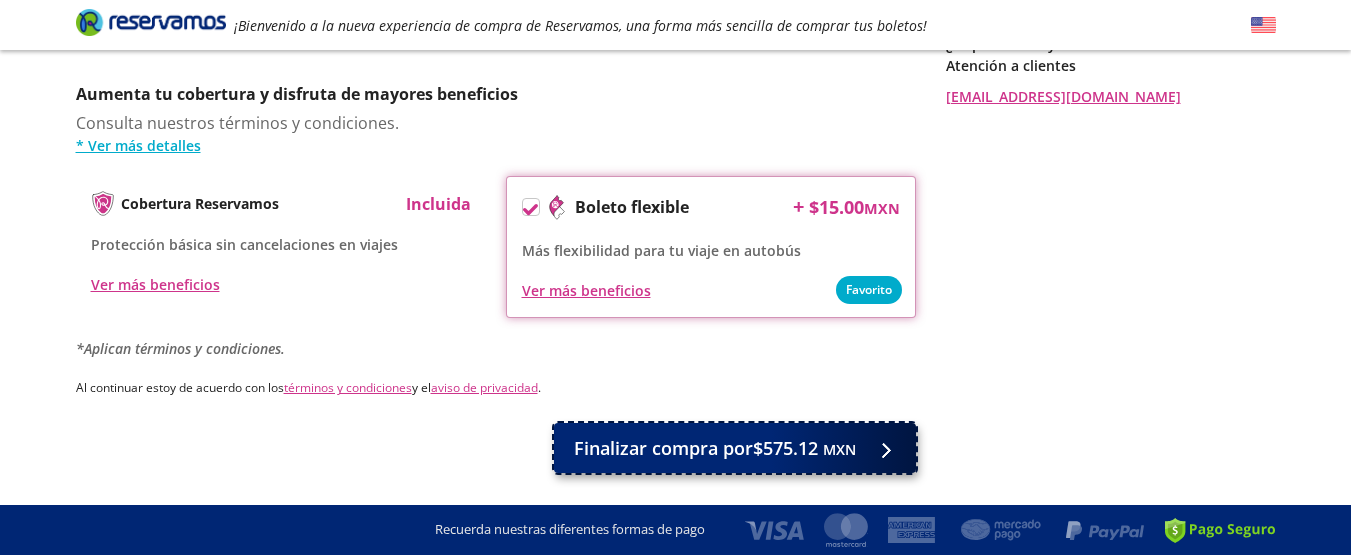 click on "Finalizar compra por  $575.12   MXN" at bounding box center [715, 448] 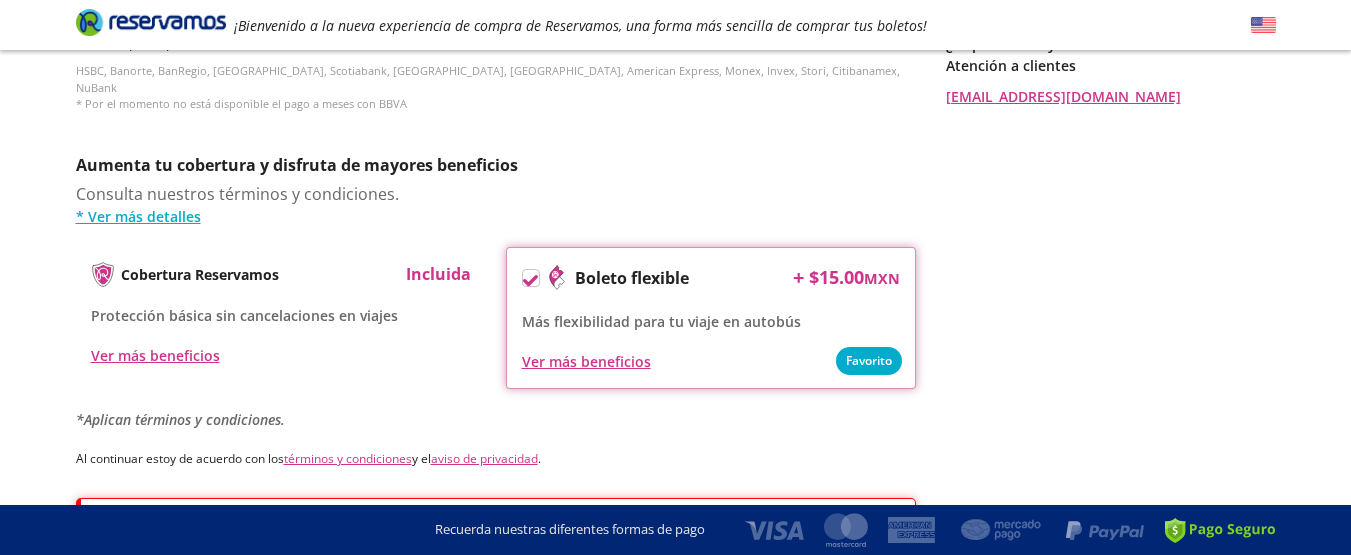 scroll, scrollTop: 1182, scrollLeft: 0, axis: vertical 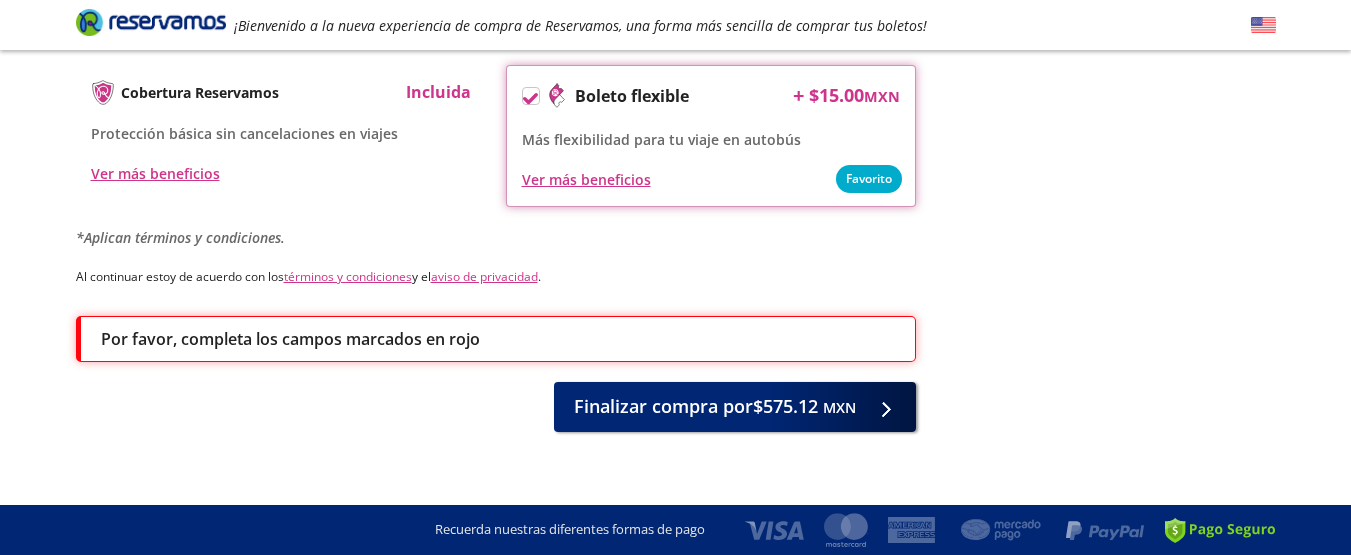 click on "Ver más beneficios" at bounding box center [711, 179] 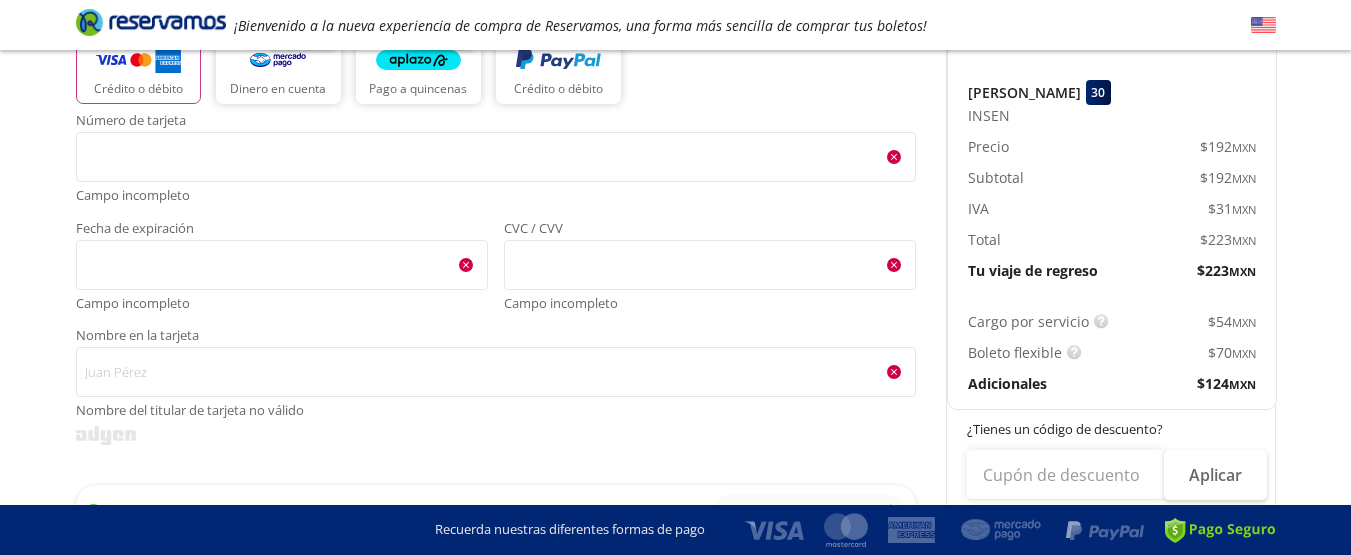 scroll, scrollTop: 482, scrollLeft: 0, axis: vertical 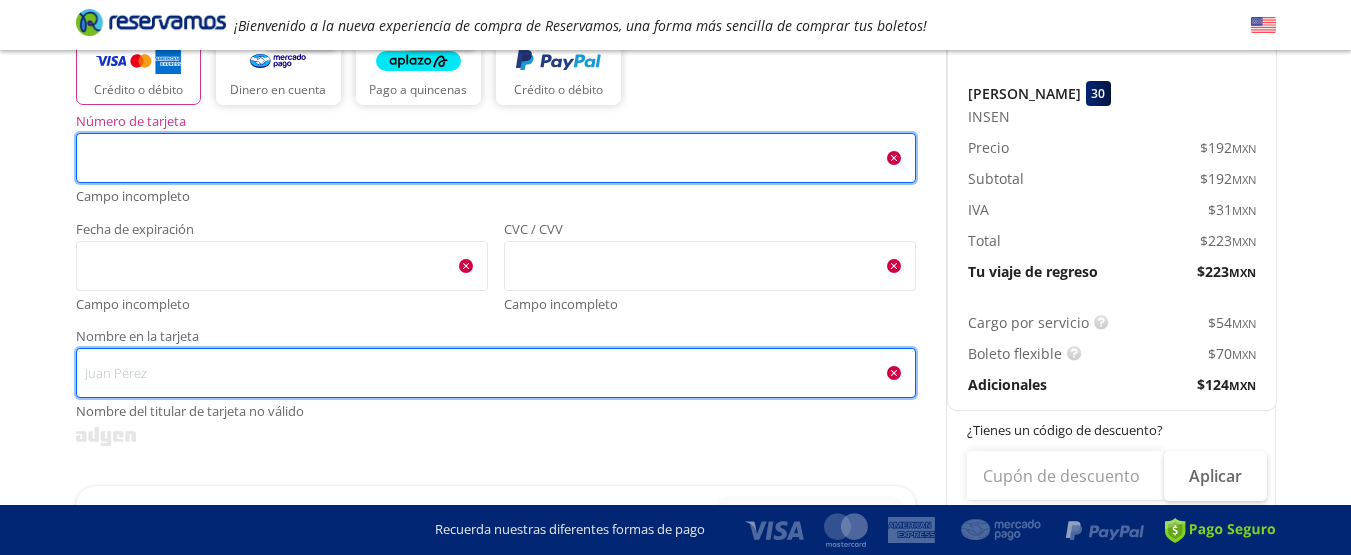 type on "[PERSON_NAME]" 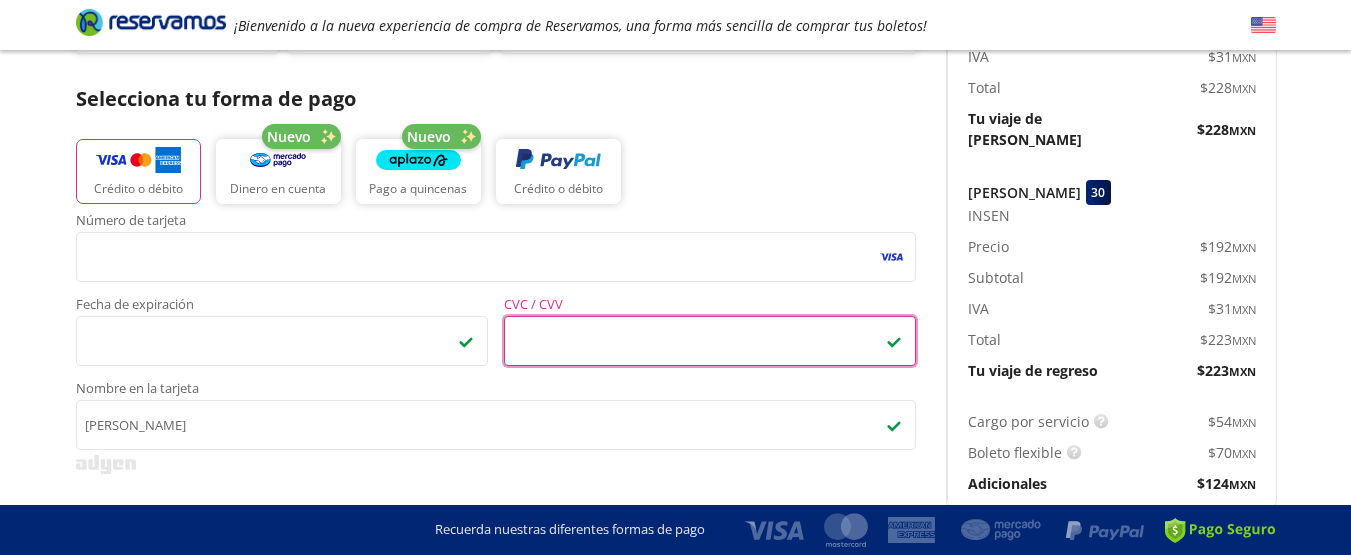 scroll, scrollTop: 382, scrollLeft: 0, axis: vertical 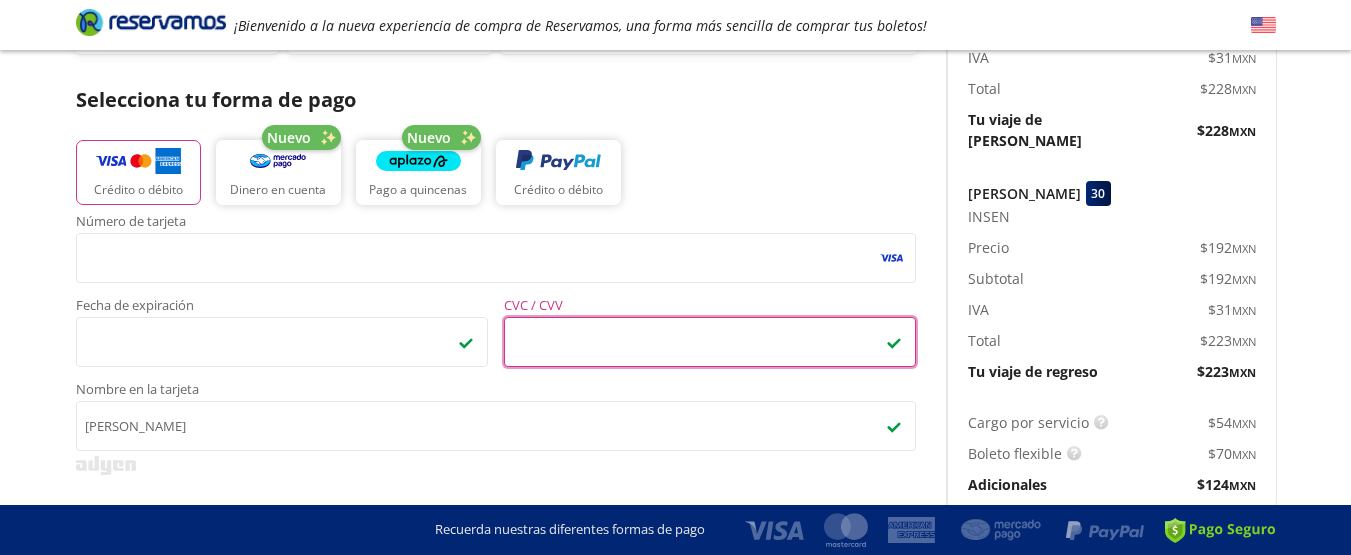 click at bounding box center [894, 342] 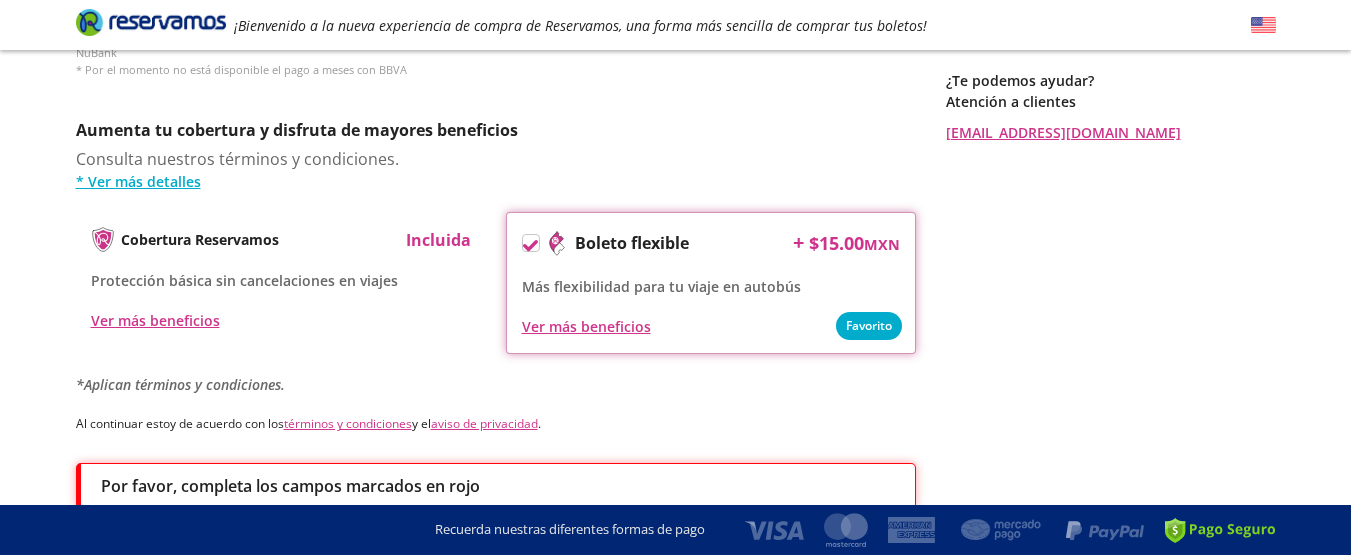 scroll, scrollTop: 982, scrollLeft: 0, axis: vertical 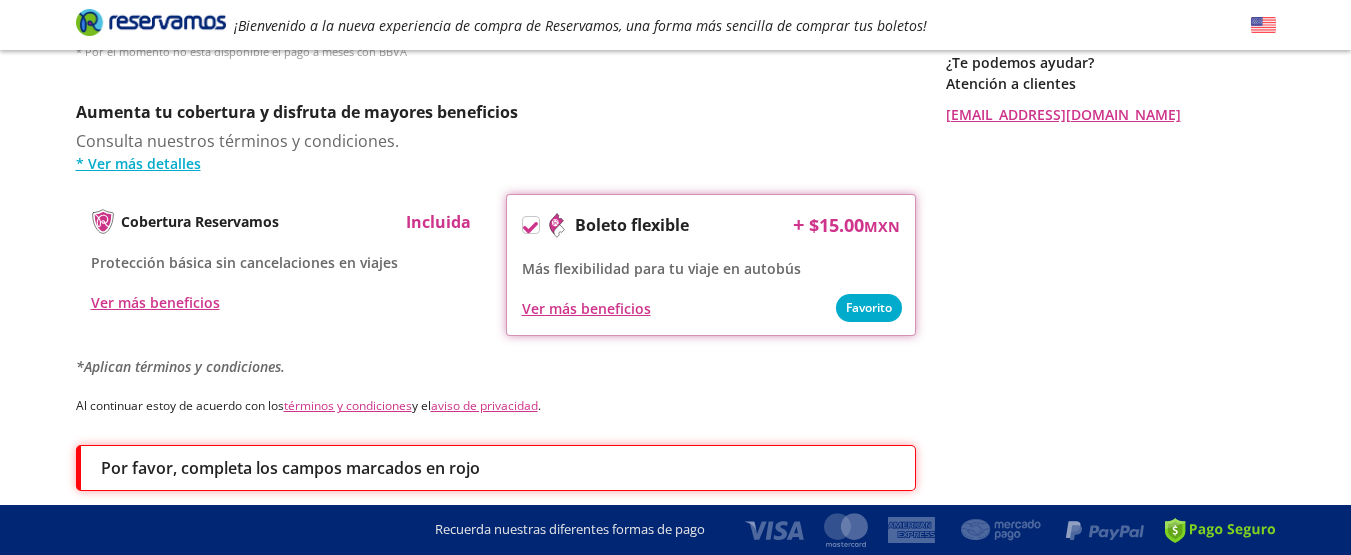 click 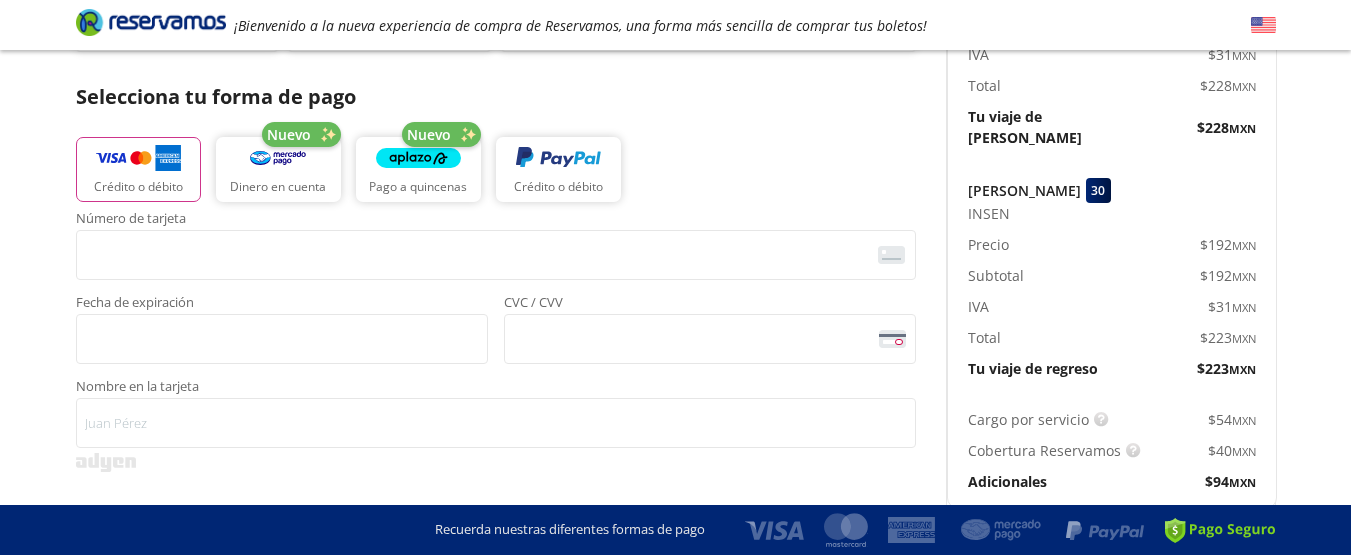 scroll, scrollTop: 412, scrollLeft: 0, axis: vertical 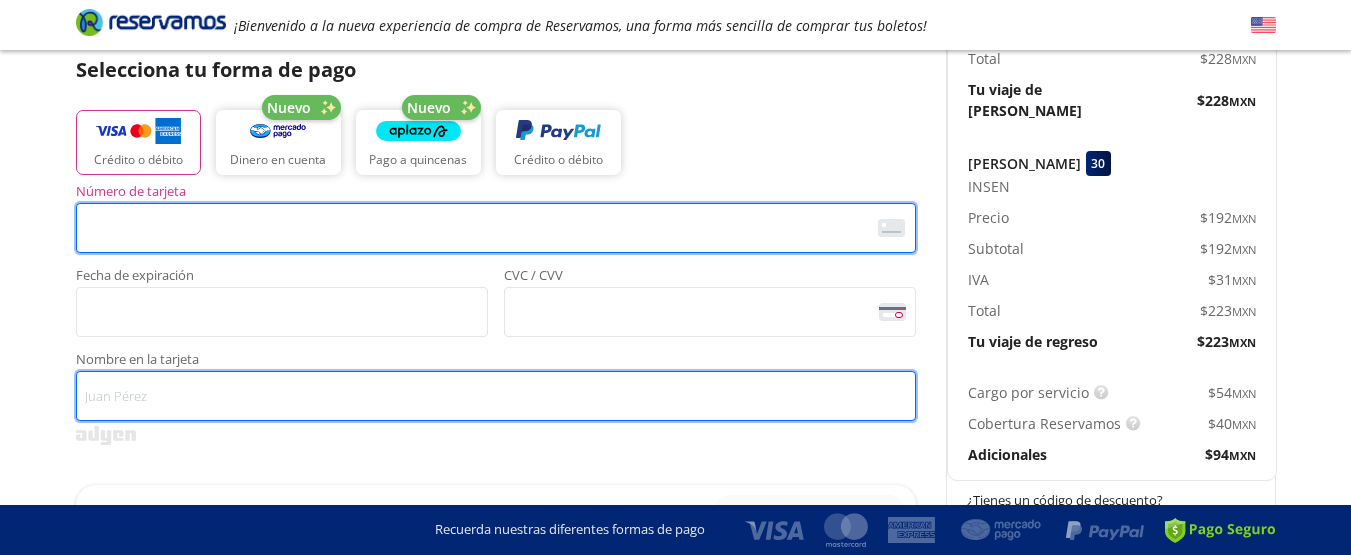 type on "[PERSON_NAME]" 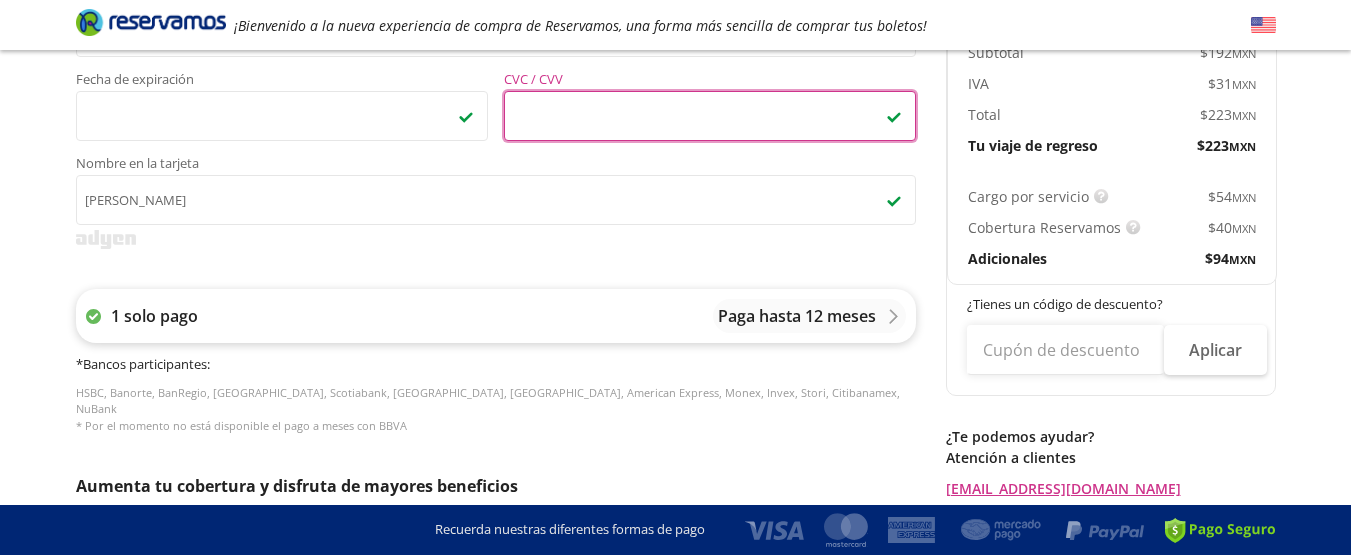 scroll, scrollTop: 612, scrollLeft: 0, axis: vertical 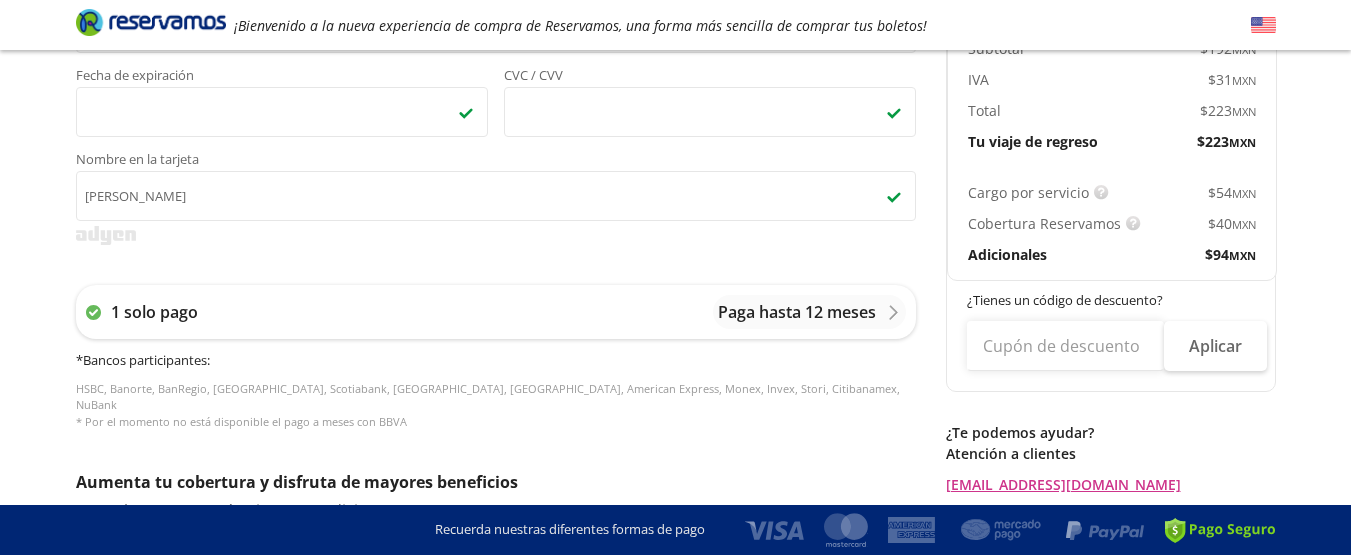 click at bounding box center (894, 112) 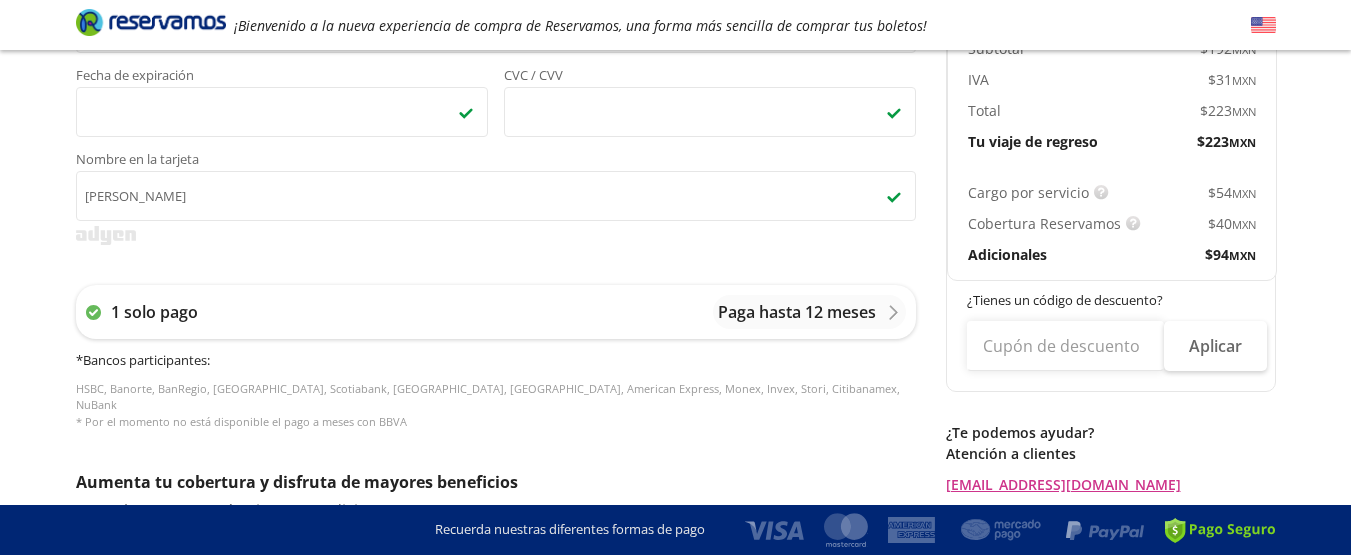 click at bounding box center (894, 112) 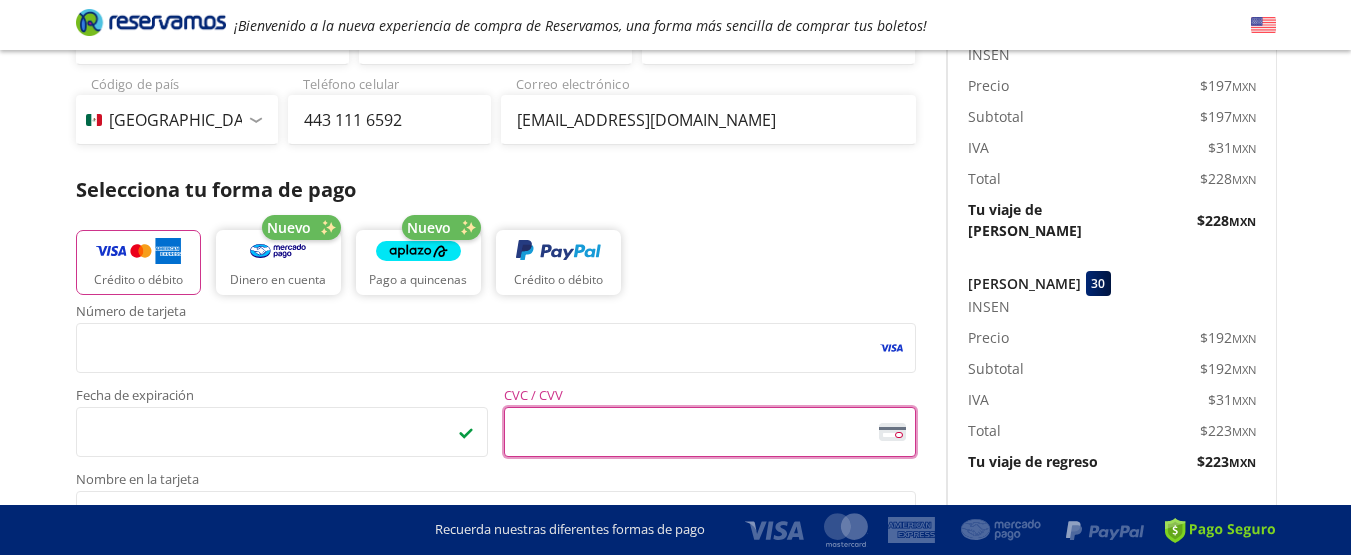 scroll, scrollTop: 412, scrollLeft: 0, axis: vertical 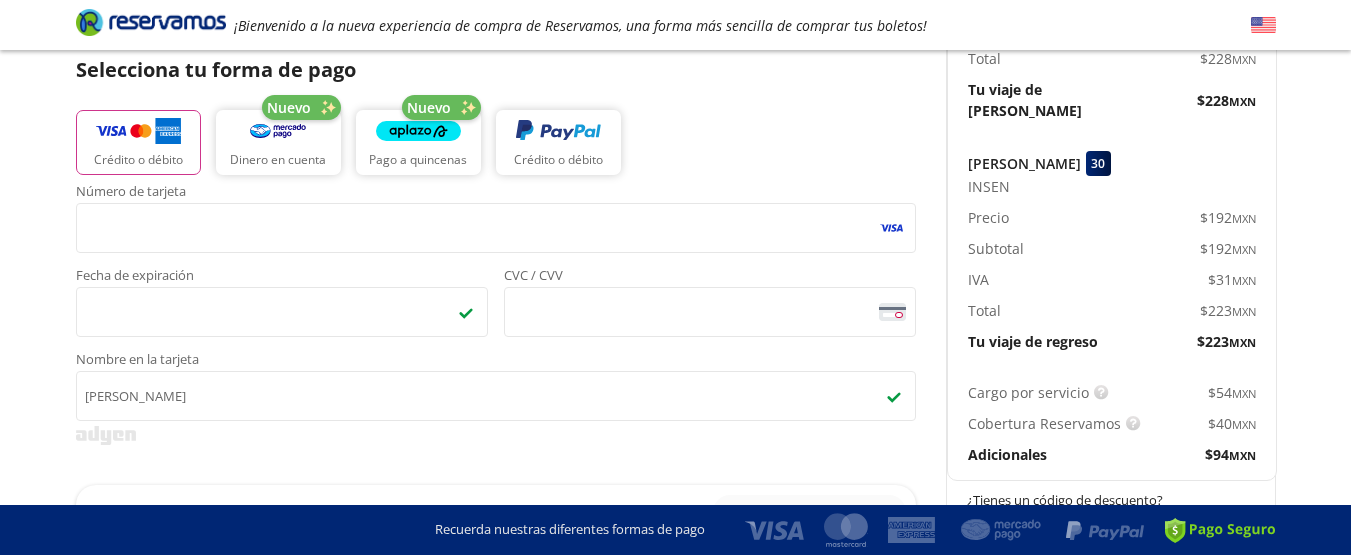 click 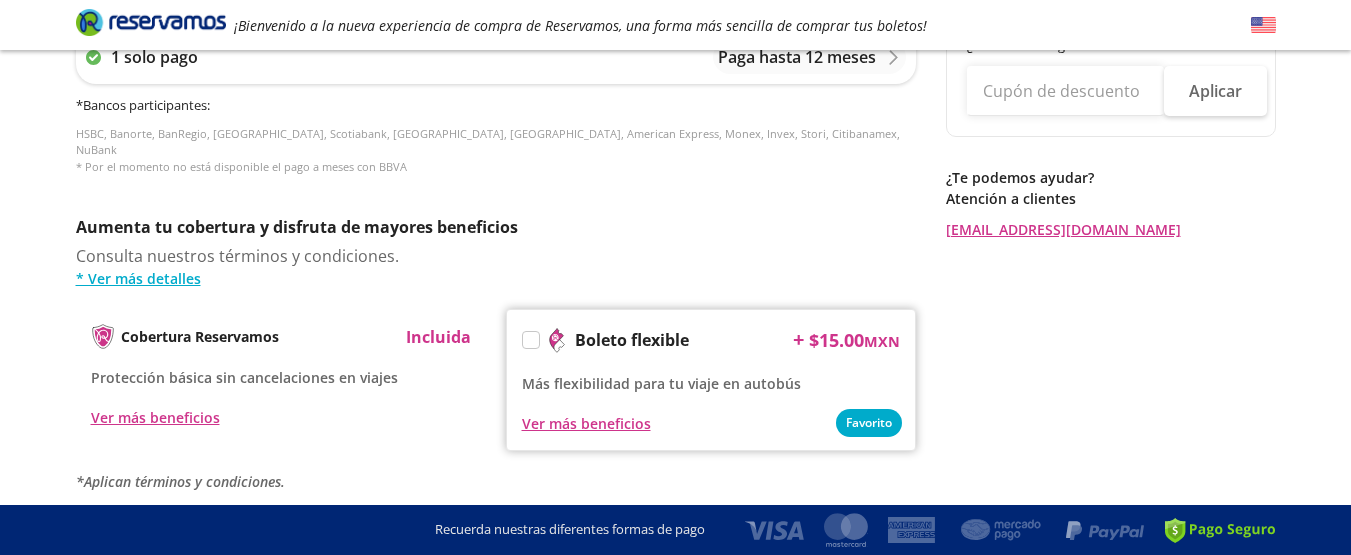 scroll, scrollTop: 1012, scrollLeft: 0, axis: vertical 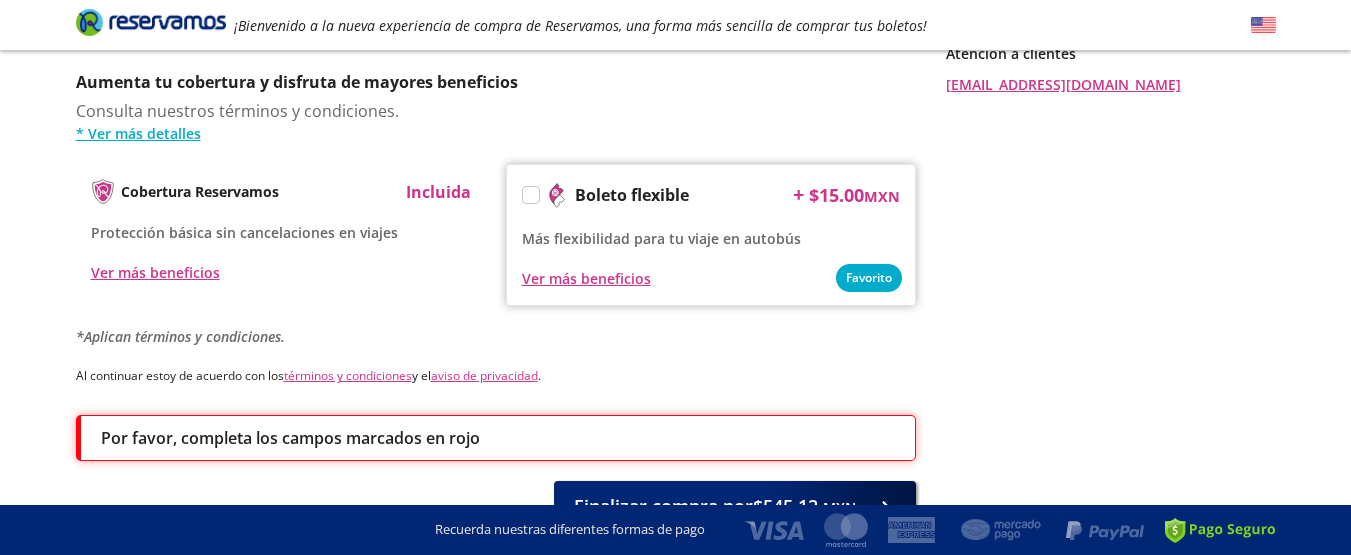 click at bounding box center [531, 195] 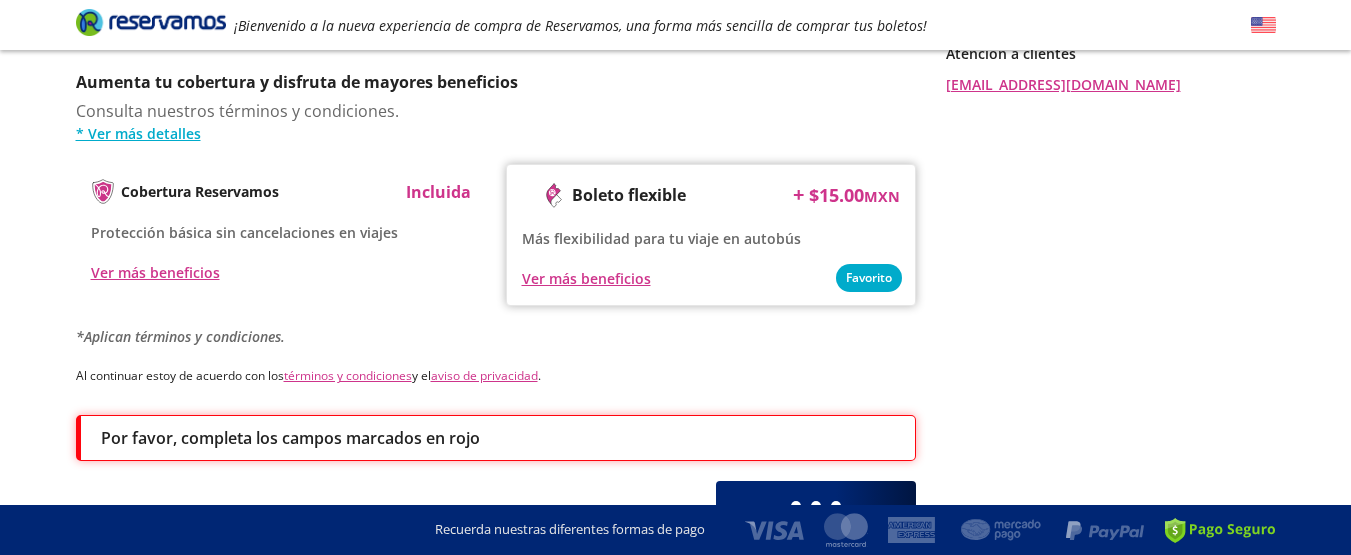 click on "Ver más beneficios" at bounding box center (711, 278) 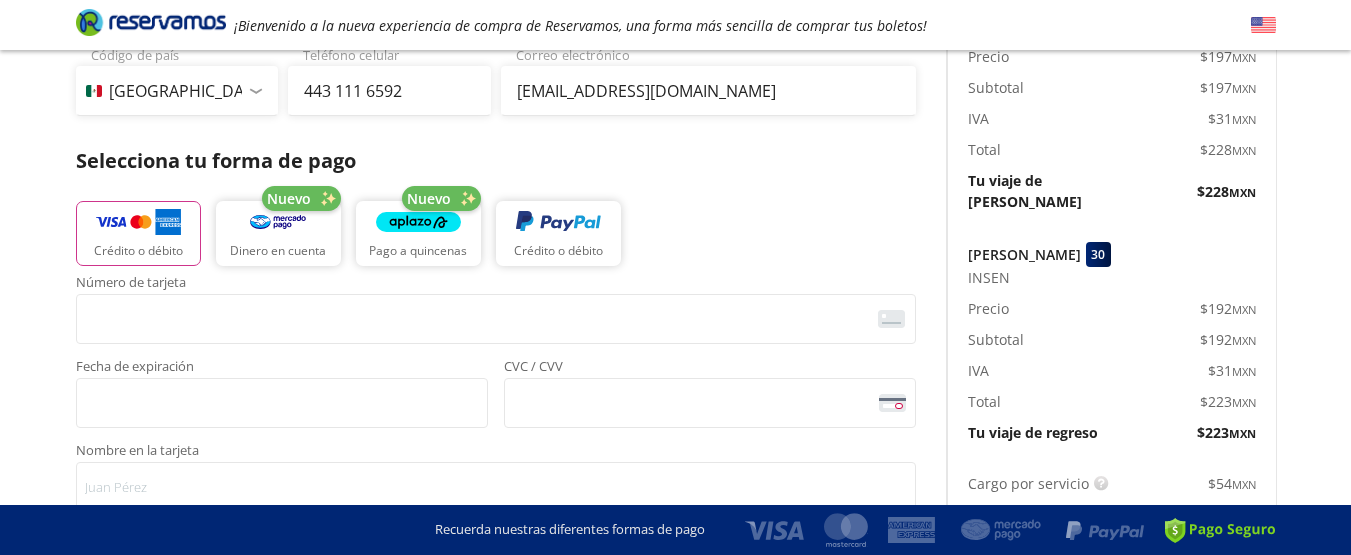 scroll, scrollTop: 312, scrollLeft: 0, axis: vertical 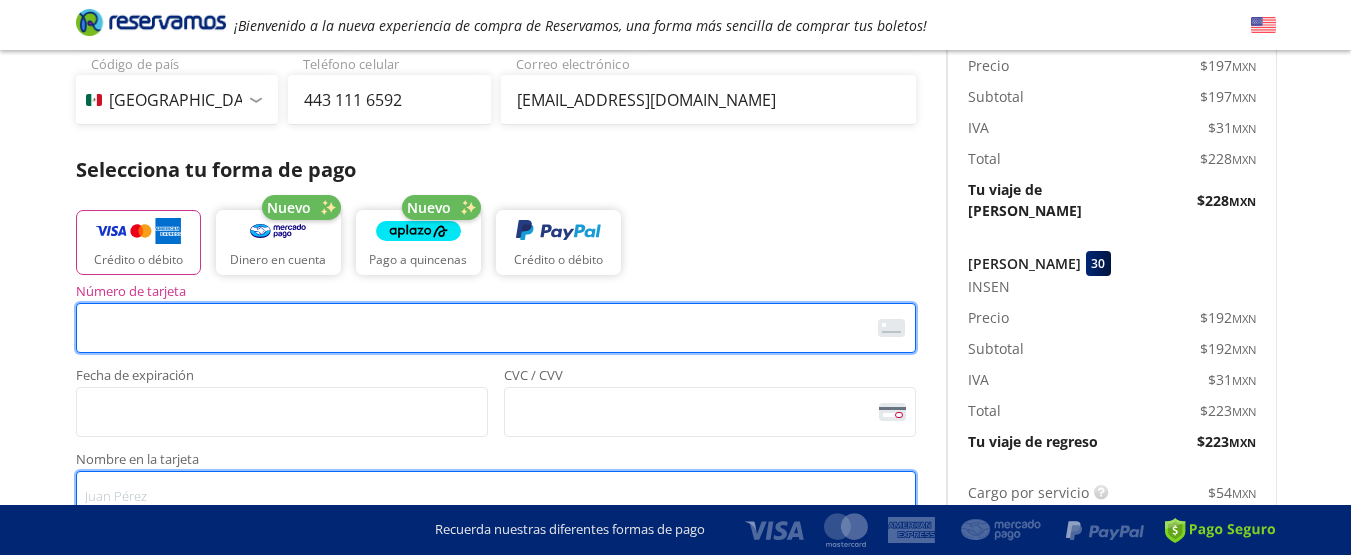 type on "[PERSON_NAME]" 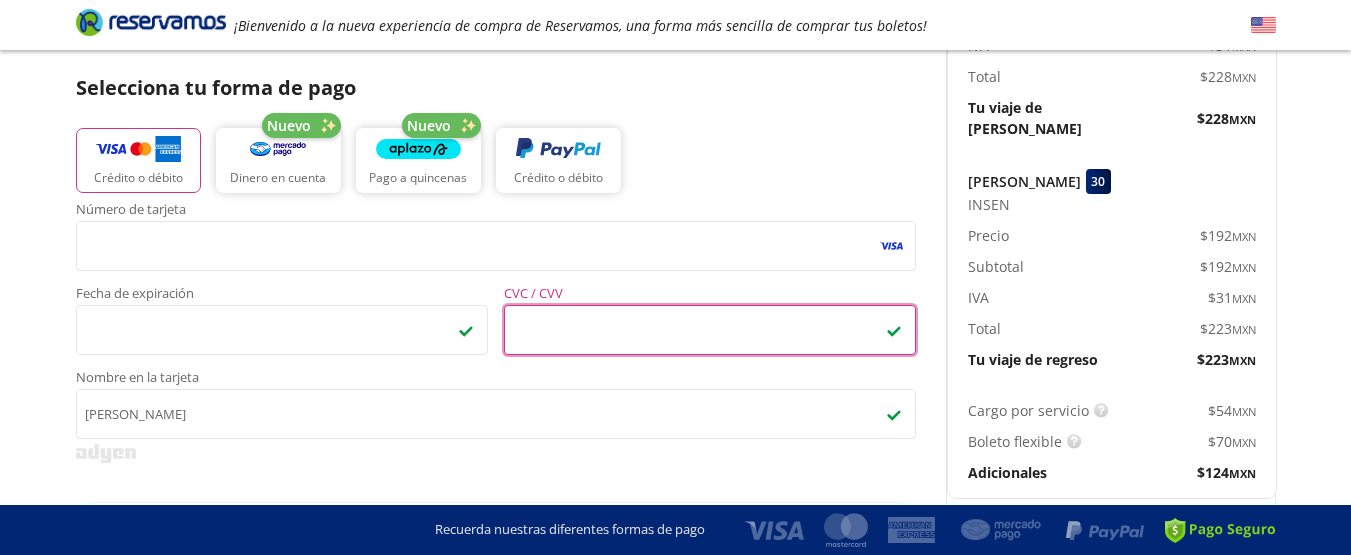 scroll, scrollTop: 612, scrollLeft: 0, axis: vertical 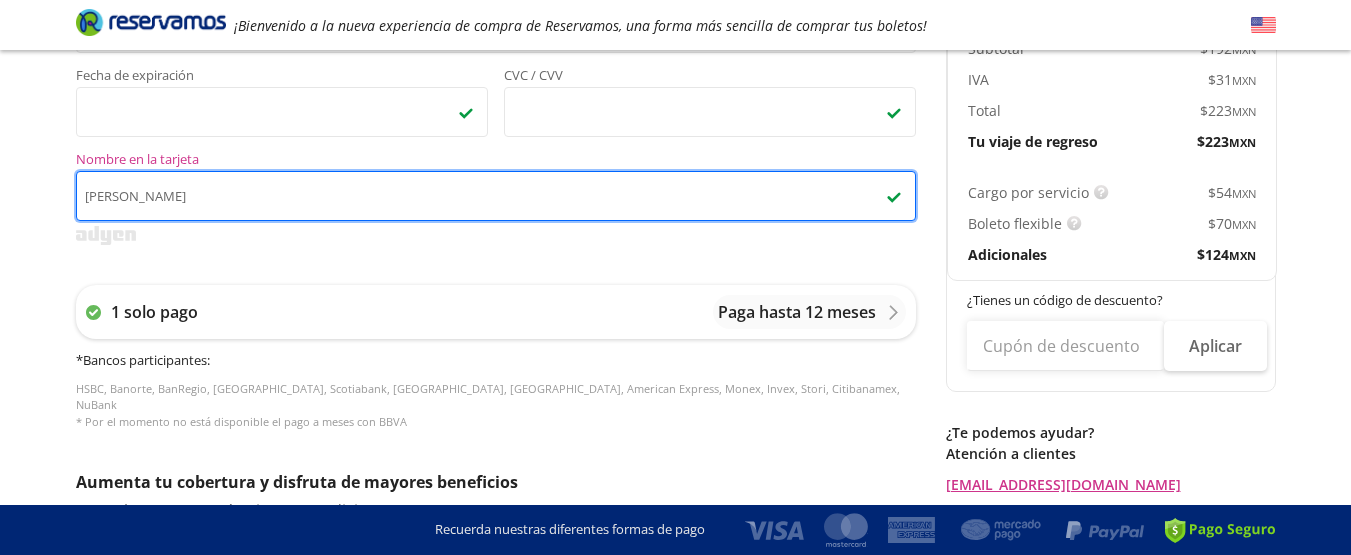click on "[PERSON_NAME]" at bounding box center (496, 196) 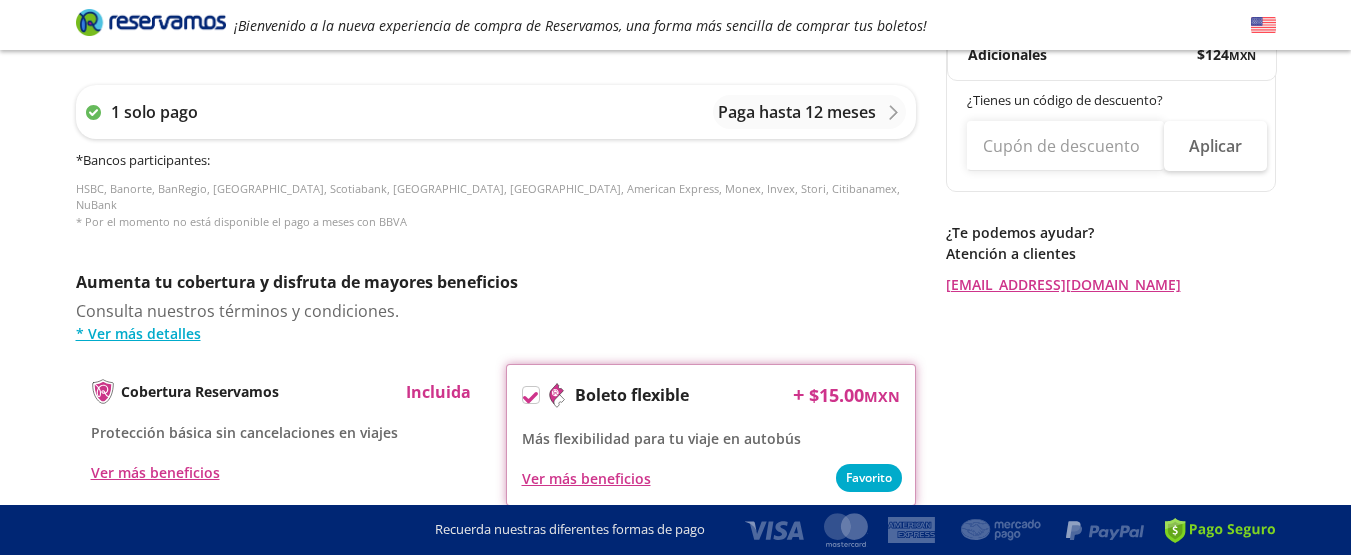 scroll, scrollTop: 1012, scrollLeft: 0, axis: vertical 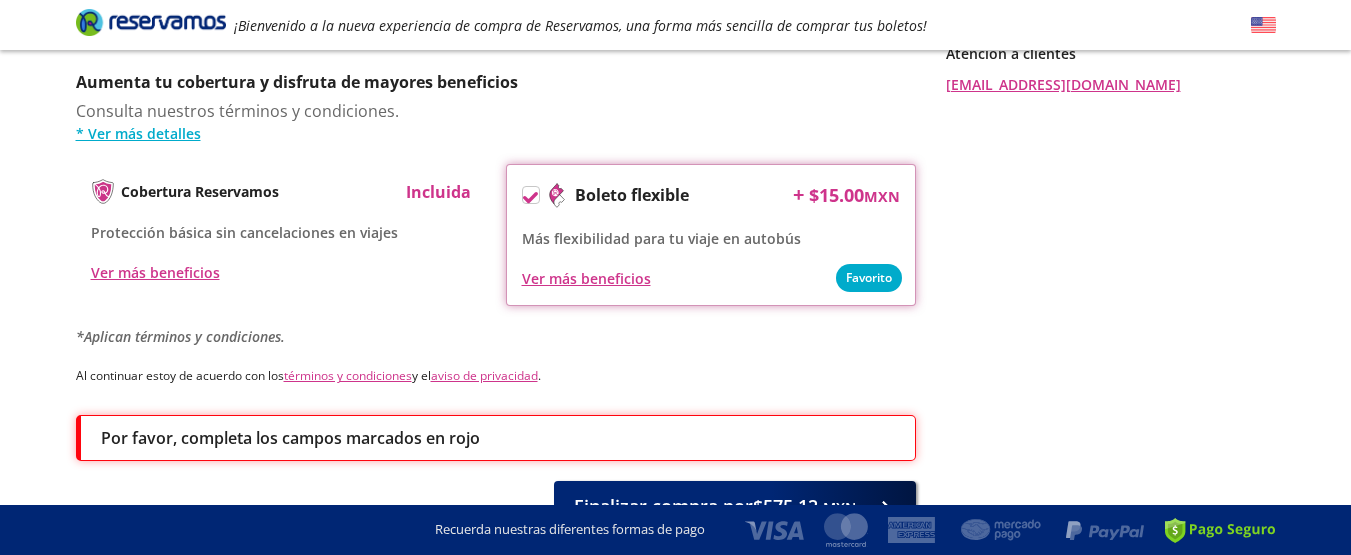 click on "Ver más beneficios" at bounding box center [711, 278] 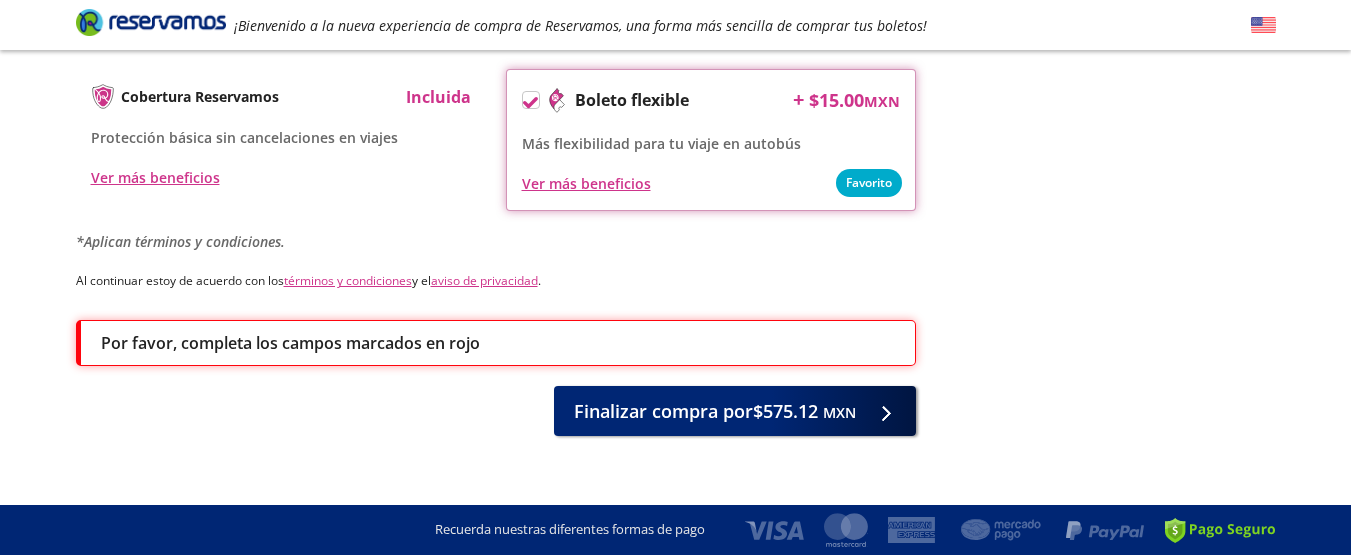scroll, scrollTop: 1112, scrollLeft: 0, axis: vertical 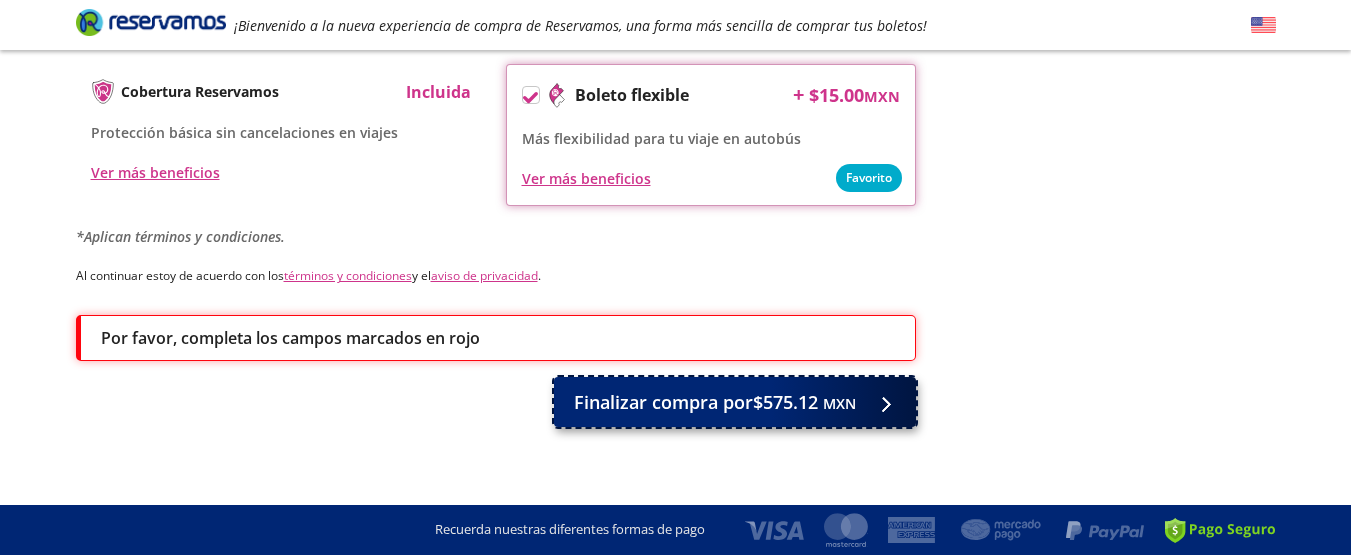 click on "Finalizar compra por  $575.12   MXN" at bounding box center (715, 402) 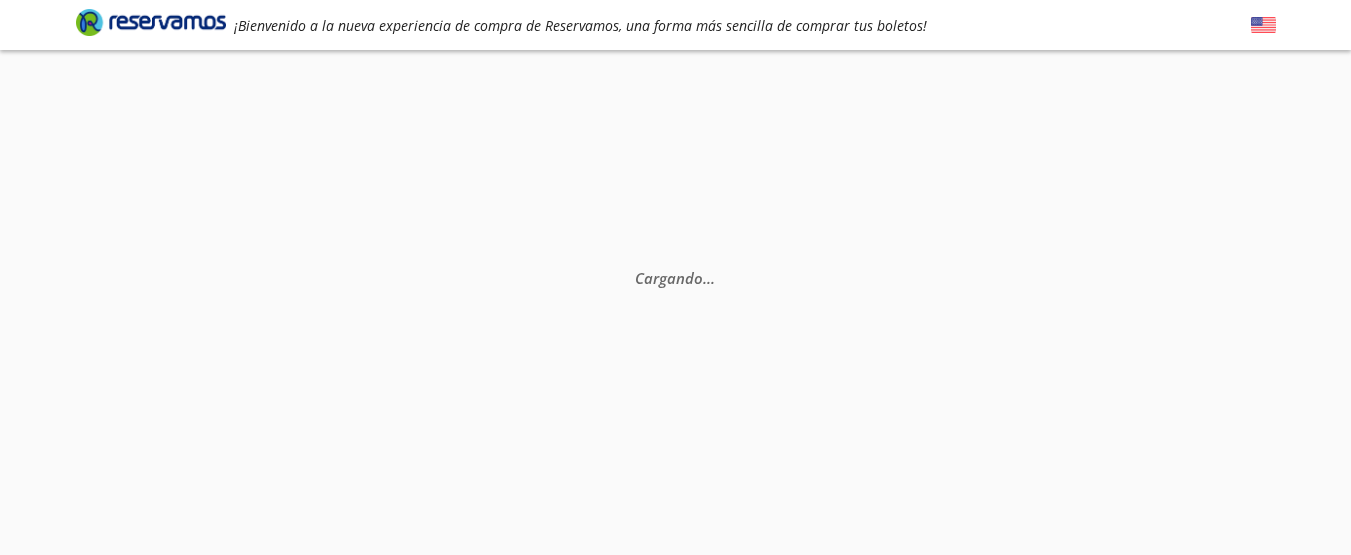 scroll, scrollTop: 0, scrollLeft: 0, axis: both 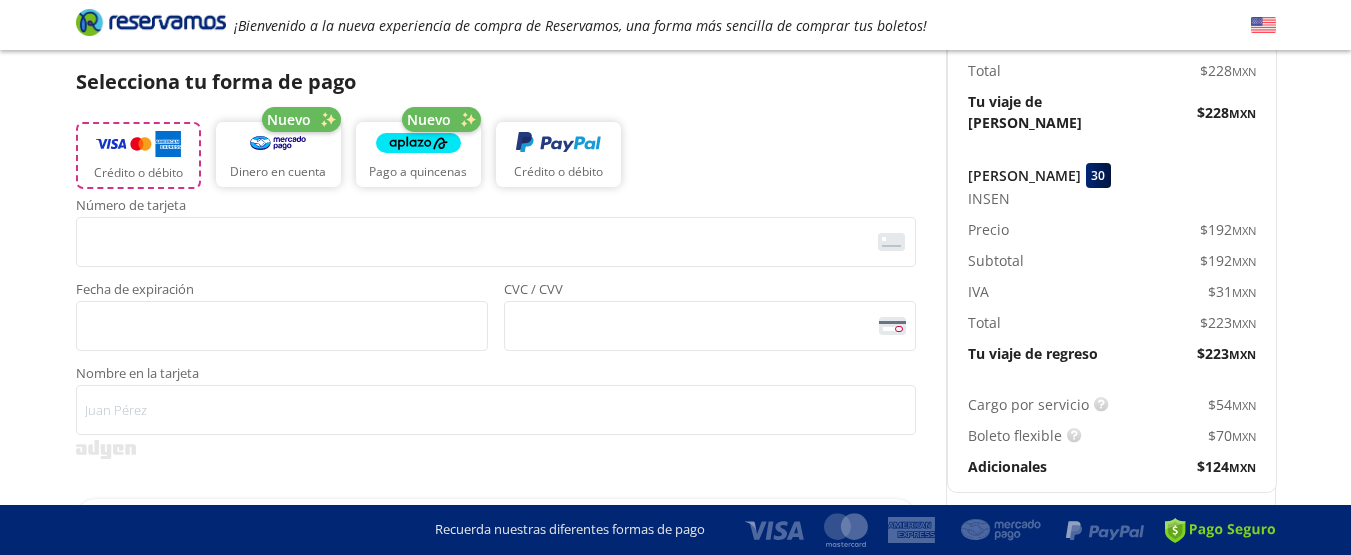 click at bounding box center [138, 144] 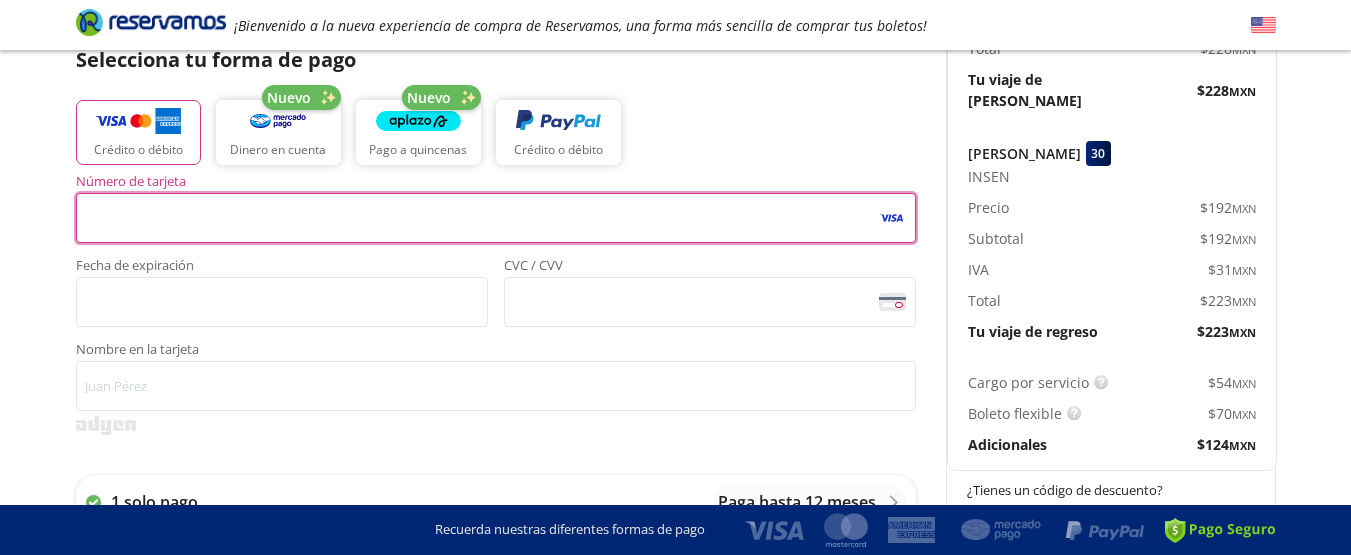 scroll, scrollTop: 400, scrollLeft: 0, axis: vertical 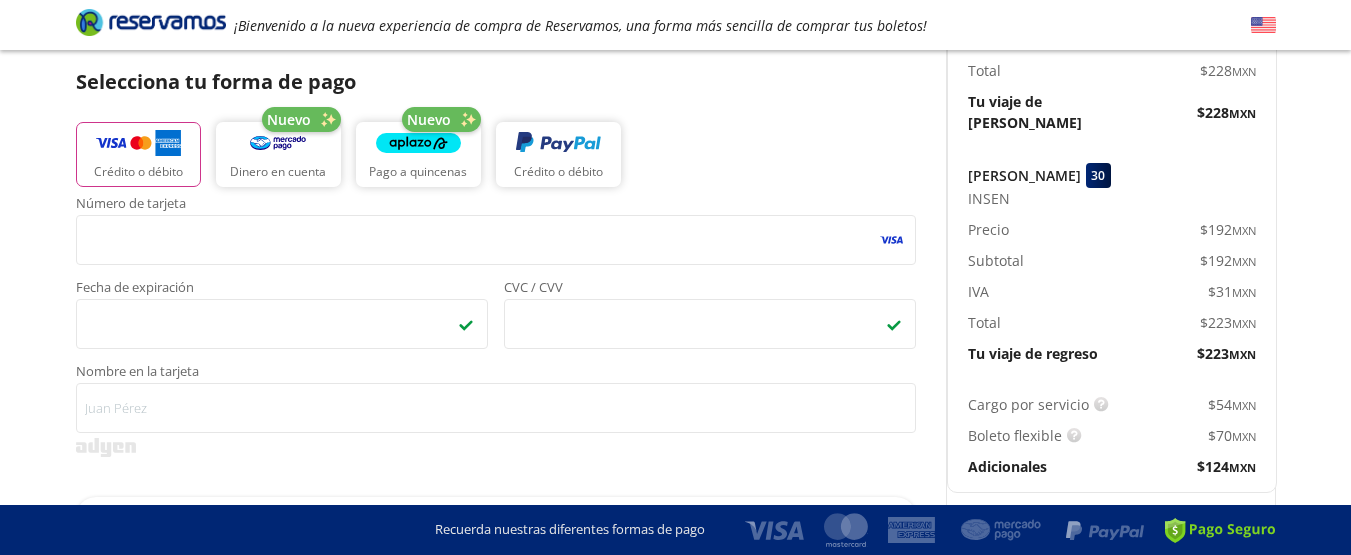 click at bounding box center (894, 324) 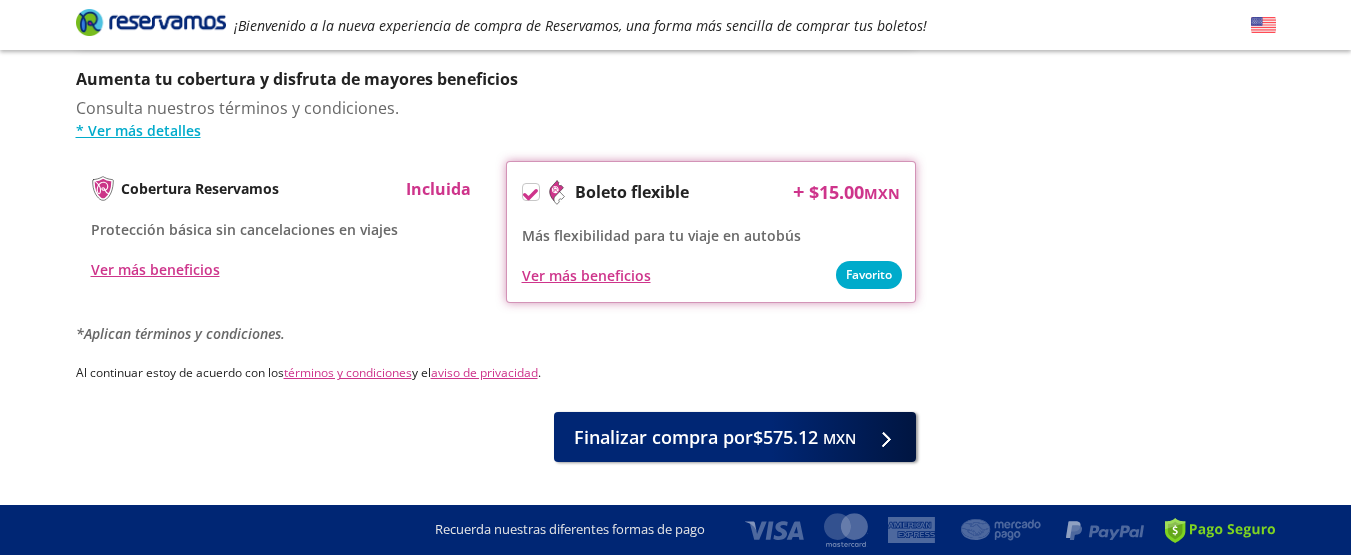 scroll, scrollTop: 1157, scrollLeft: 0, axis: vertical 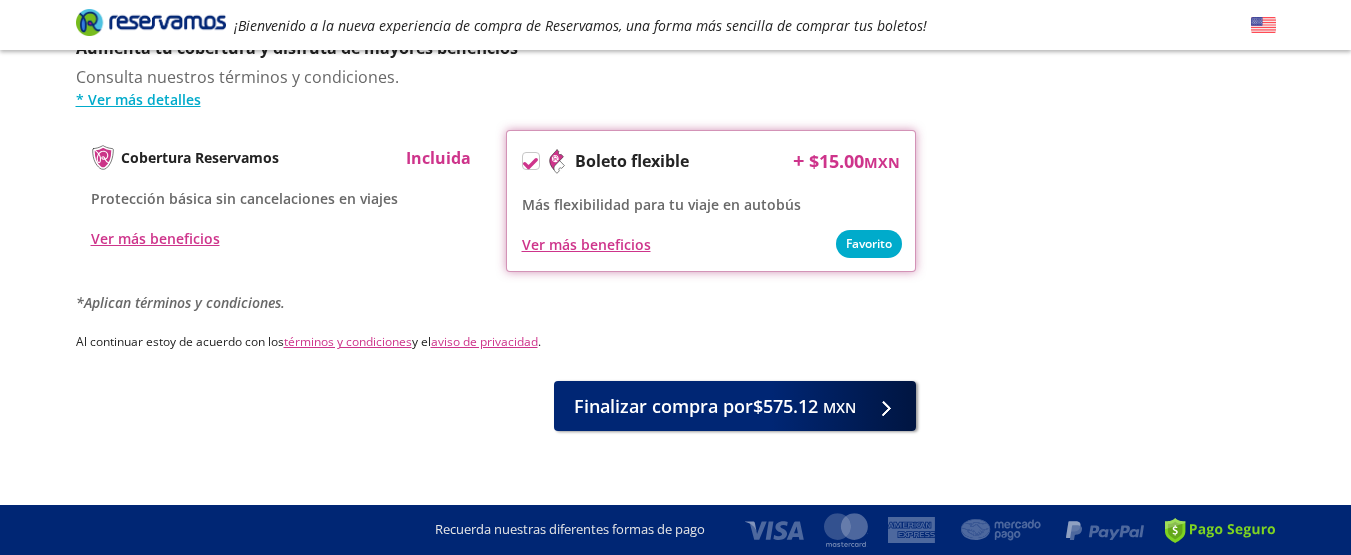 drag, startPoint x: 864, startPoint y: 221, endPoint x: 753, endPoint y: 308, distance: 141.0319 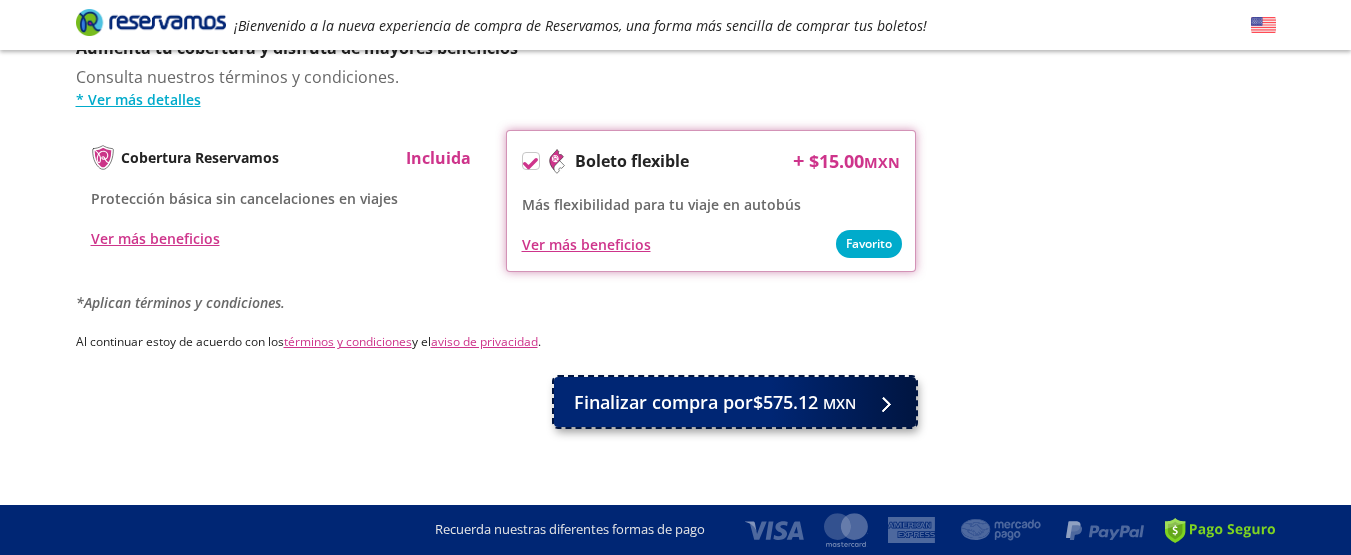 click on "Finalizar compra por  $575.12   MXN" at bounding box center (715, 402) 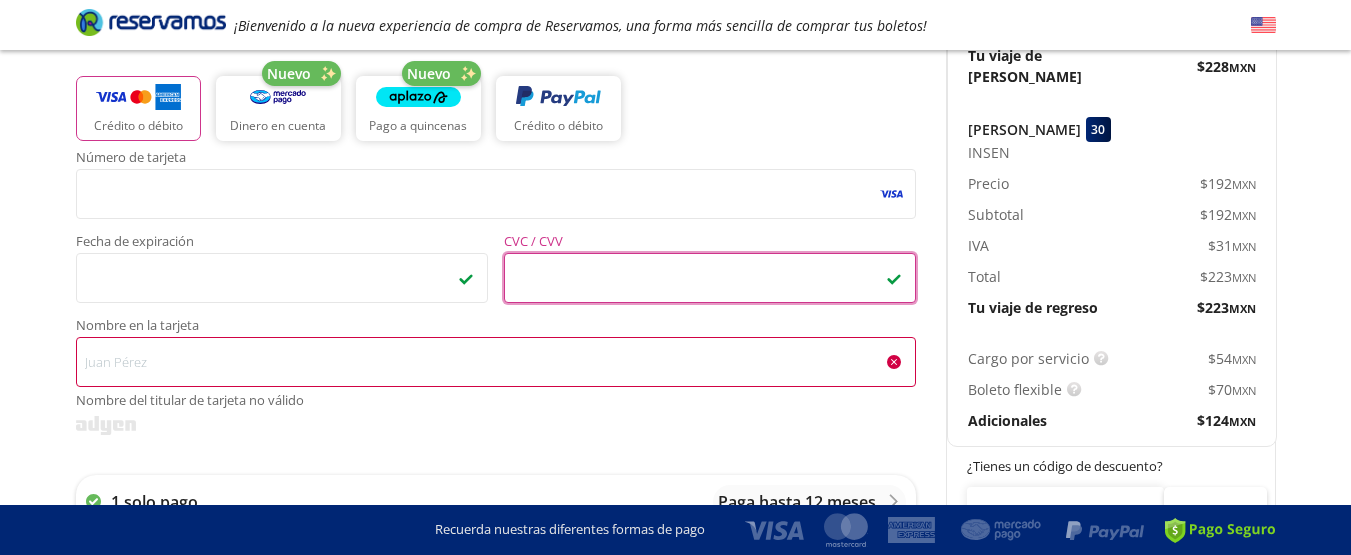 scroll, scrollTop: 480, scrollLeft: 0, axis: vertical 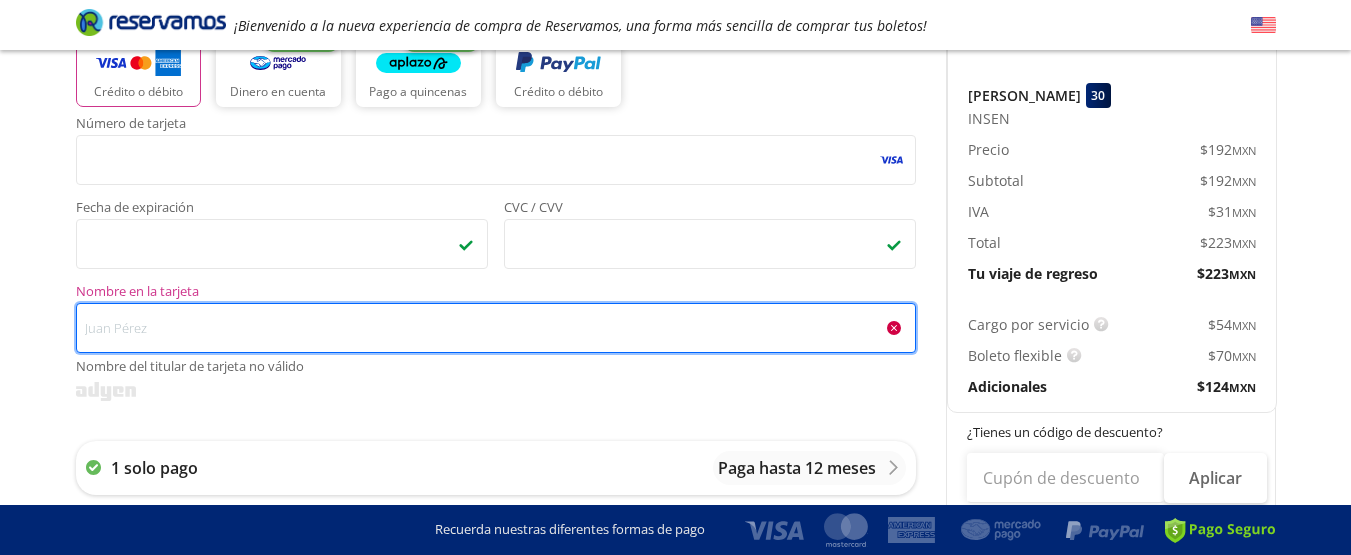 click on "Nombre en la tarjeta Nombre del titular de tarjeta no válido" at bounding box center (496, 328) 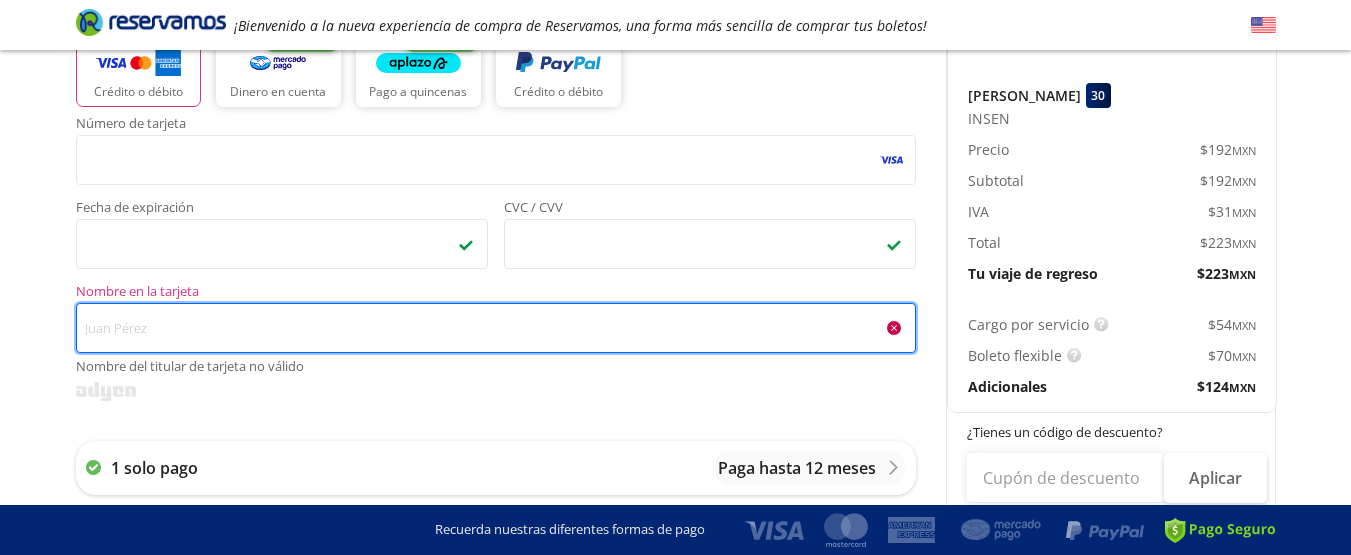 type on "[PERSON_NAME]" 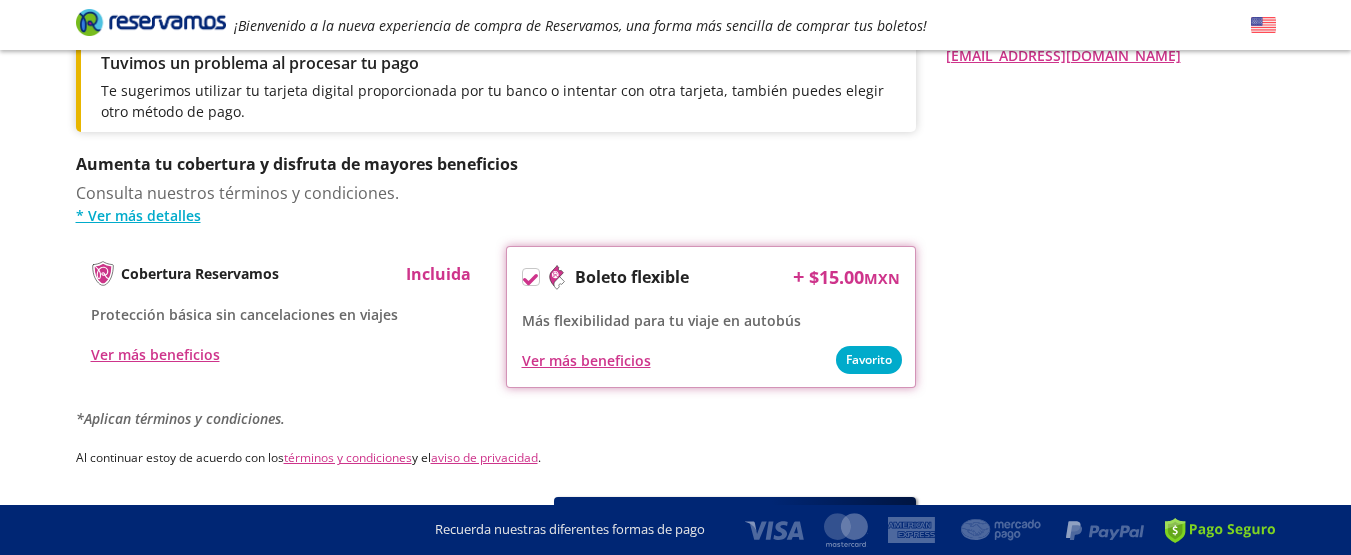 scroll, scrollTop: 1080, scrollLeft: 0, axis: vertical 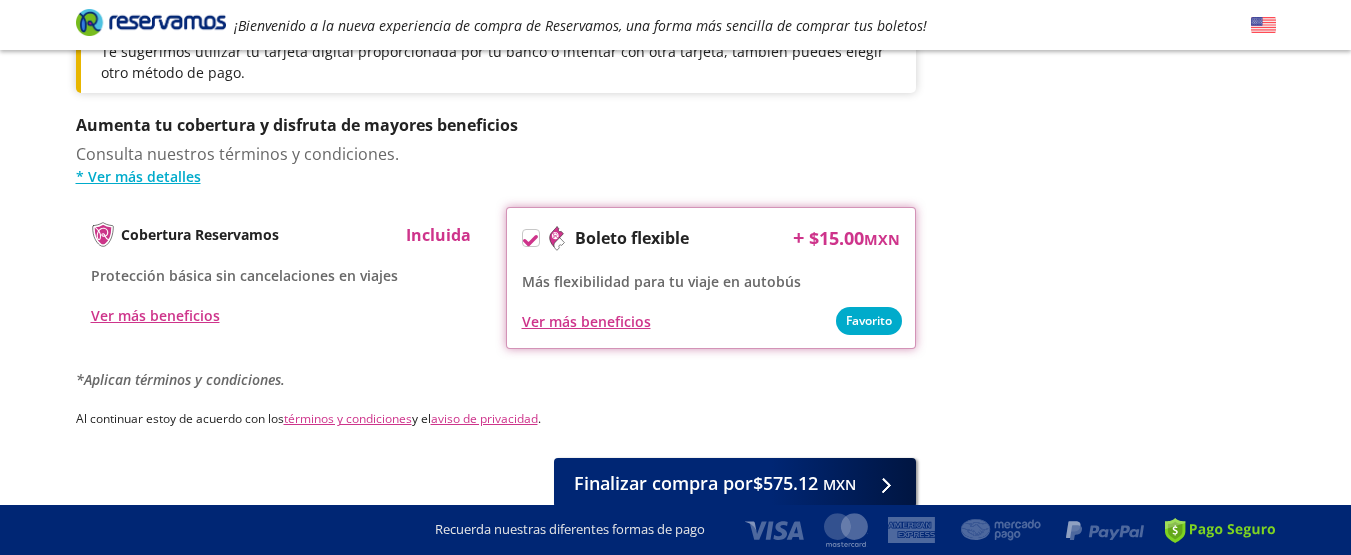 click 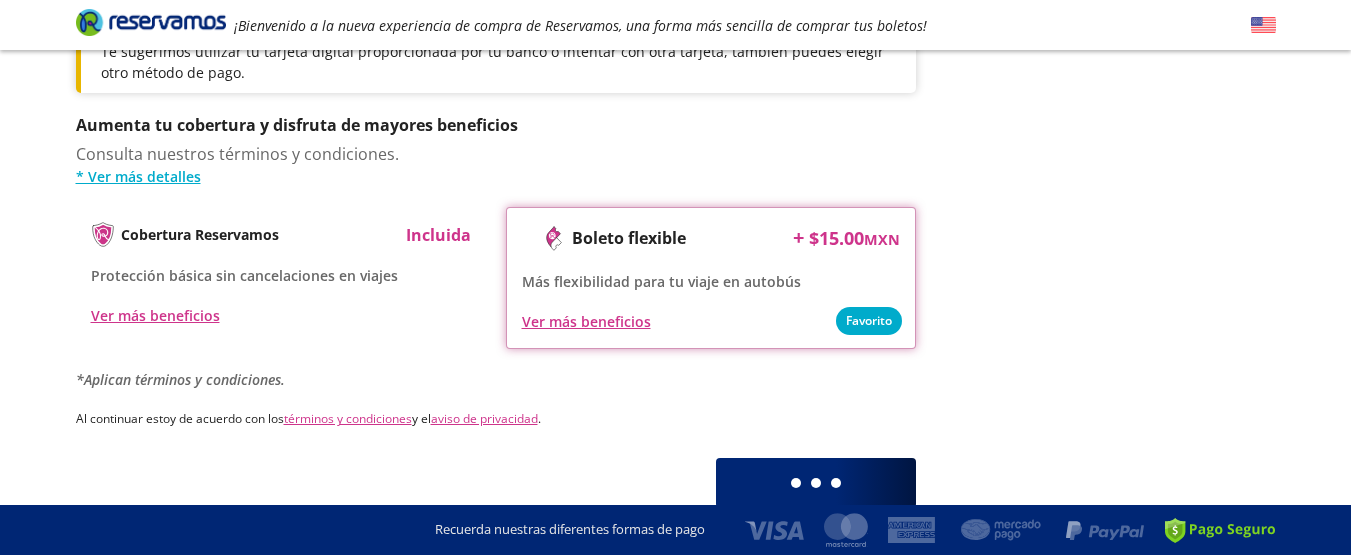 click on "Ver más beneficios" at bounding box center [711, 321] 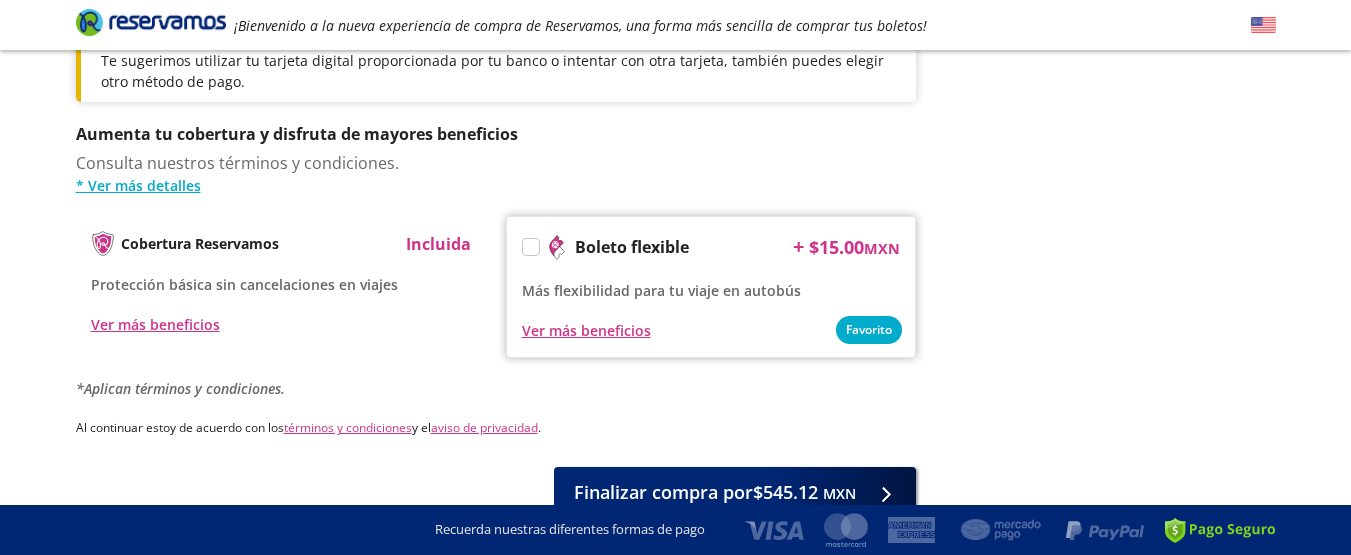 scroll, scrollTop: 1157, scrollLeft: 0, axis: vertical 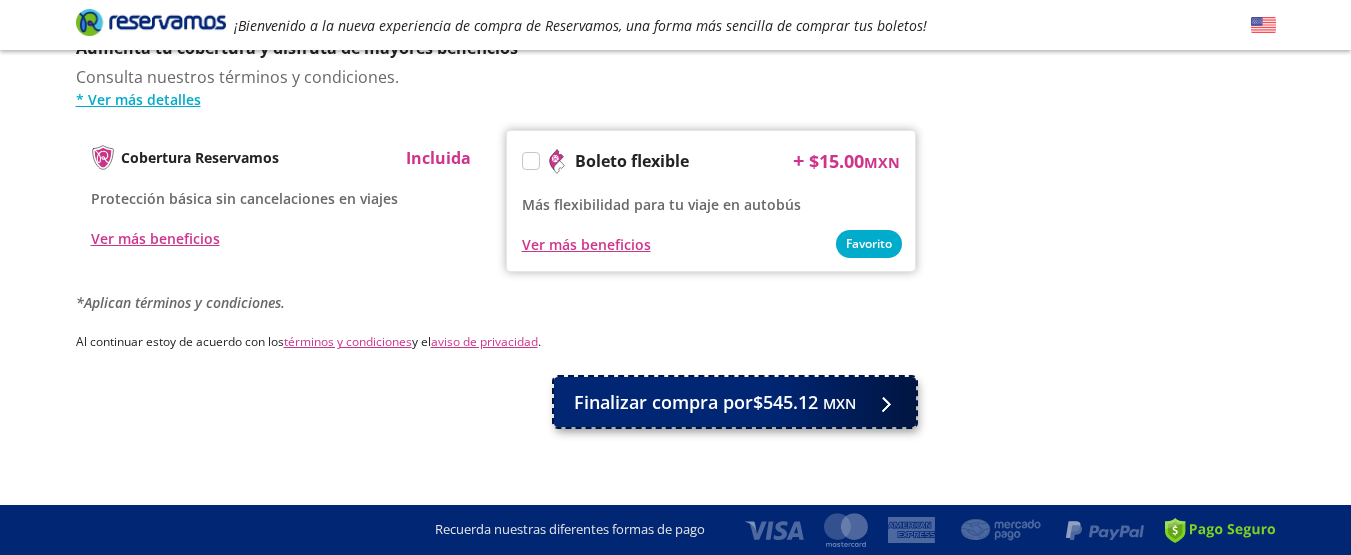 click on "Finalizar compra por  $545.12   MXN" at bounding box center (715, 402) 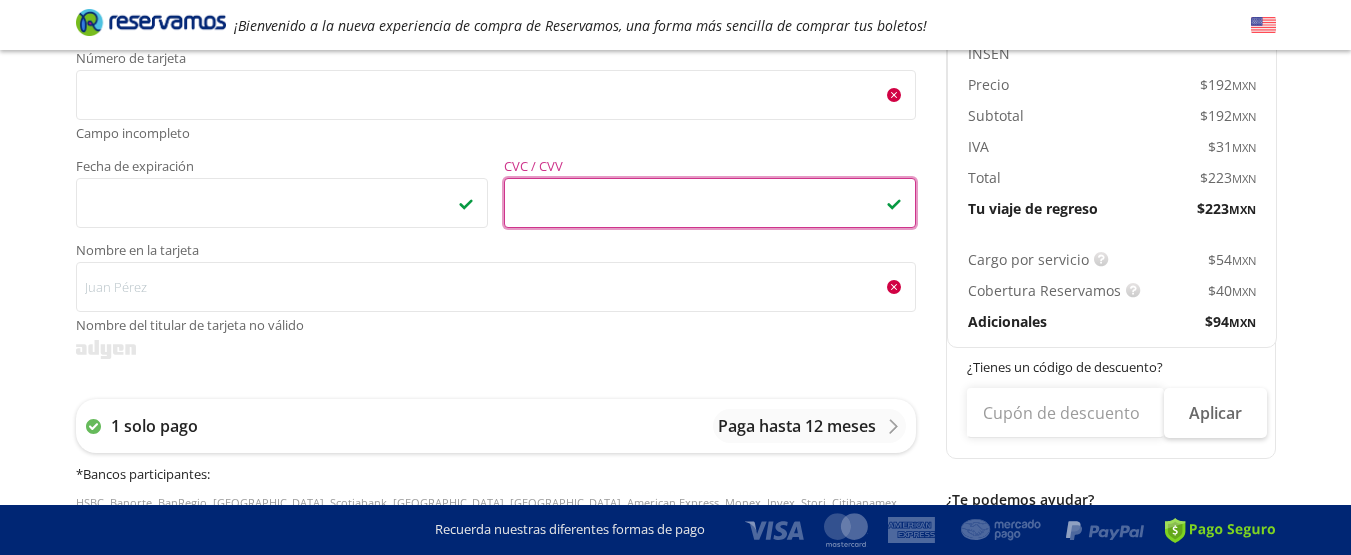 scroll, scrollTop: 593, scrollLeft: 0, axis: vertical 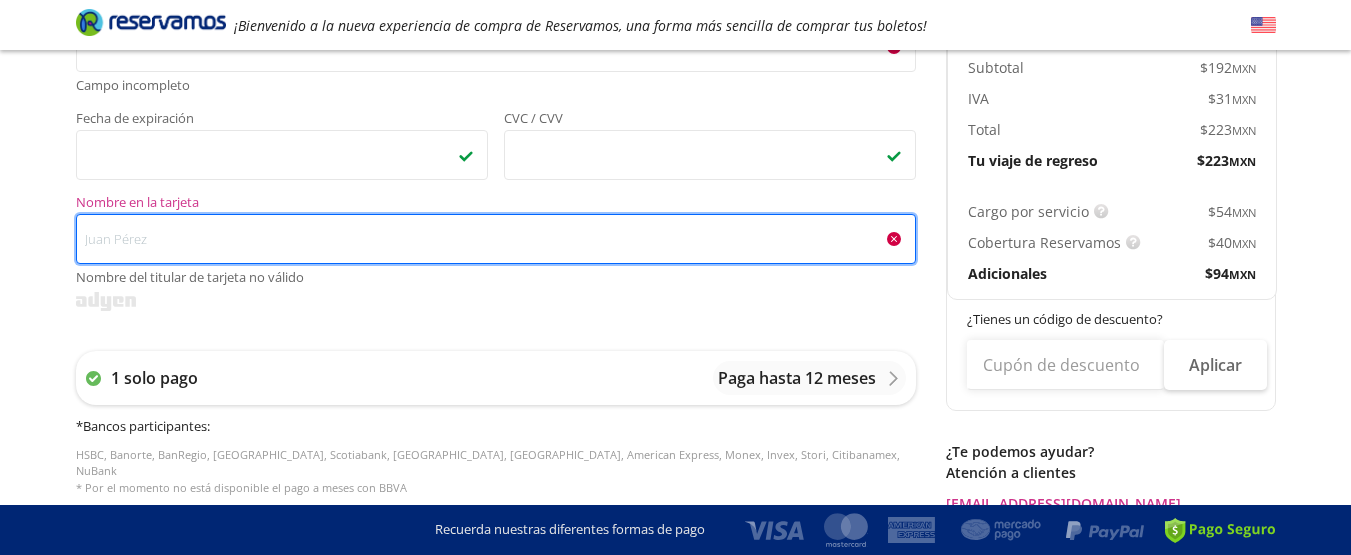 click on "Nombre en la tarjeta Nombre del titular de tarjeta no válido" at bounding box center [496, 239] 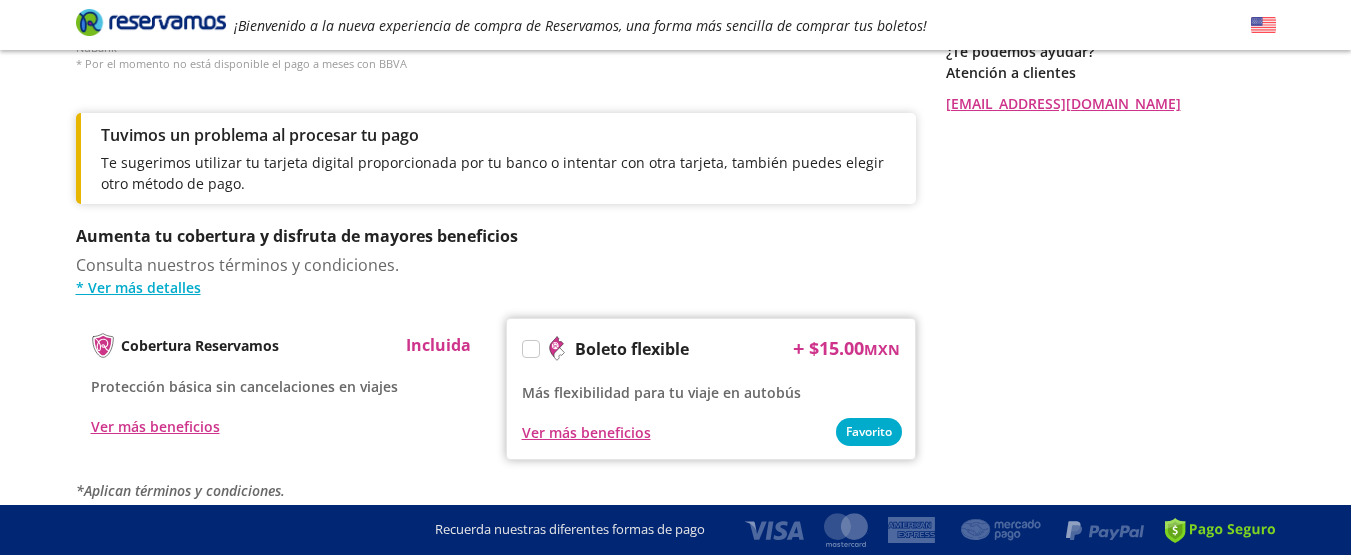 scroll, scrollTop: 1093, scrollLeft: 0, axis: vertical 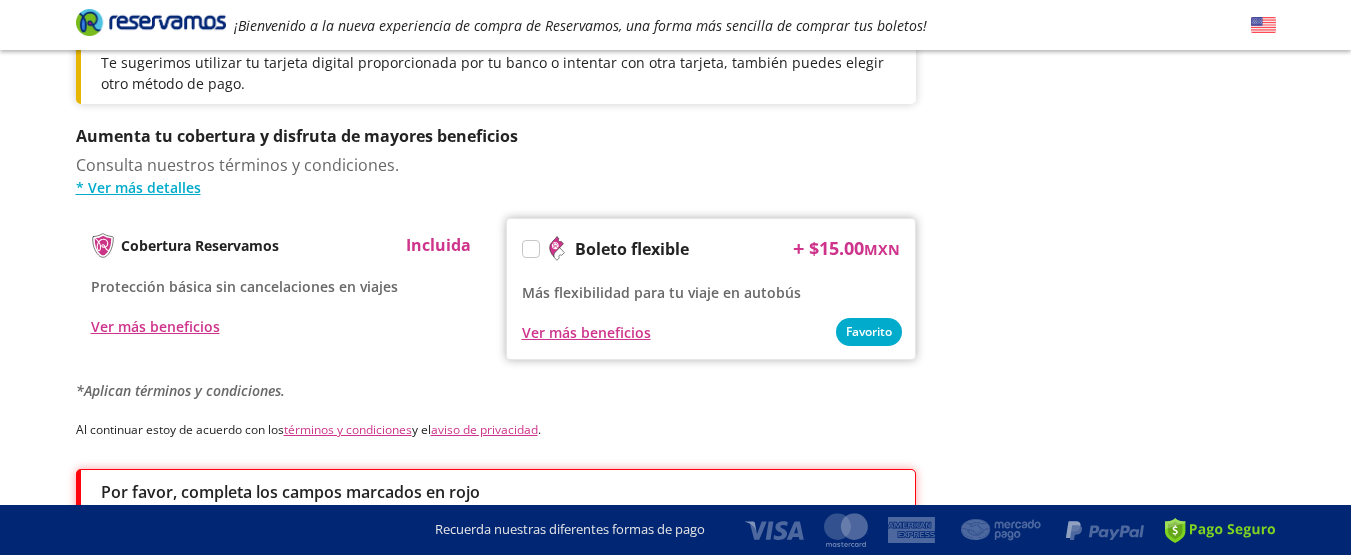 click on "Ver más beneficios" at bounding box center (711, 332) 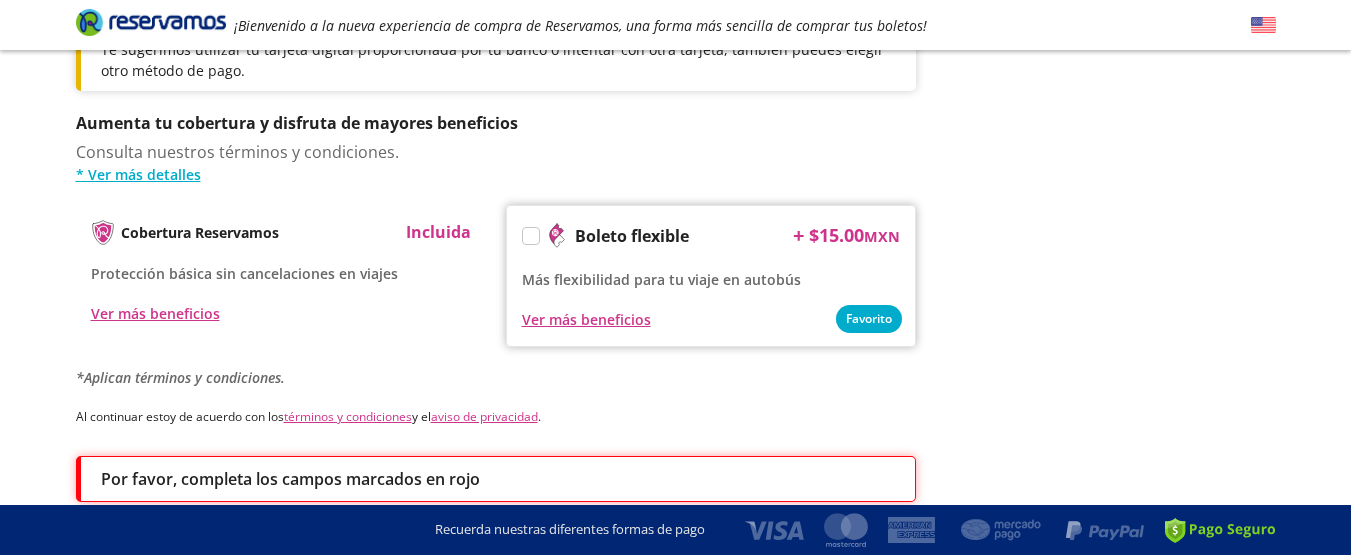 scroll, scrollTop: 1246, scrollLeft: 0, axis: vertical 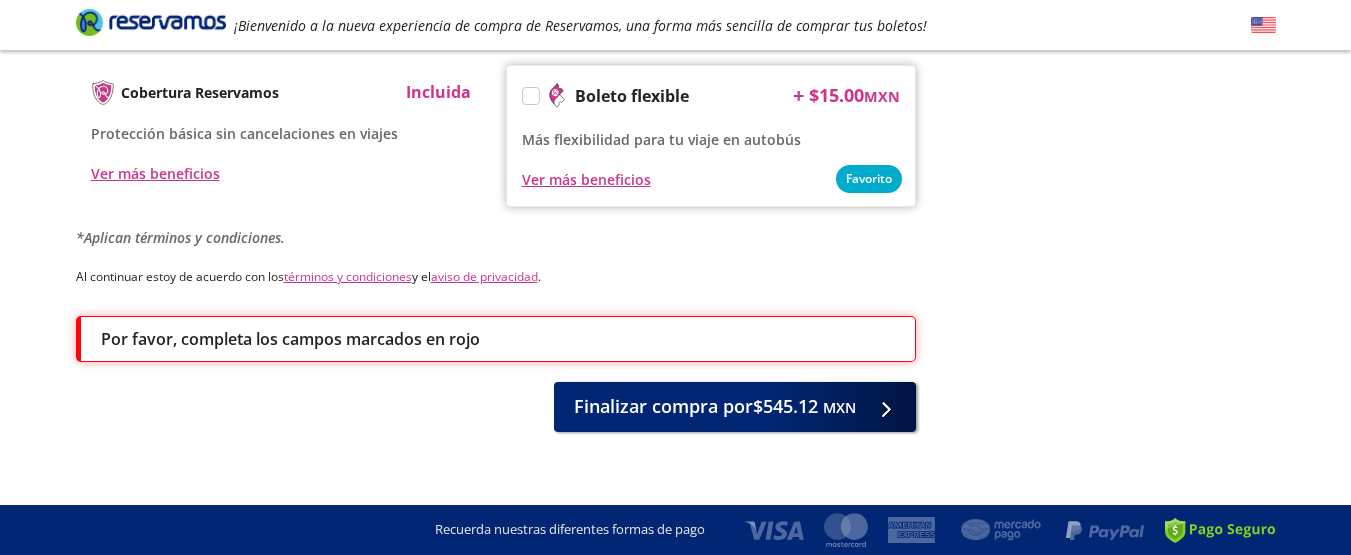 click on "Por favor, completa los campos marcados en rojo" at bounding box center (498, 339) 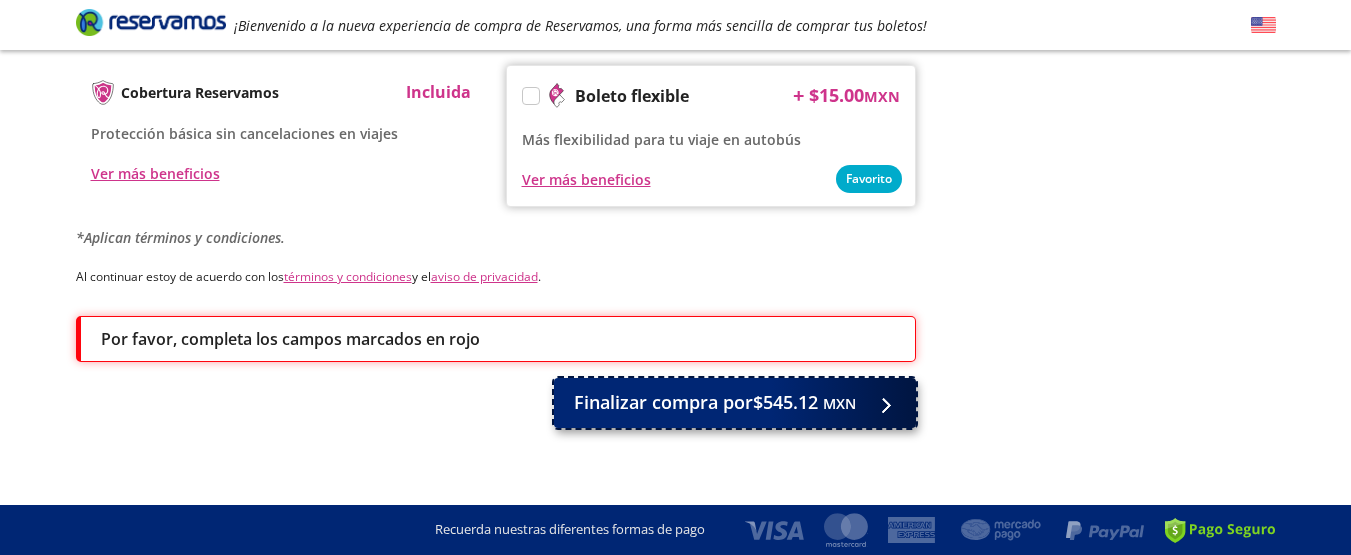 click on "Finalizar compra por  $545.12   MXN" at bounding box center [715, 402] 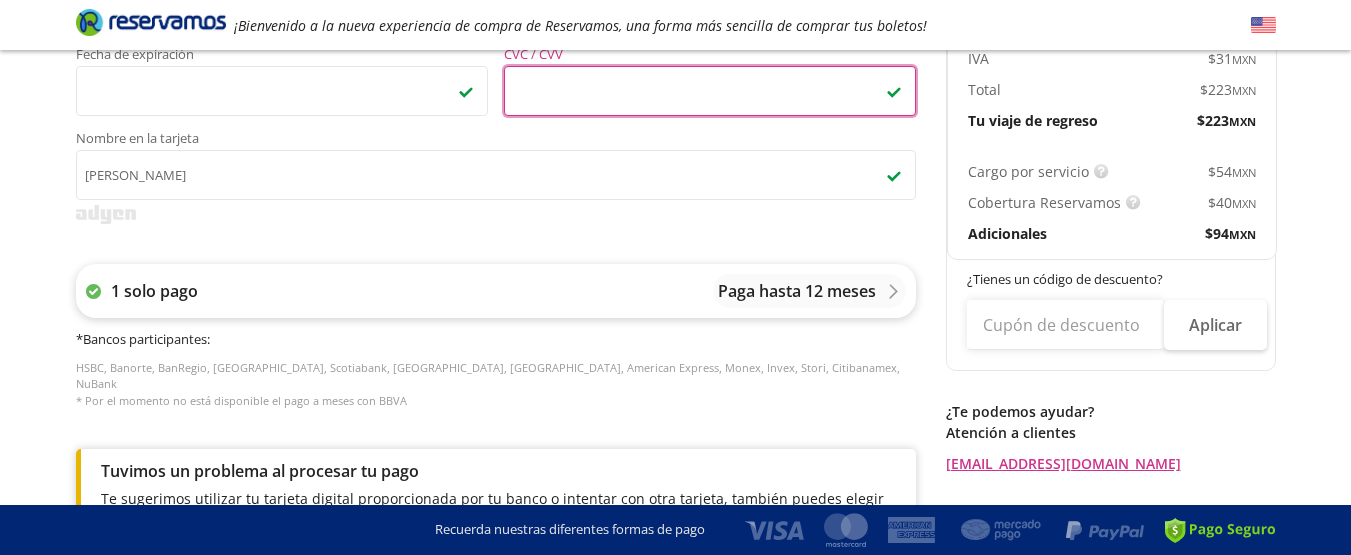 scroll, scrollTop: 623, scrollLeft: 0, axis: vertical 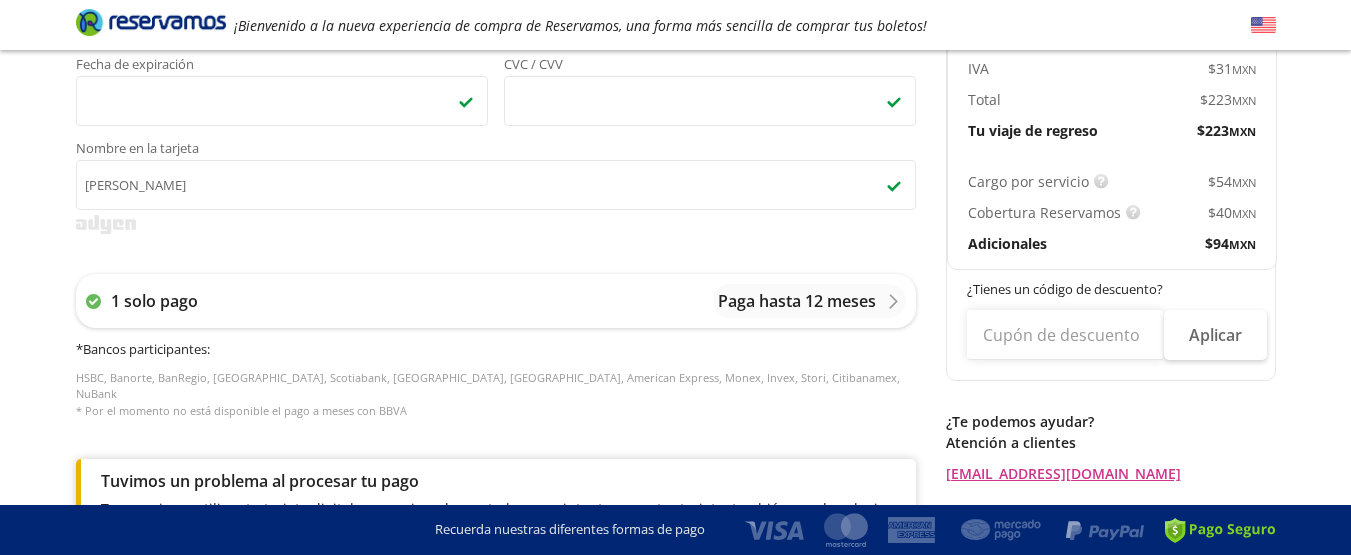 click on "Número de tarjeta <p>Your browser does not support iframes.</p> Fecha de expiración <p>Your browser does not support iframes.</p> CVC / CVV <p>Your browser does not support iframes.</p> Nombre en la tarjeta [PERSON_NAME]" at bounding box center (496, 104) 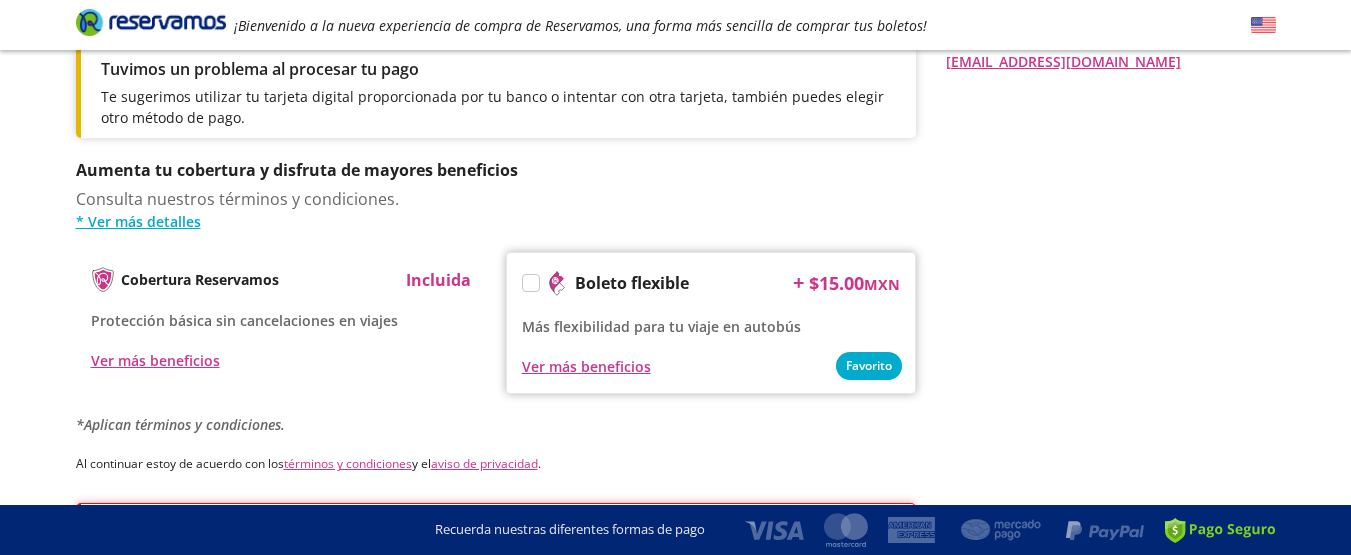 scroll, scrollTop: 1223, scrollLeft: 0, axis: vertical 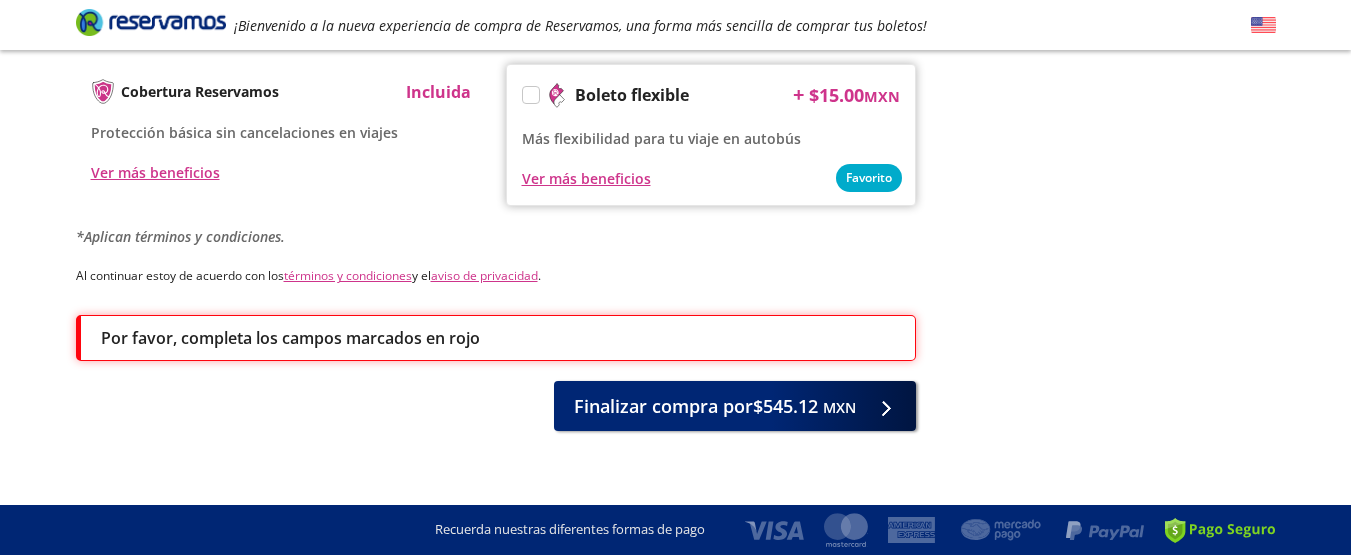 click at bounding box center [531, 95] 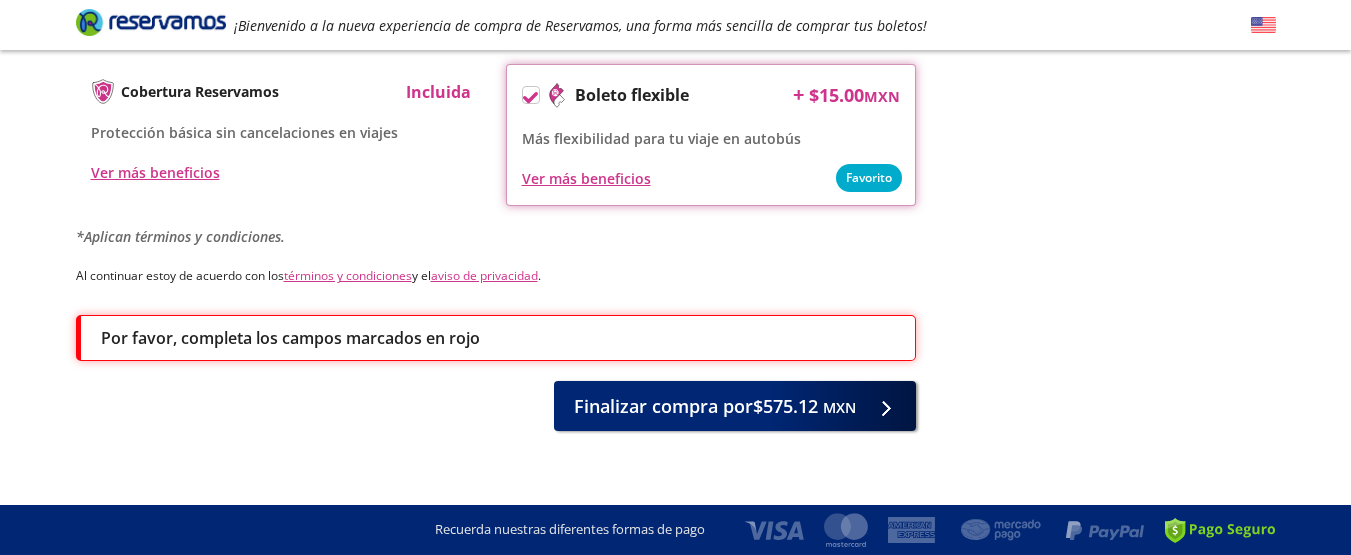 click on "Por favor, completa los campos marcados en rojo" at bounding box center (498, 338) 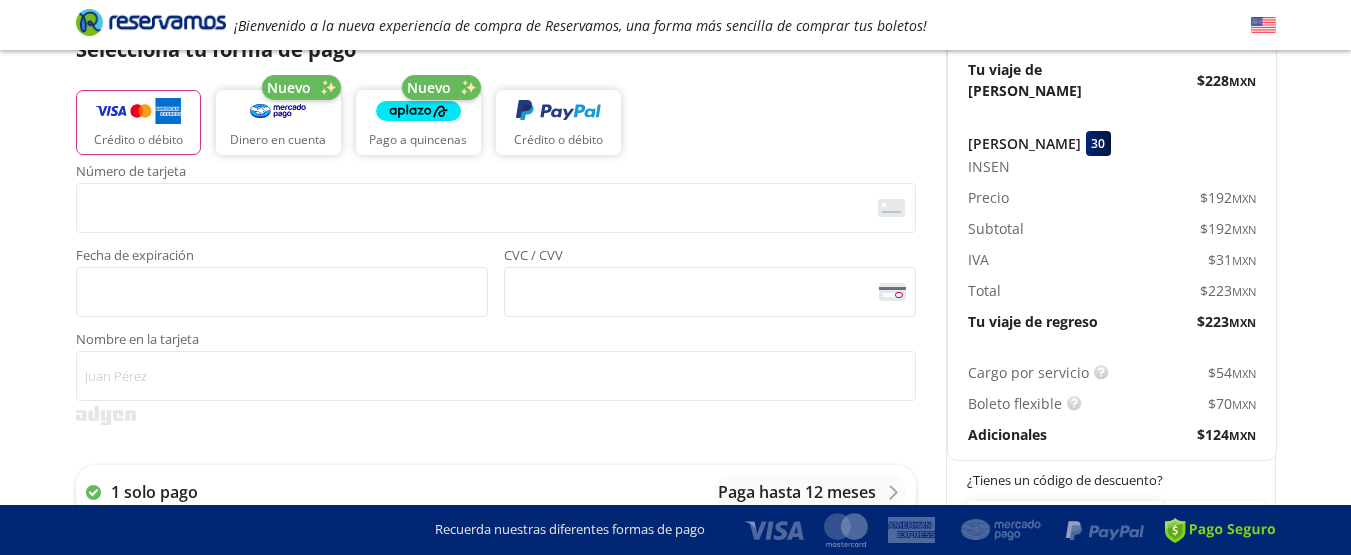 scroll, scrollTop: 400, scrollLeft: 0, axis: vertical 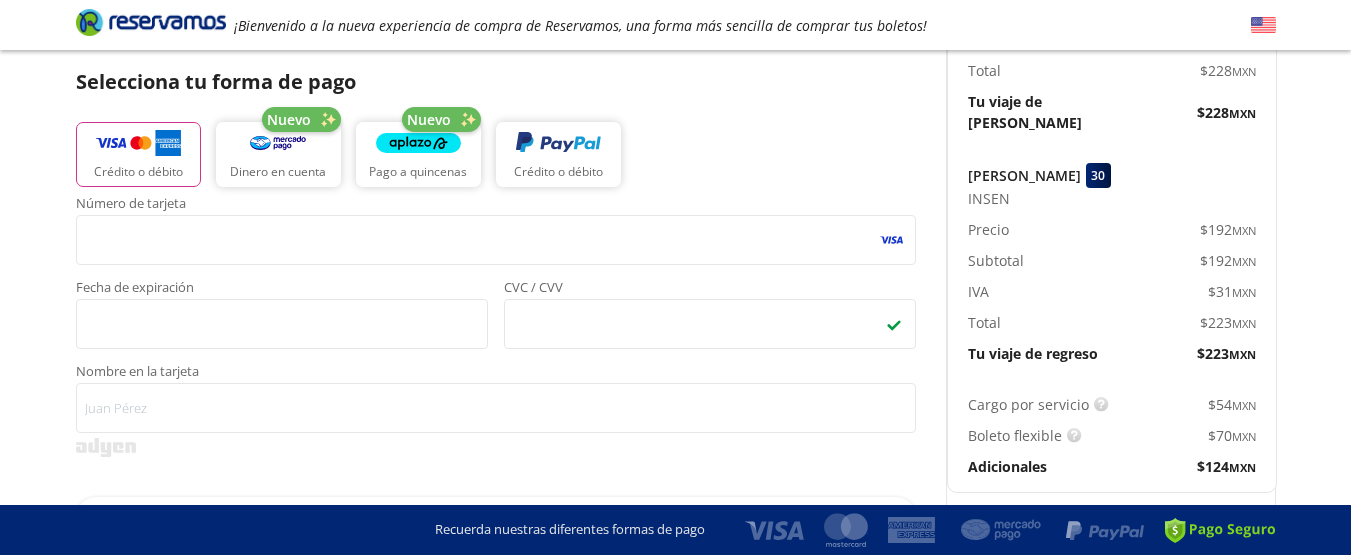 click at bounding box center (894, 324) 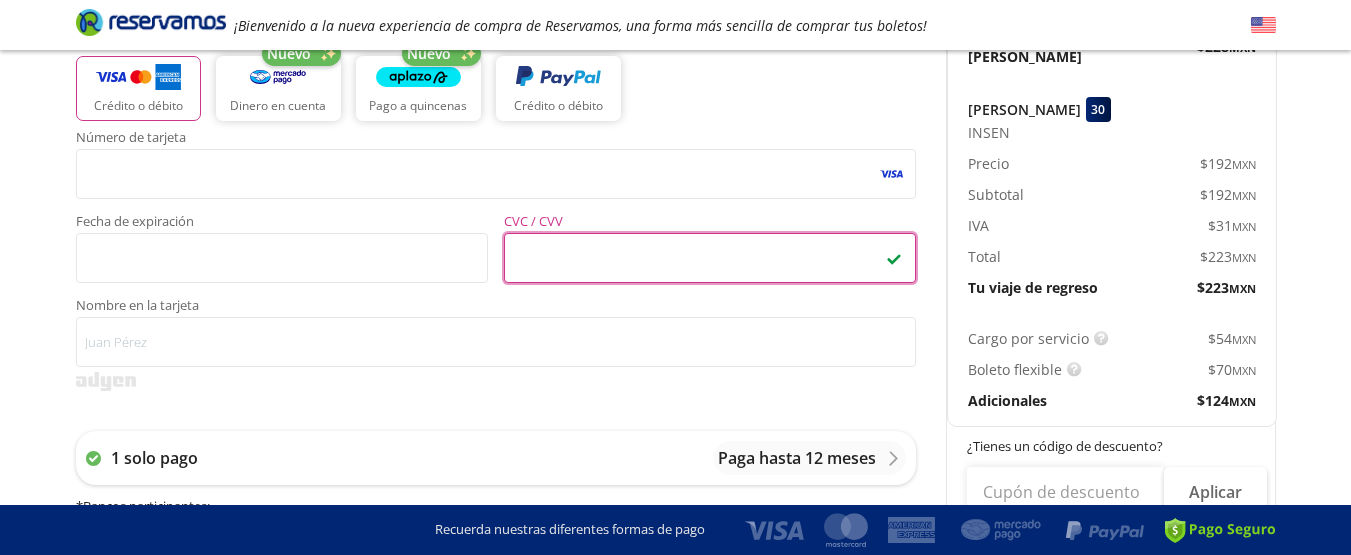 scroll, scrollTop: 500, scrollLeft: 0, axis: vertical 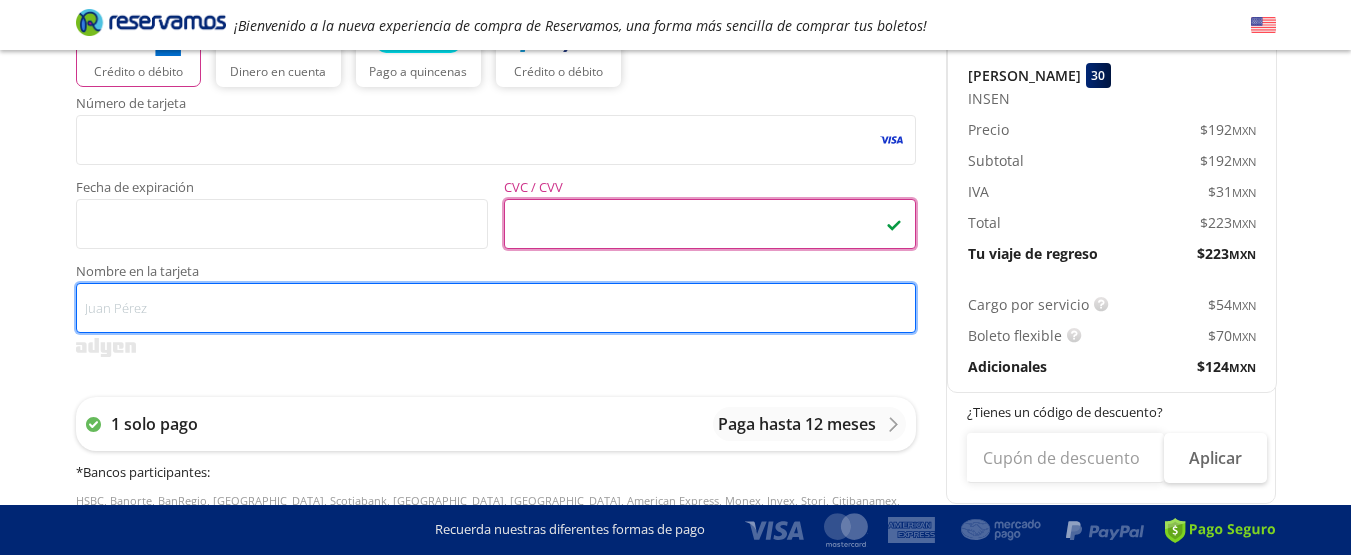 click on "Nombre en la tarjeta" at bounding box center (496, 308) 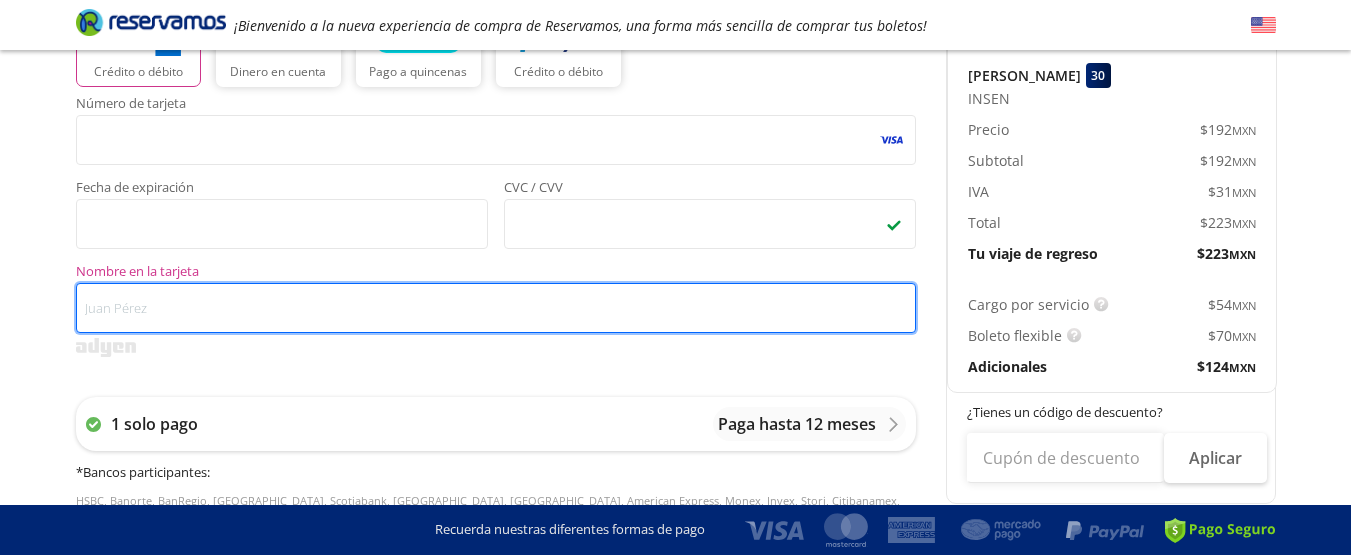 type on "[PERSON_NAME]" 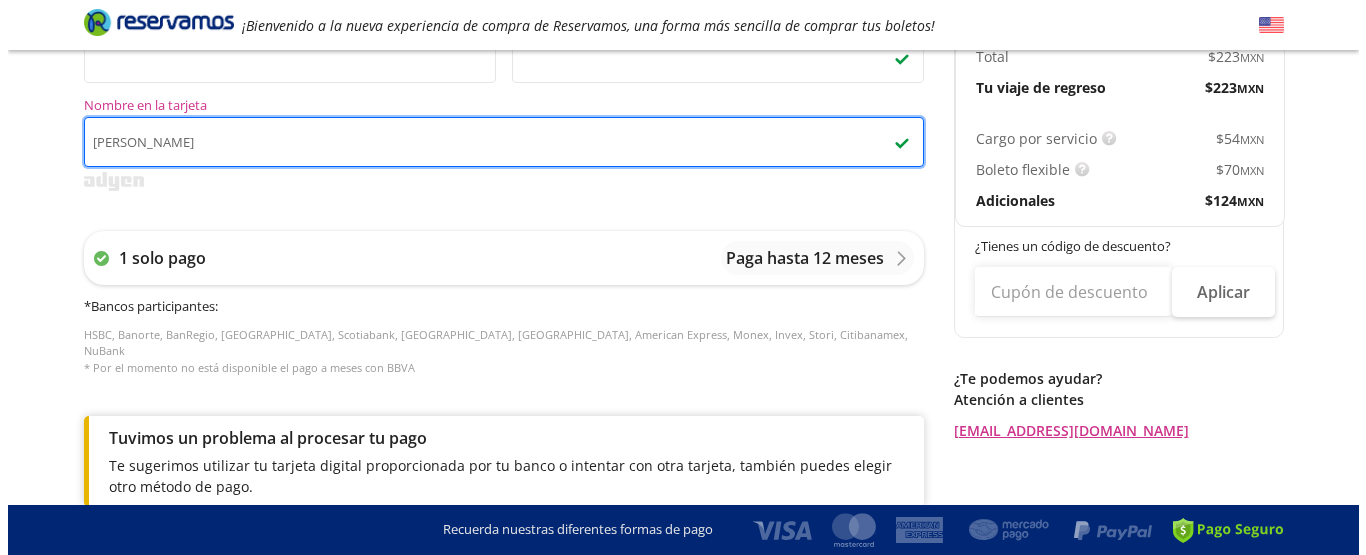 scroll, scrollTop: 700, scrollLeft: 0, axis: vertical 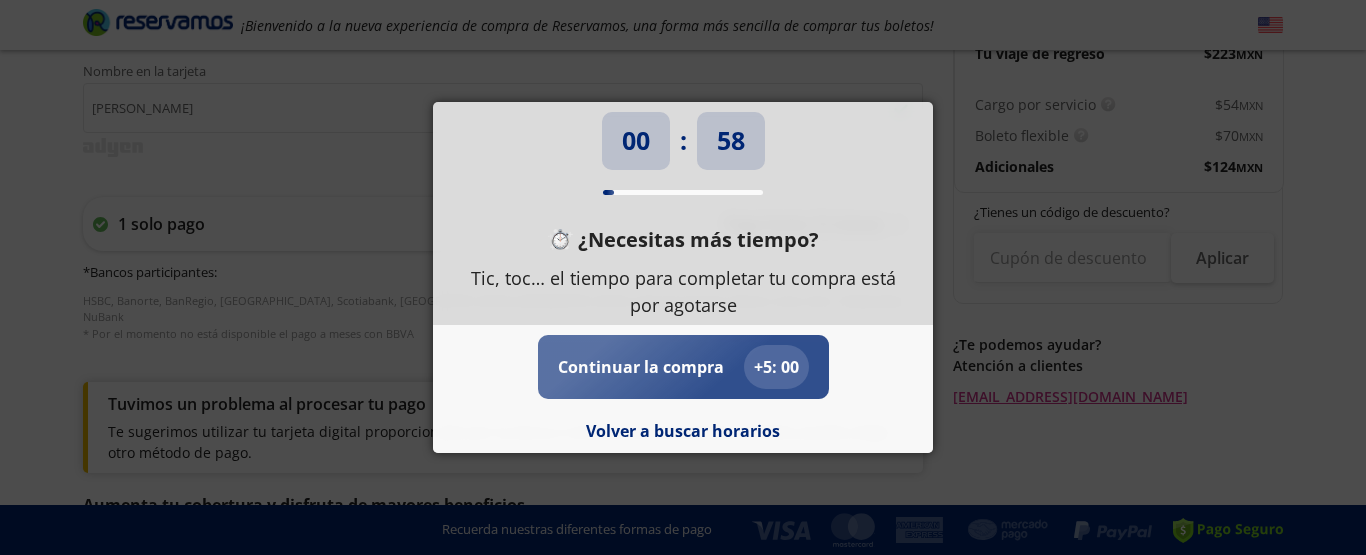 click on "Continuar la compra" at bounding box center [641, 367] 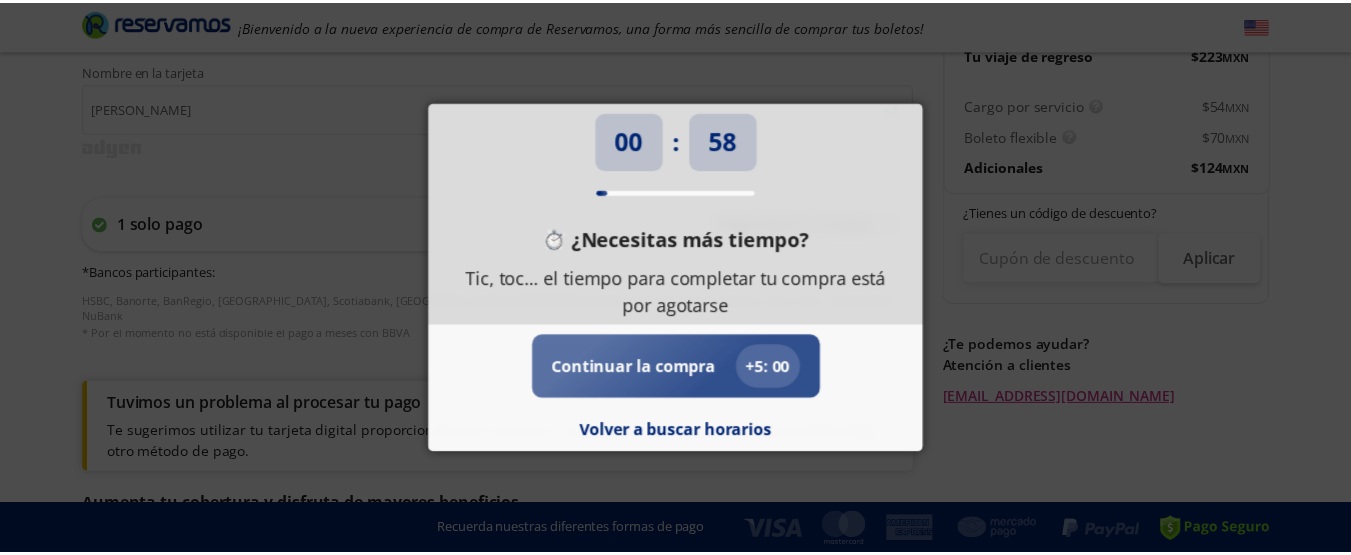 scroll, scrollTop: 0, scrollLeft: 0, axis: both 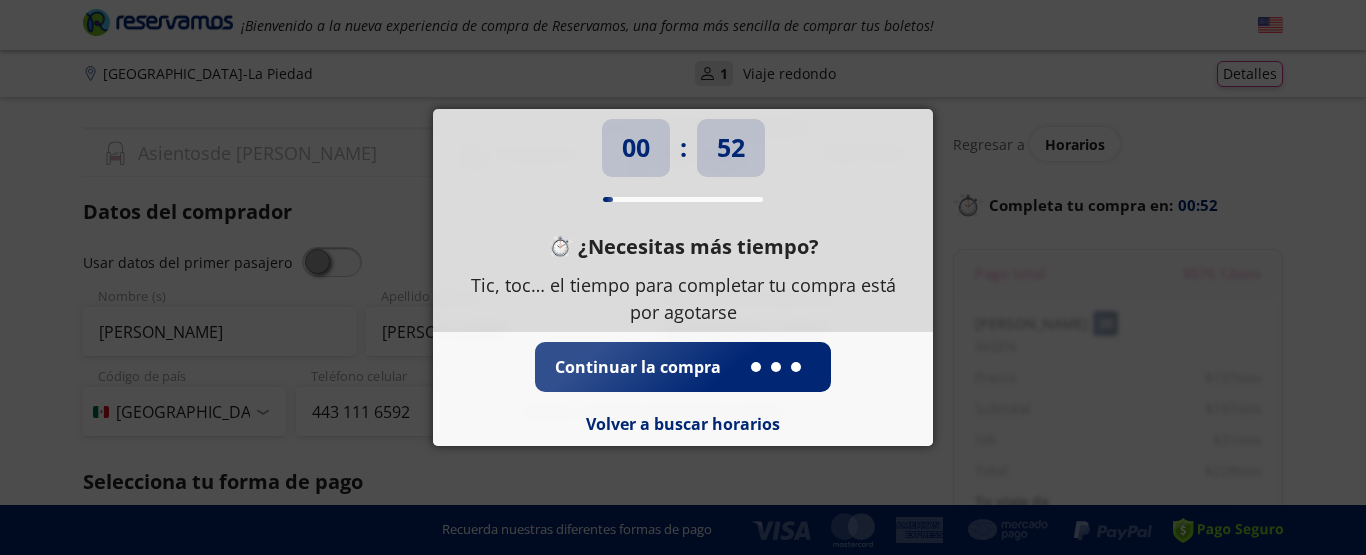 click on "00 : 52 ¿Necesitas más tiempo? Tic, toc… el tiempo para completar tu compra está por agotarse Continuar la compra Volver a buscar horarios" at bounding box center [683, 277] 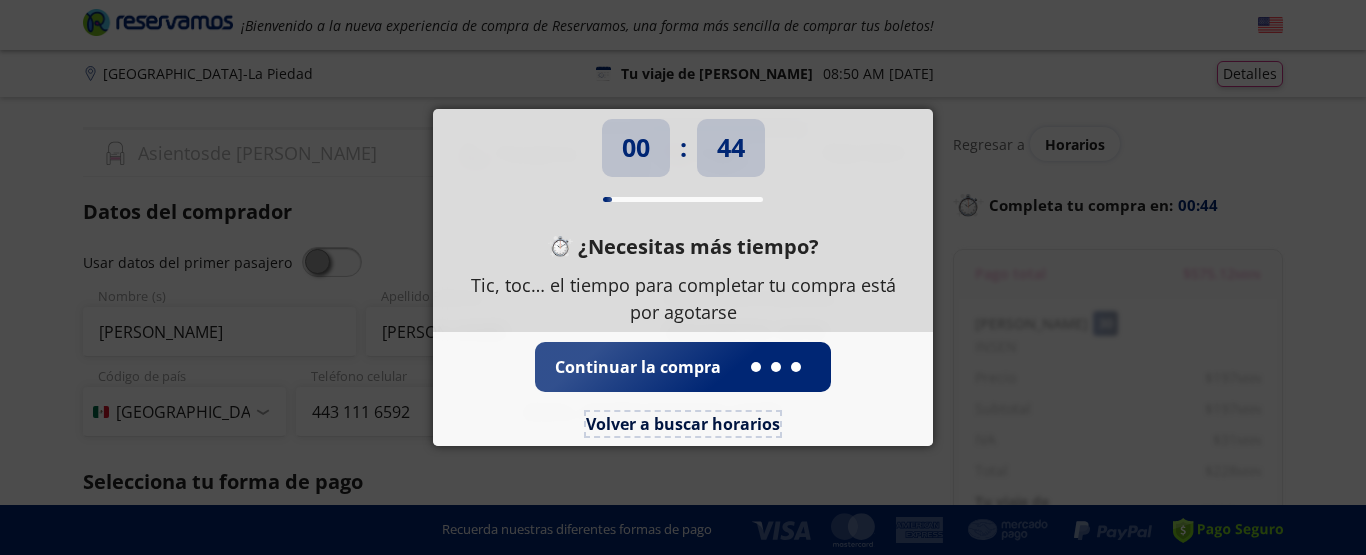 click on "Volver a buscar horarios" at bounding box center (683, 424) 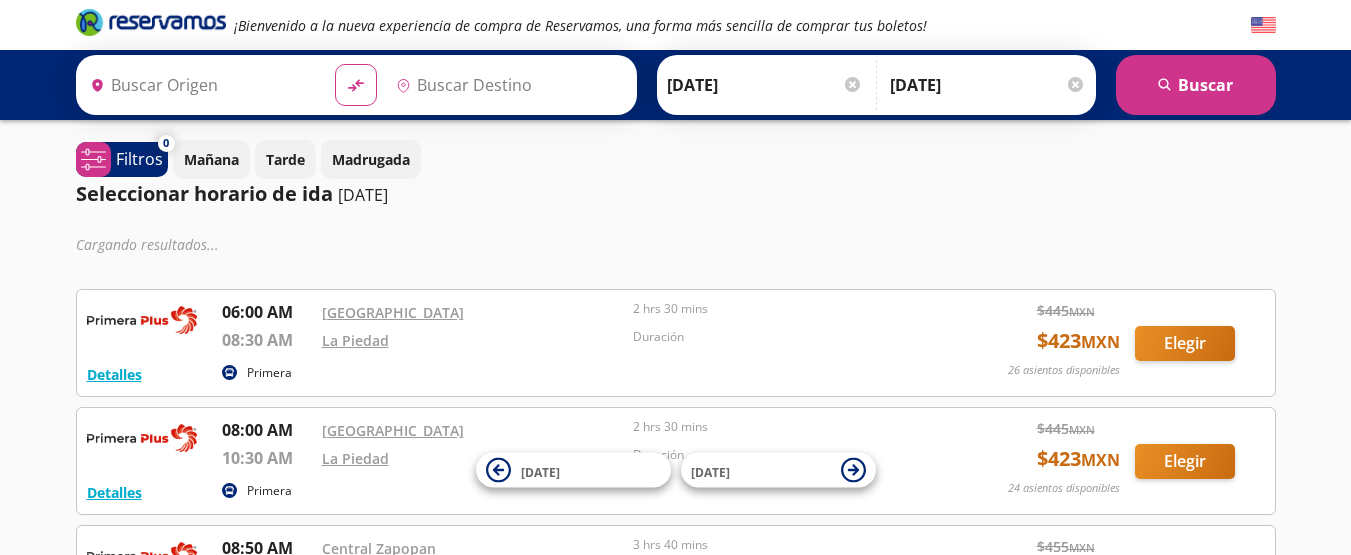 type on "[GEOGRAPHIC_DATA], [GEOGRAPHIC_DATA]" 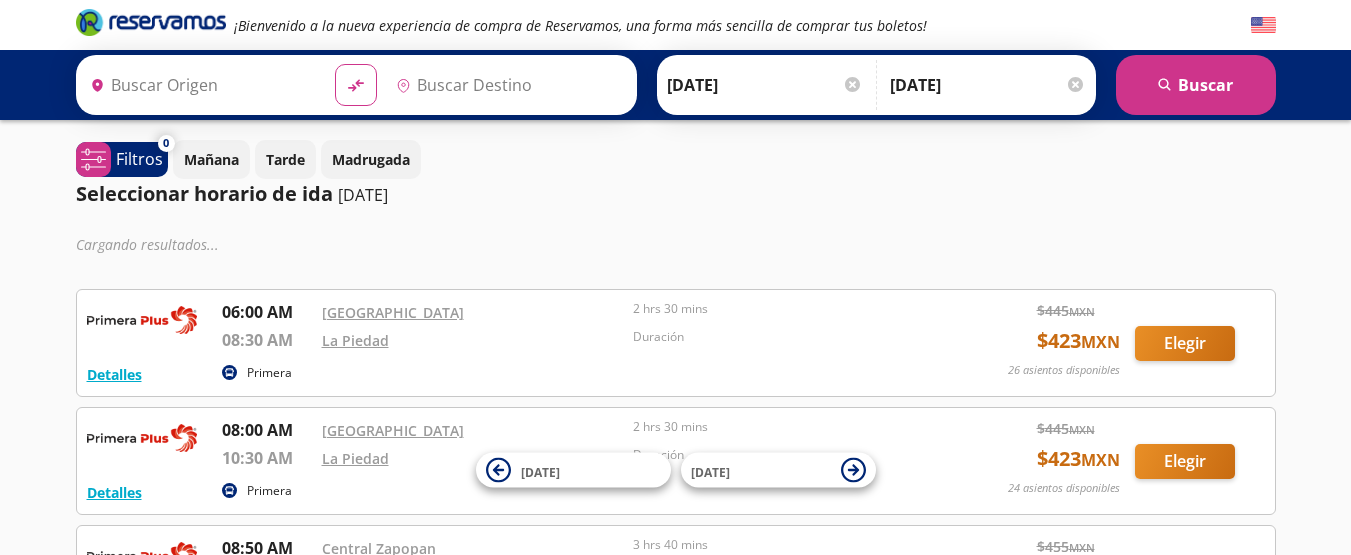 type on "La Piedad, [GEOGRAPHIC_DATA]" 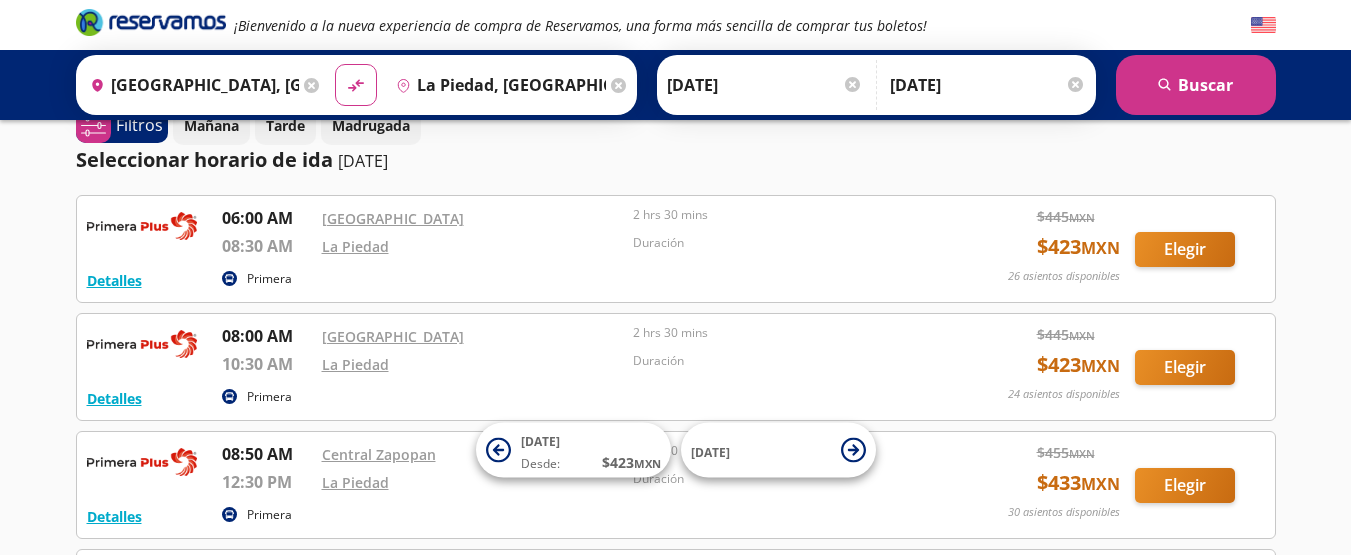 scroll, scrollTop: 0, scrollLeft: 0, axis: both 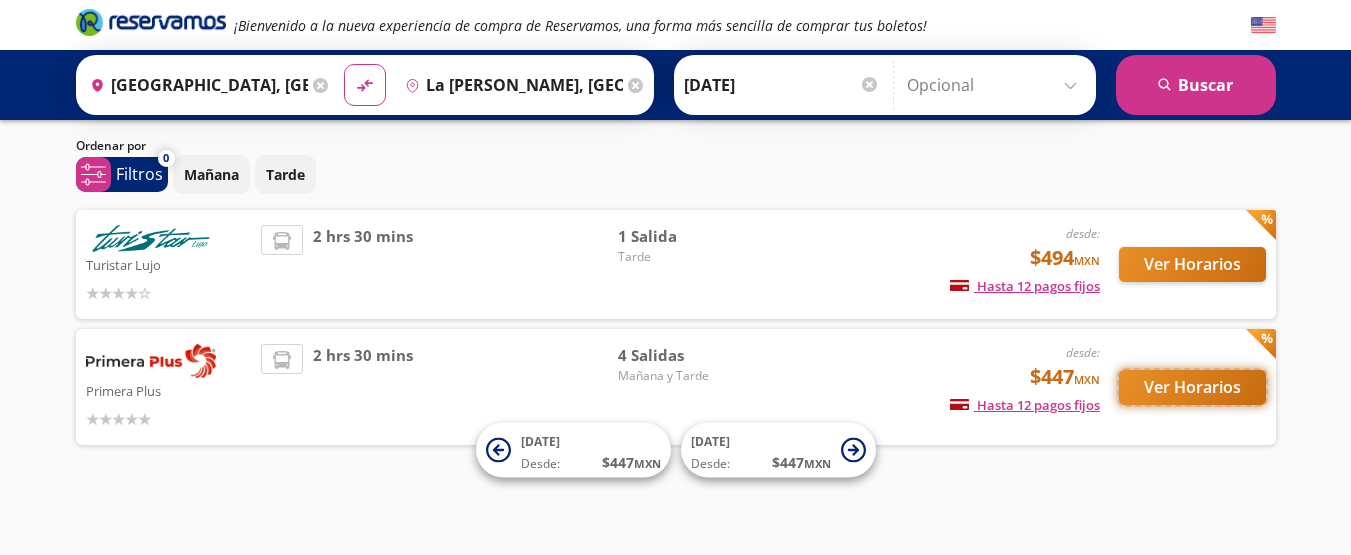 click on "Ver Horarios" at bounding box center [1192, 387] 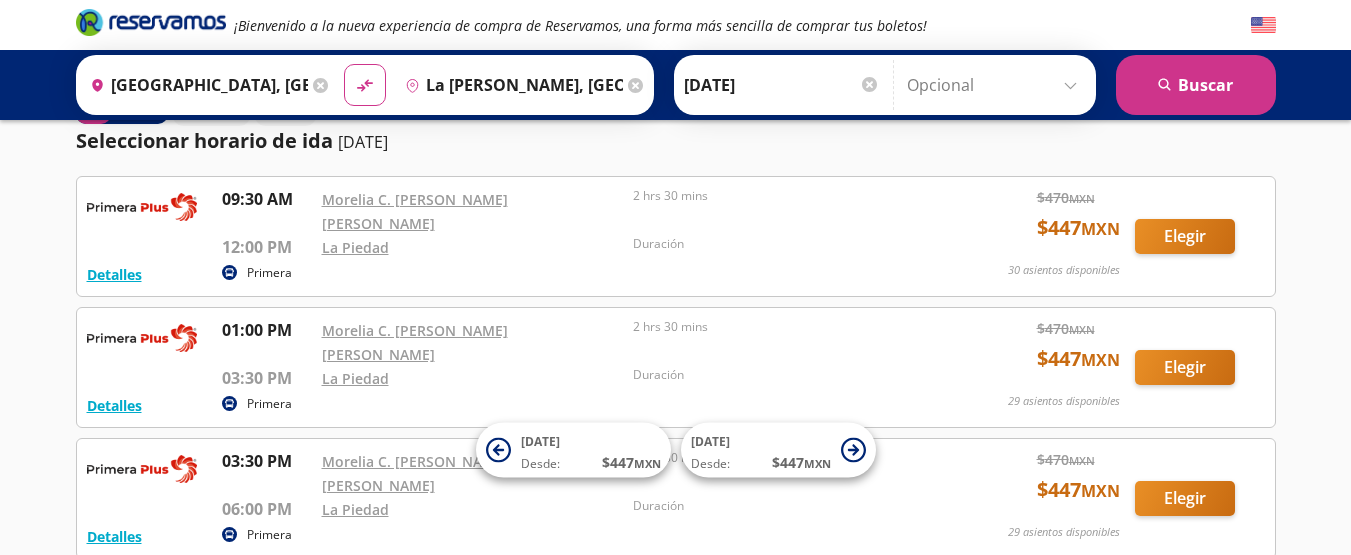 scroll, scrollTop: 0, scrollLeft: 0, axis: both 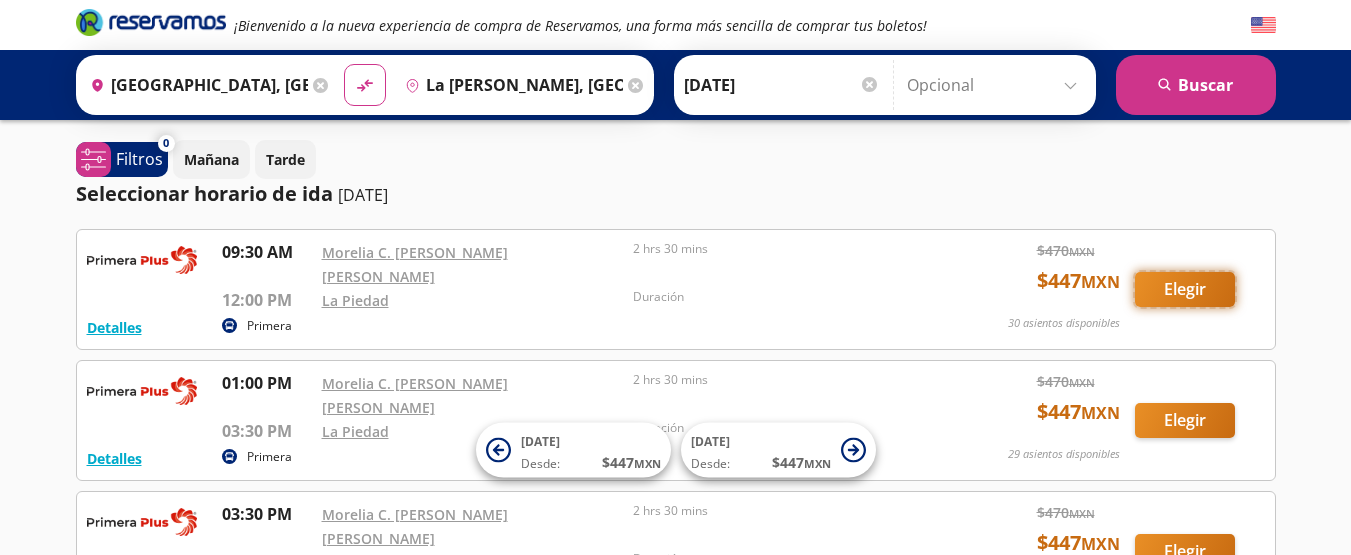 click on "Elegir" at bounding box center (1185, 289) 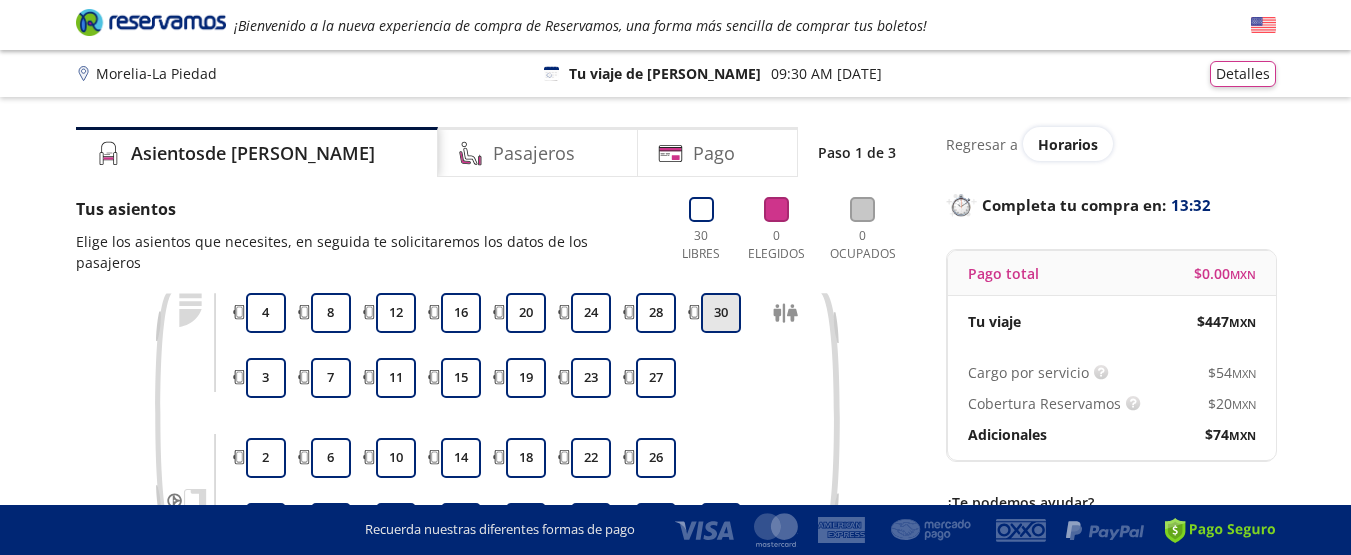 click on "30" at bounding box center [721, 313] 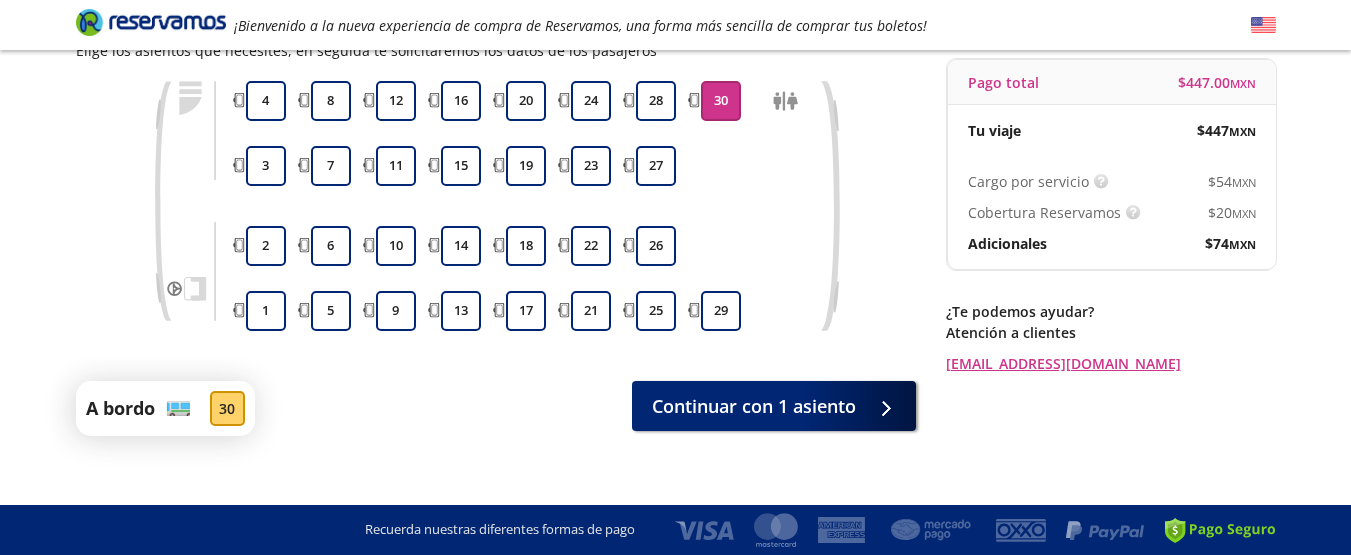 scroll, scrollTop: 200, scrollLeft: 0, axis: vertical 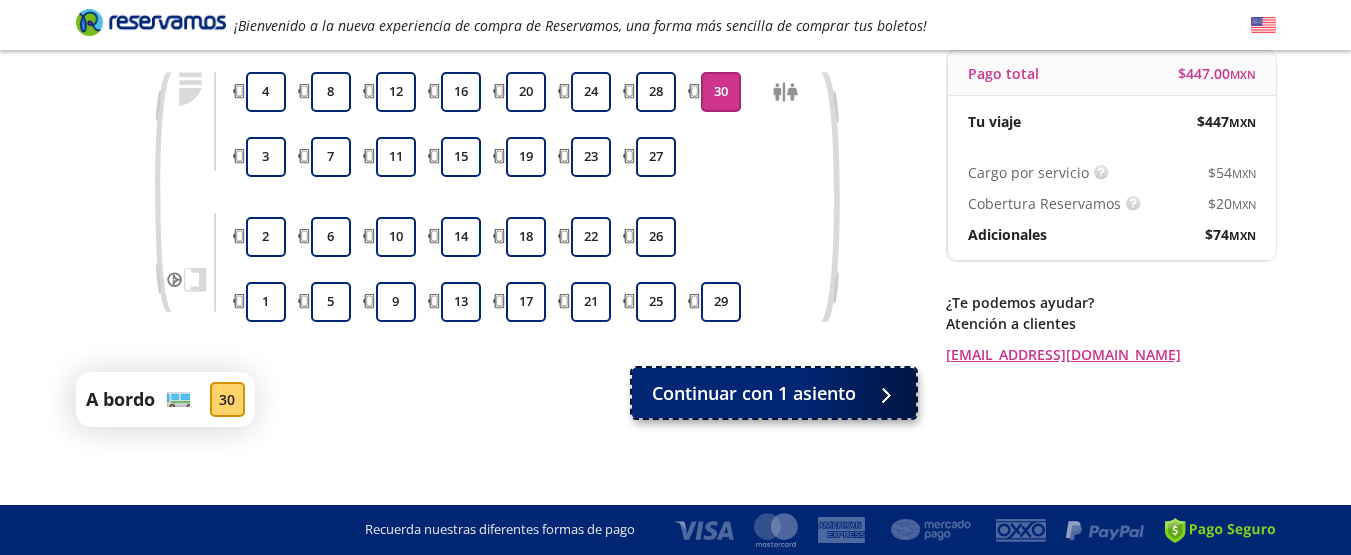 click on "Continuar con 1 asiento" at bounding box center (754, 393) 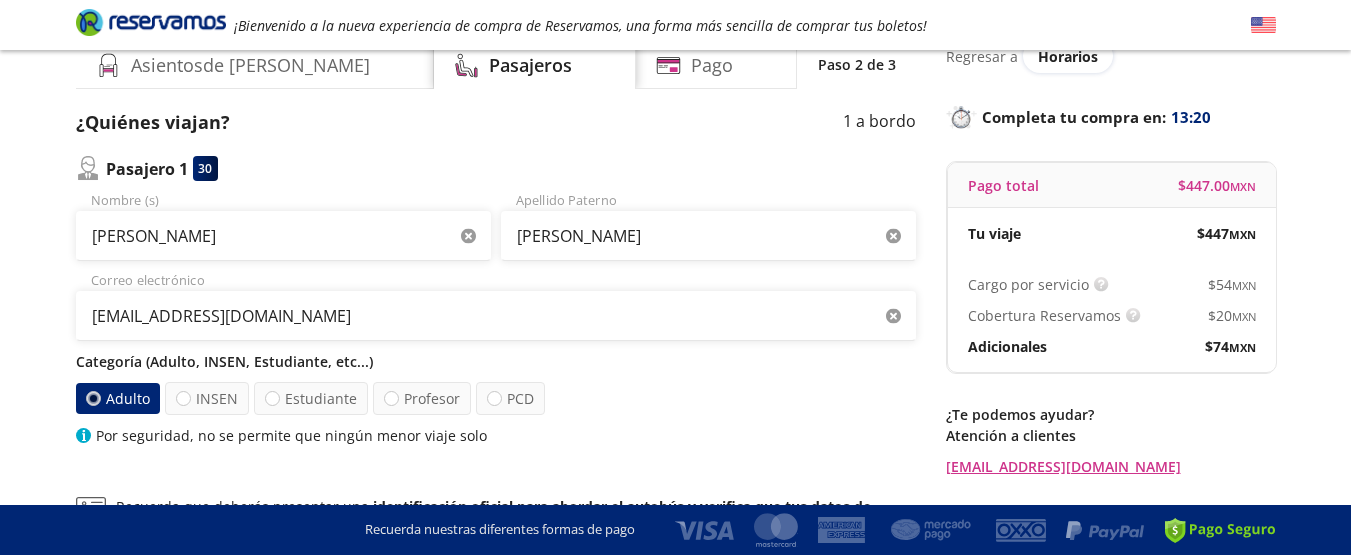 scroll, scrollTop: 200, scrollLeft: 0, axis: vertical 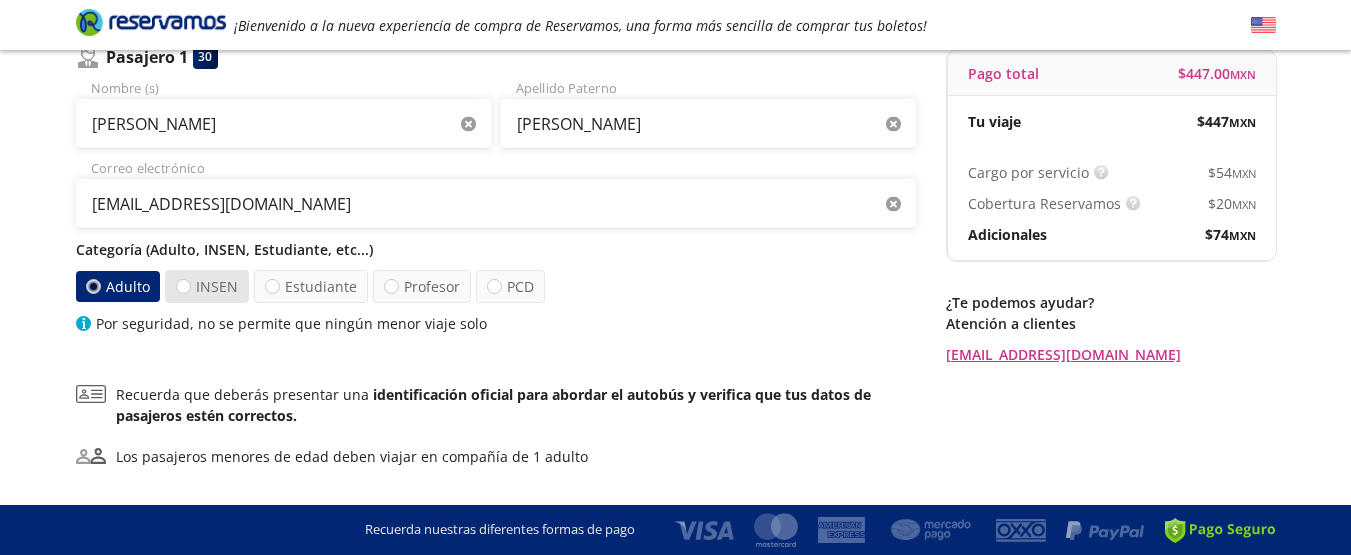 click on "INSEN" at bounding box center (207, 286) 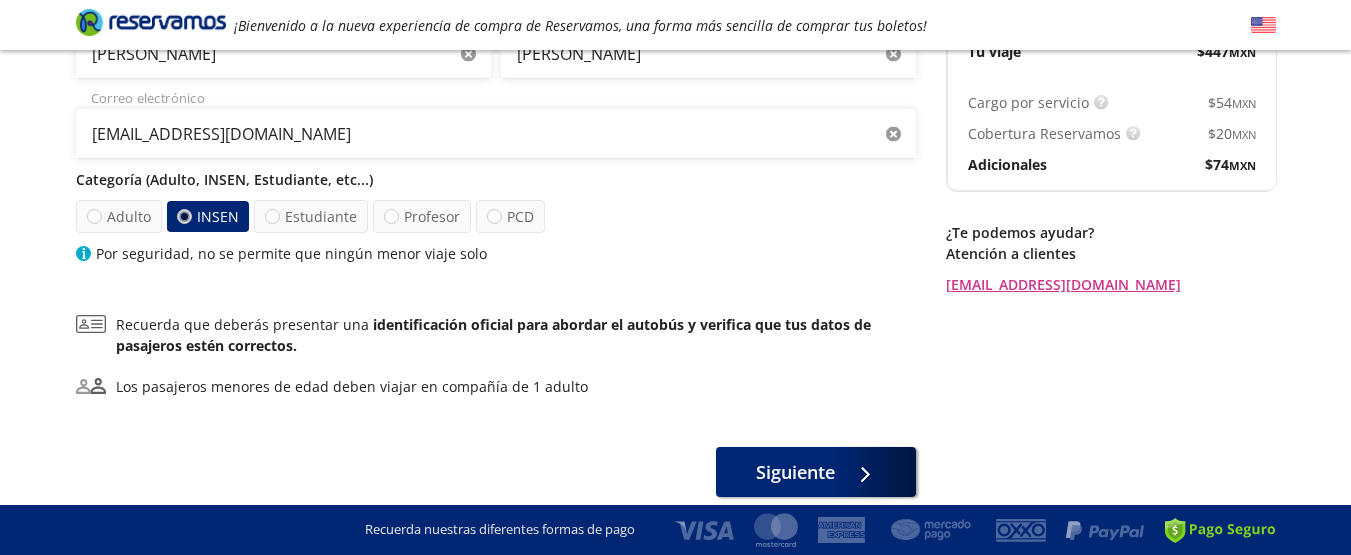 scroll, scrollTop: 352, scrollLeft: 0, axis: vertical 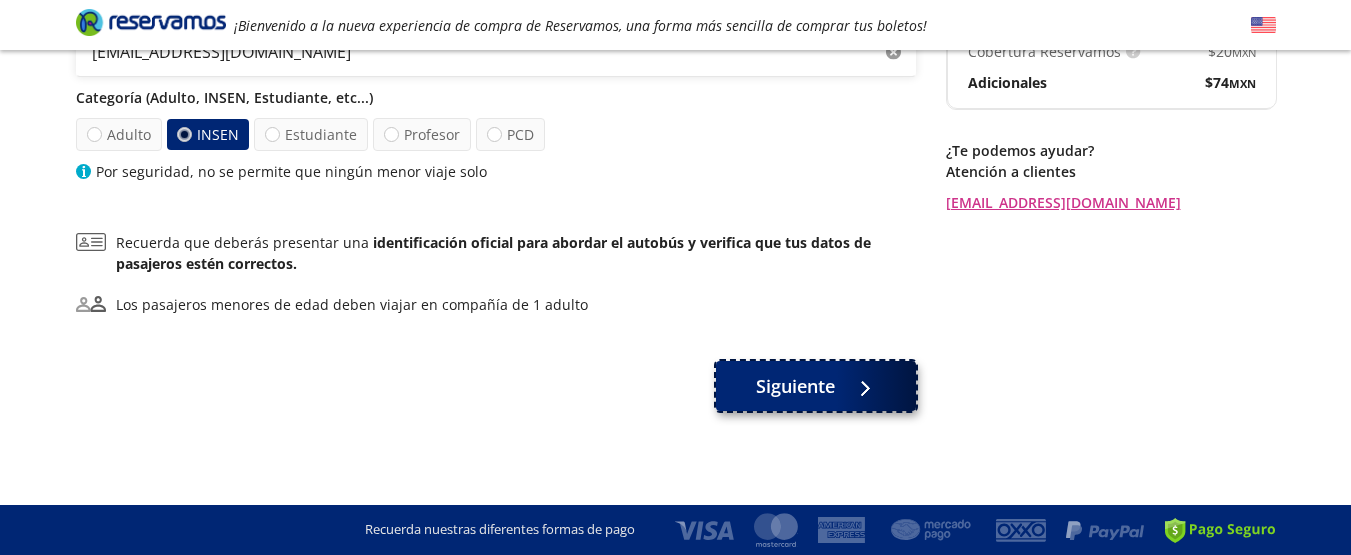 click on "Siguiente" at bounding box center [795, 386] 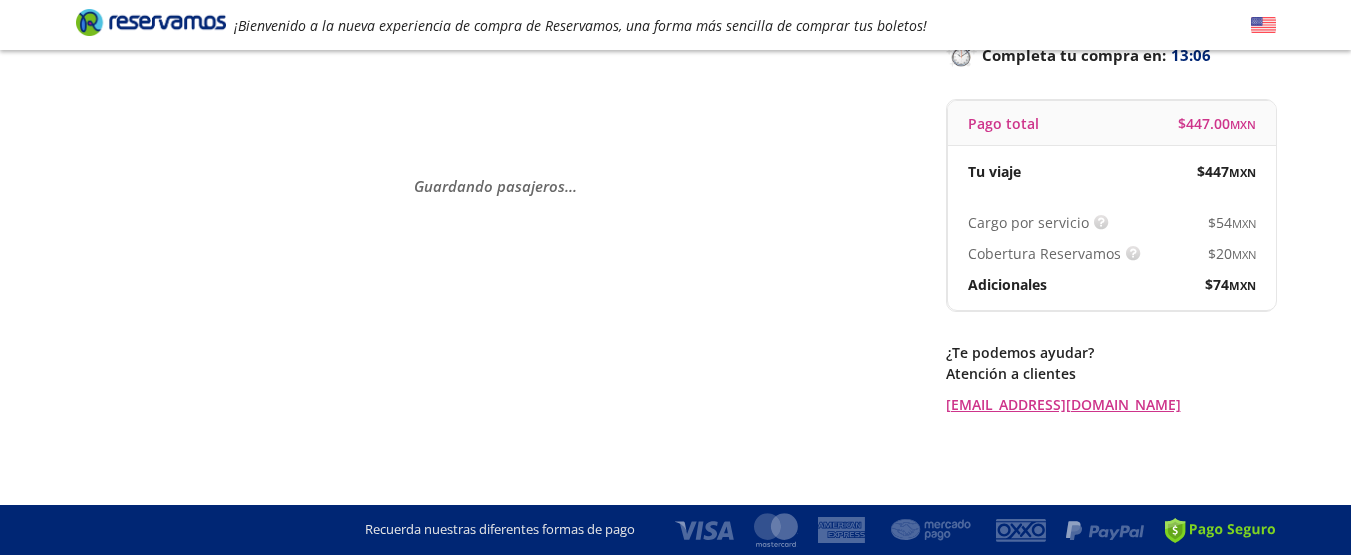 scroll, scrollTop: 0, scrollLeft: 0, axis: both 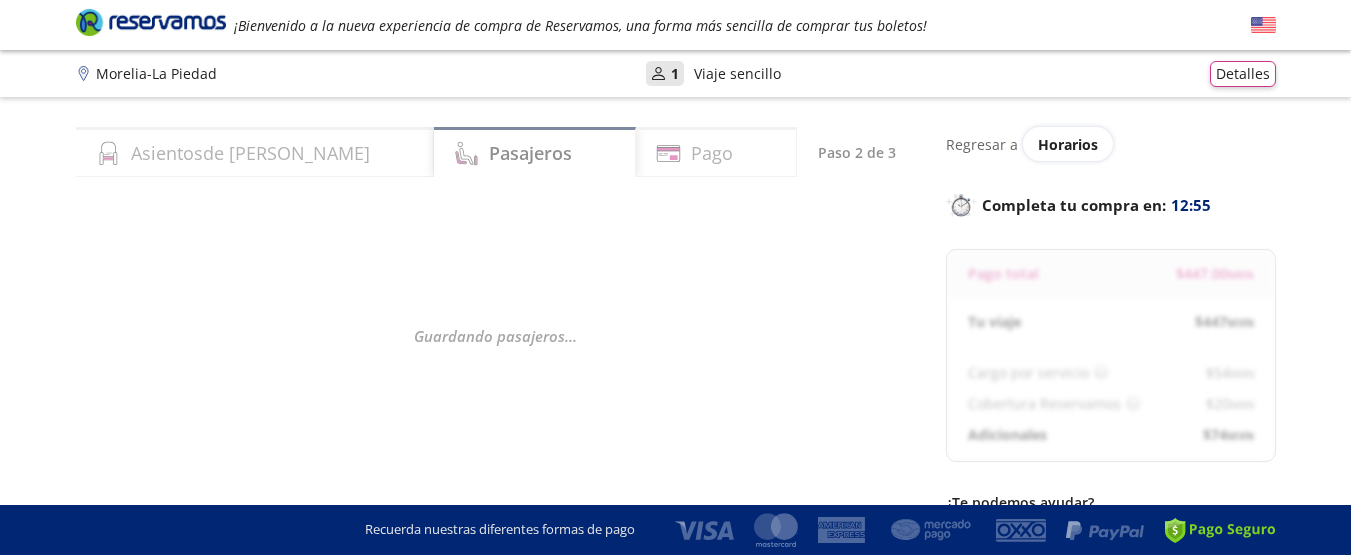 select on "MX" 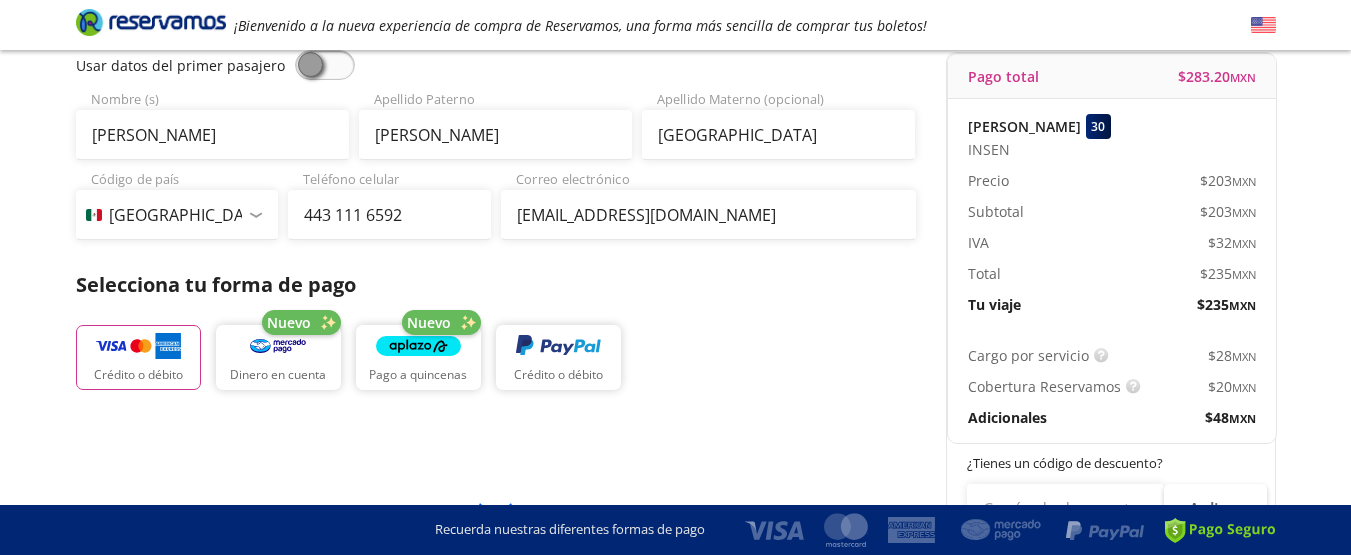 scroll, scrollTop: 200, scrollLeft: 0, axis: vertical 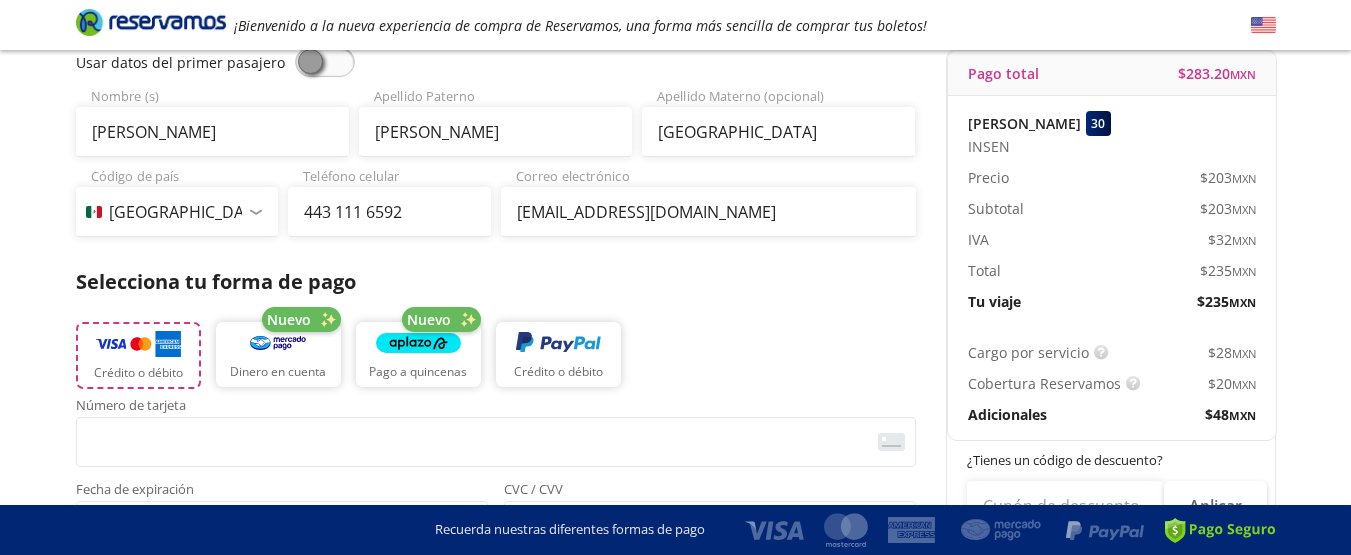 click at bounding box center [138, 344] 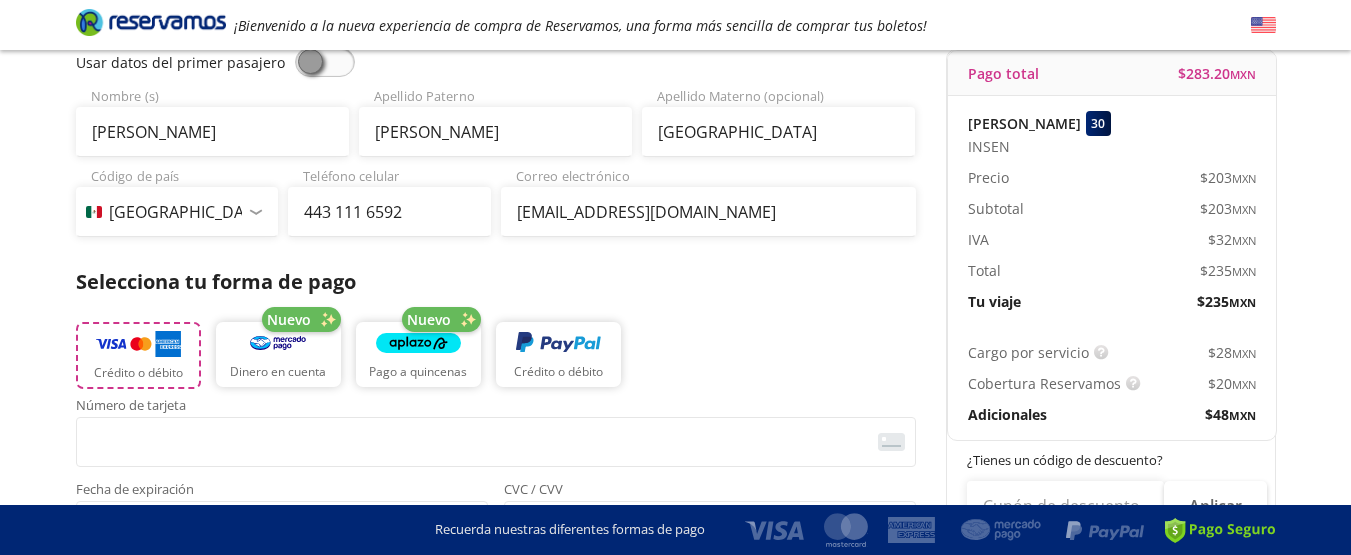 scroll, scrollTop: 300, scrollLeft: 0, axis: vertical 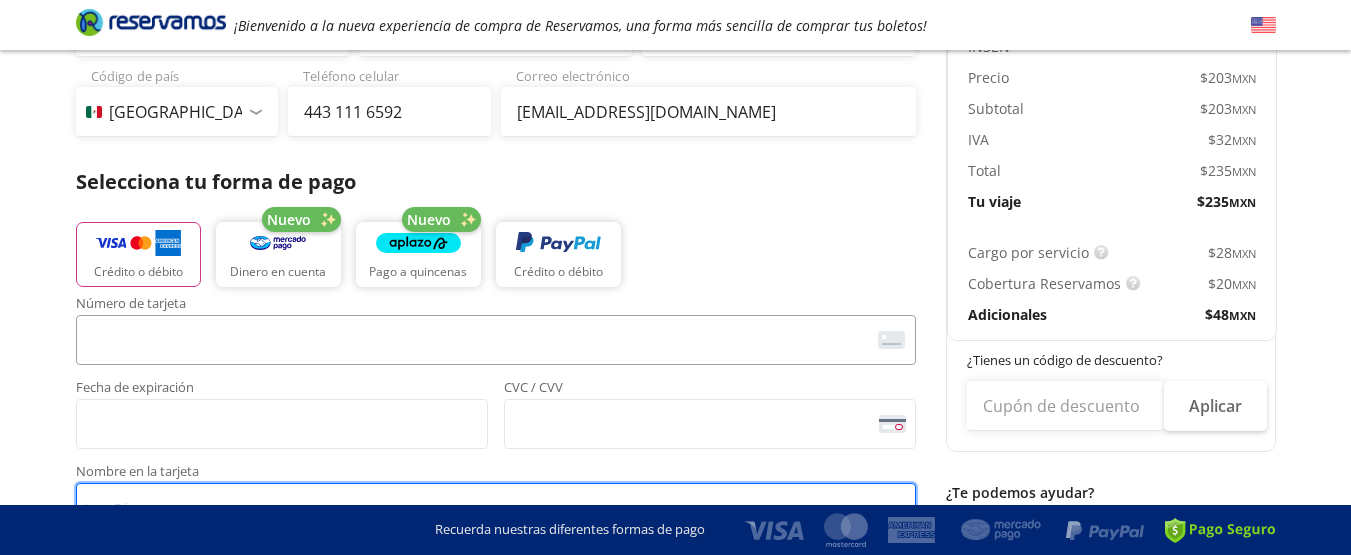 type on "[PERSON_NAME]" 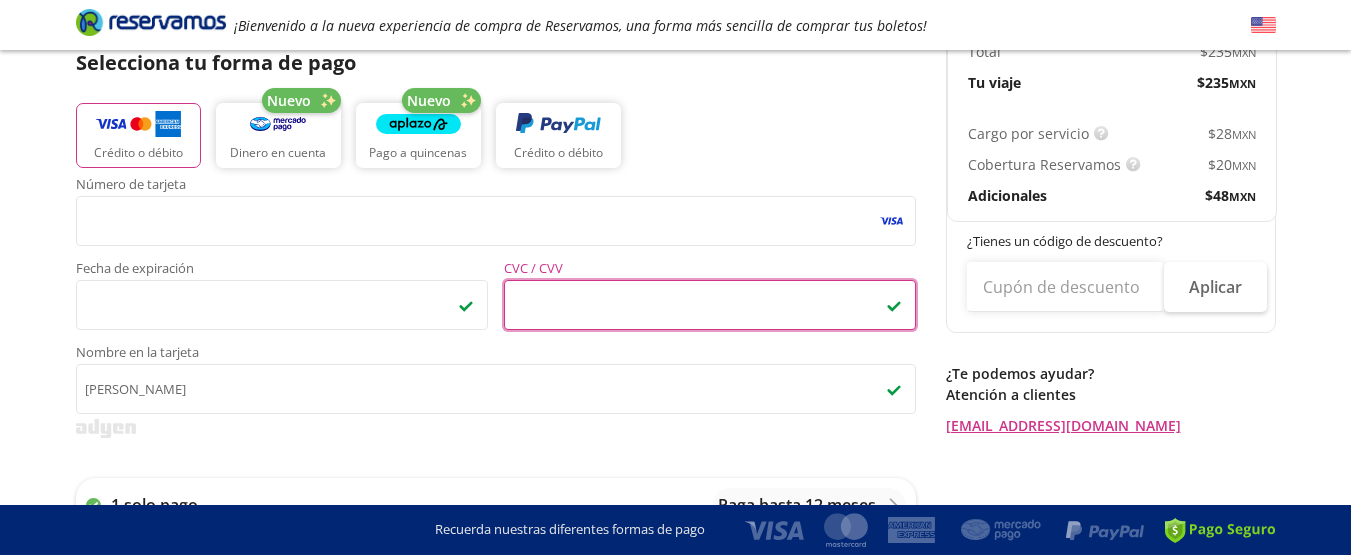 scroll, scrollTop: 500, scrollLeft: 0, axis: vertical 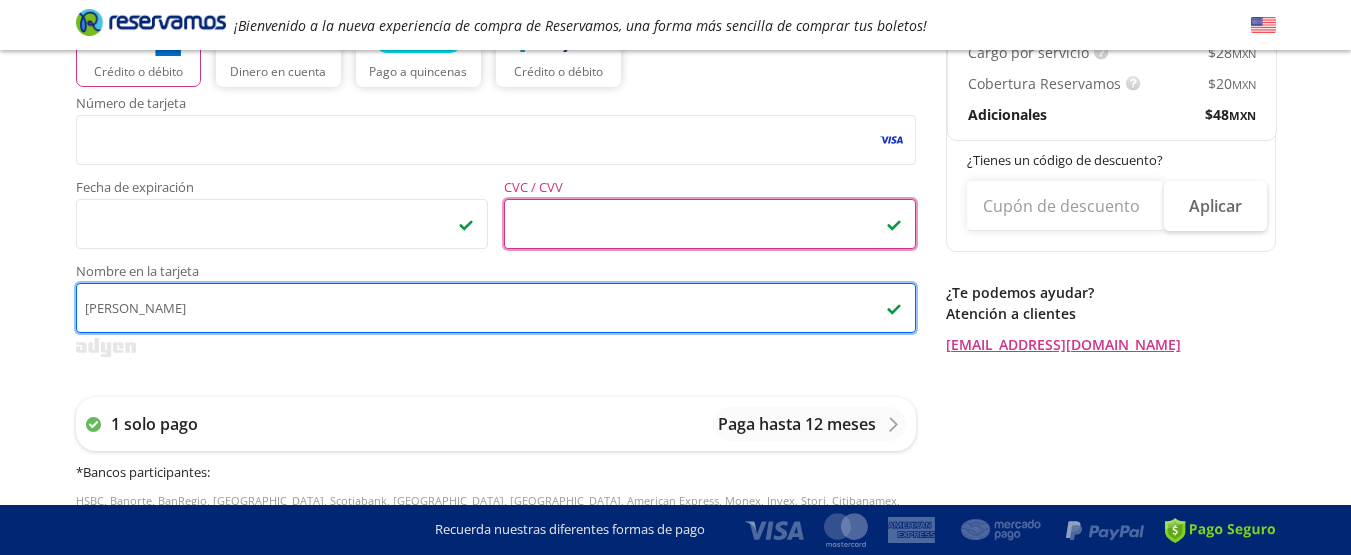 click on "[PERSON_NAME]" at bounding box center [496, 308] 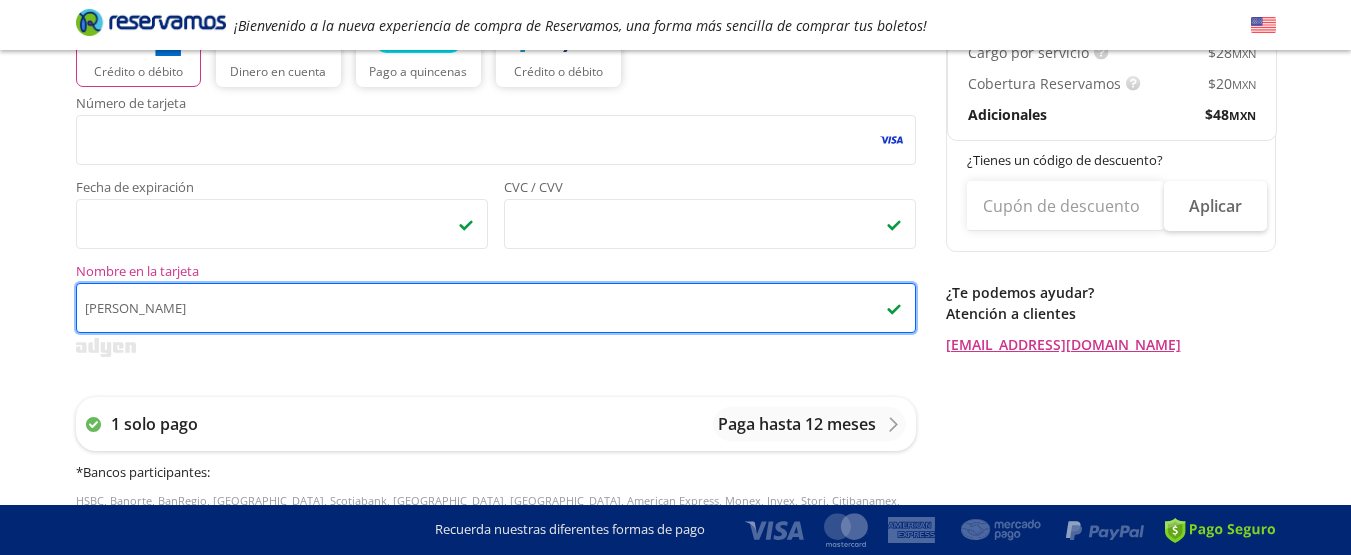 click on "[PERSON_NAME]" at bounding box center (496, 308) 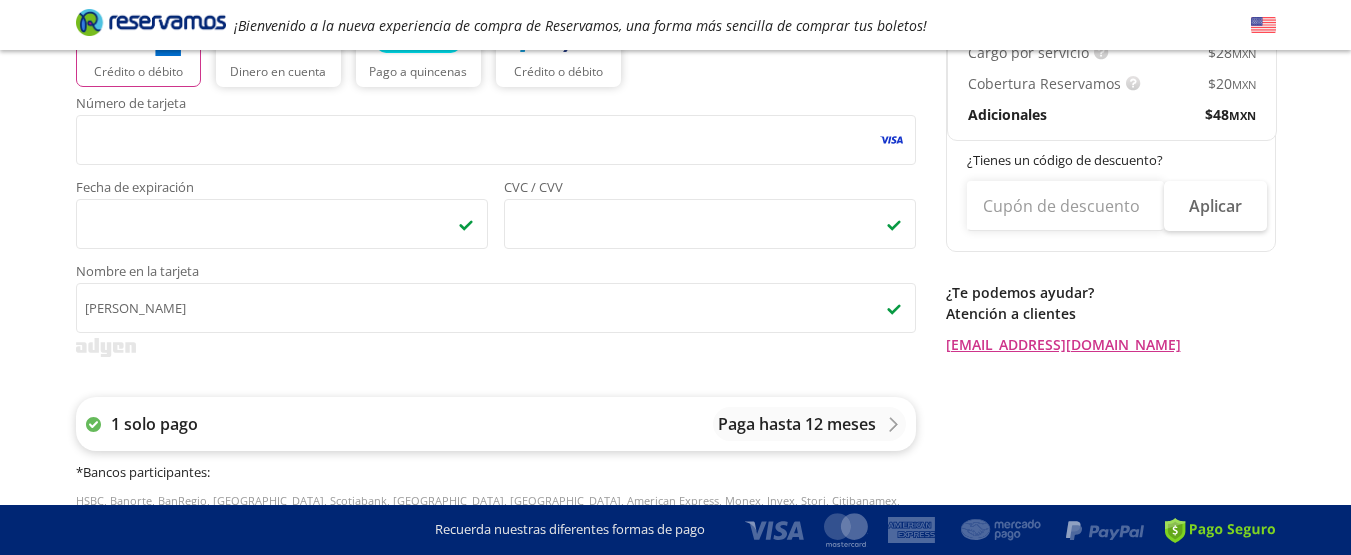 click on "1 solo pago" at bounding box center [154, 424] 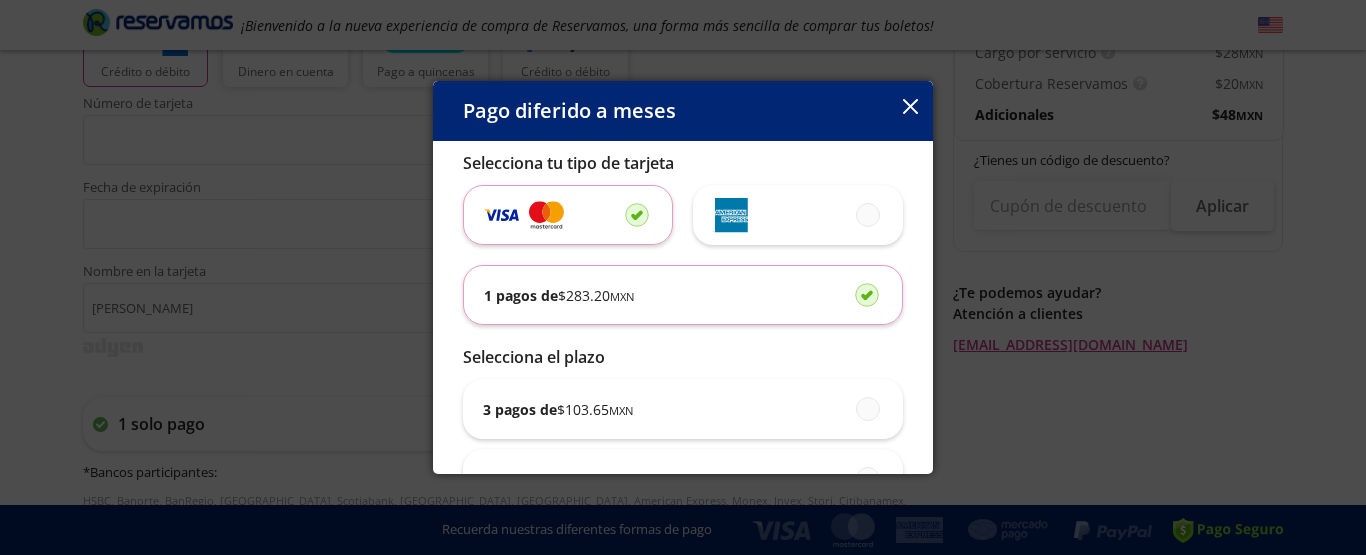 click on "Pago diferido a meses Selecciona tu tipo de tarjeta 1 pagos de  $ 283.20  MXN Selecciona el plazo 3 pagos de  $ 103.65  MXN 6 pagos de  $ 53.24  MXN 9 pagos de  $ 36.44  MXN 12 pagos de  $ 28.04  MXN" at bounding box center (683, 277) 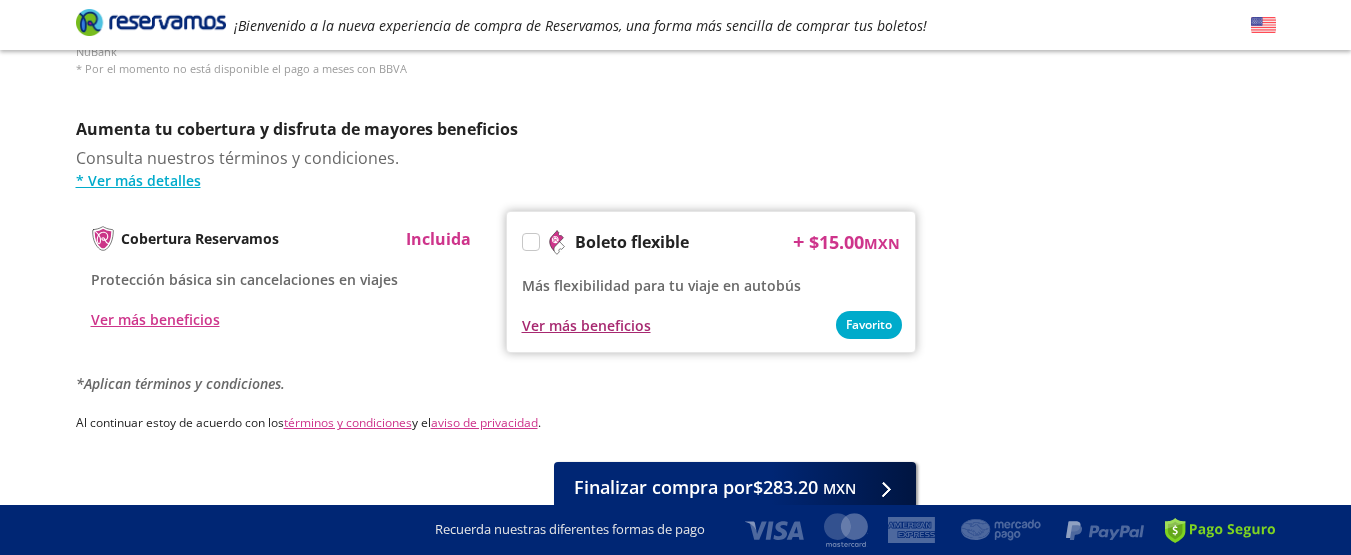 scroll, scrollTop: 1000, scrollLeft: 0, axis: vertical 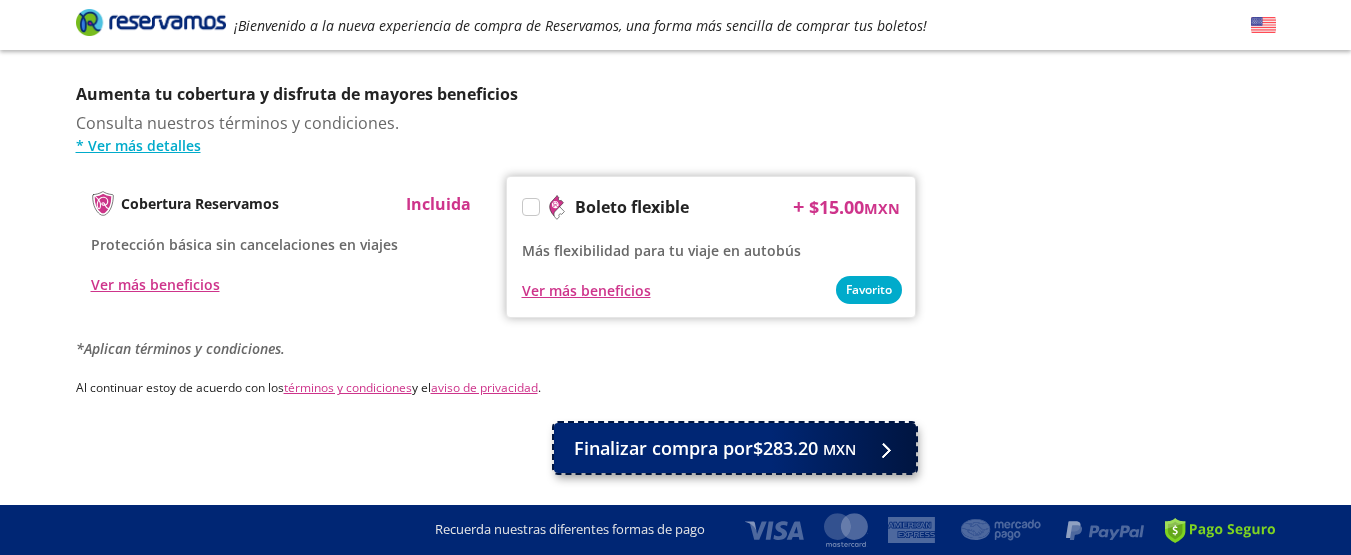 click on "Finalizar compra por  $283.20   MXN" at bounding box center [715, 448] 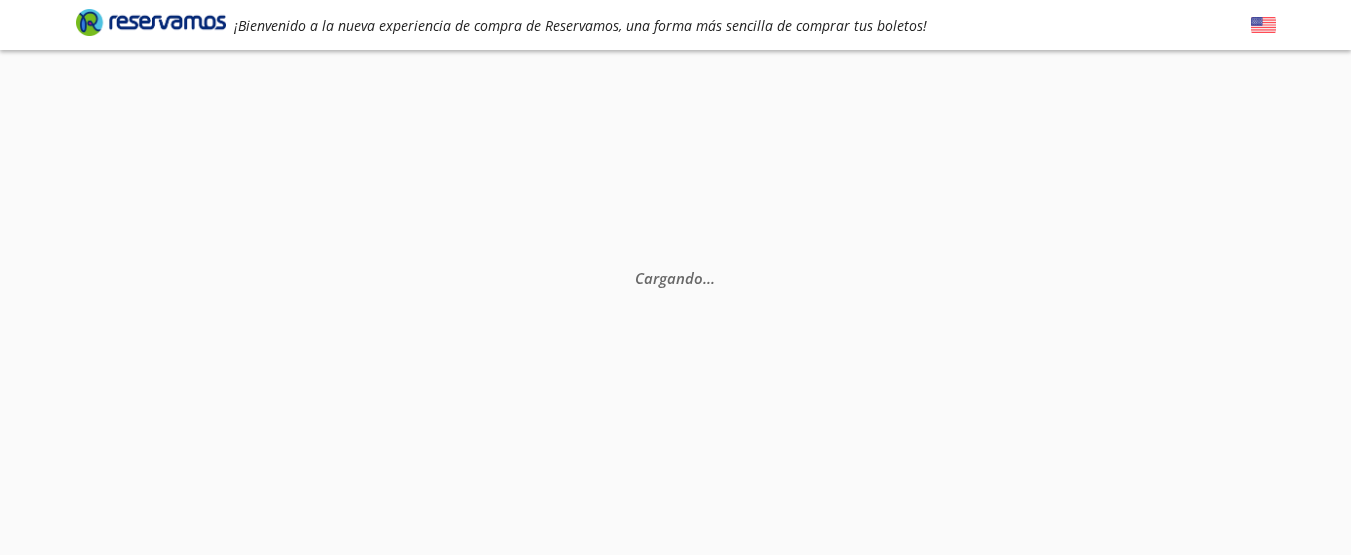 scroll, scrollTop: 0, scrollLeft: 0, axis: both 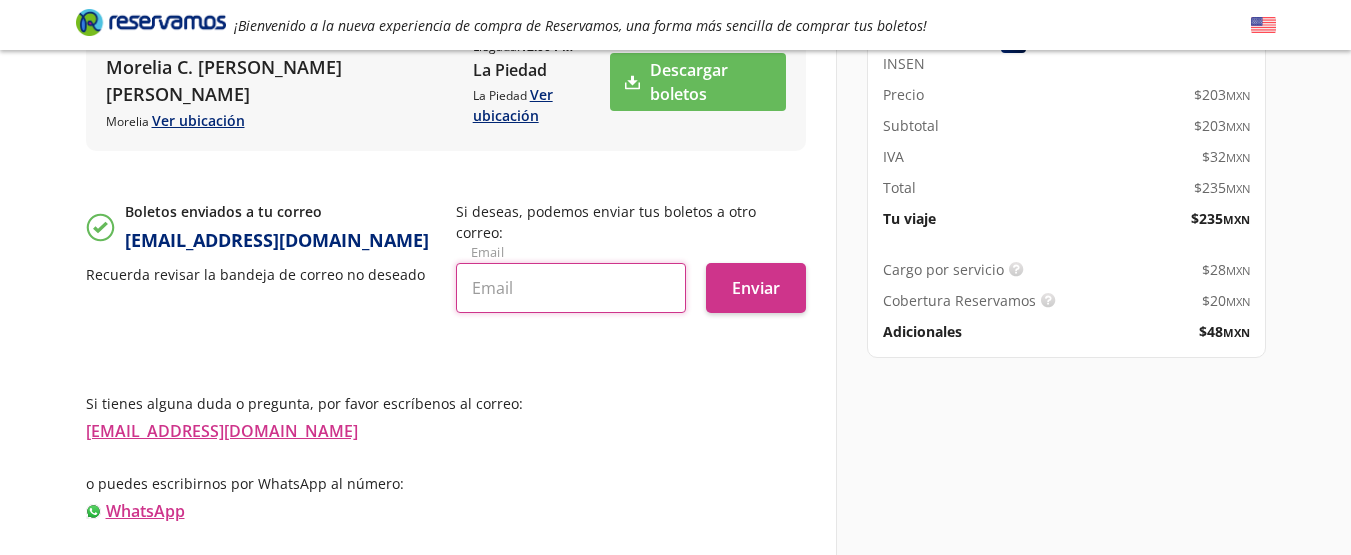 click at bounding box center (571, 288) 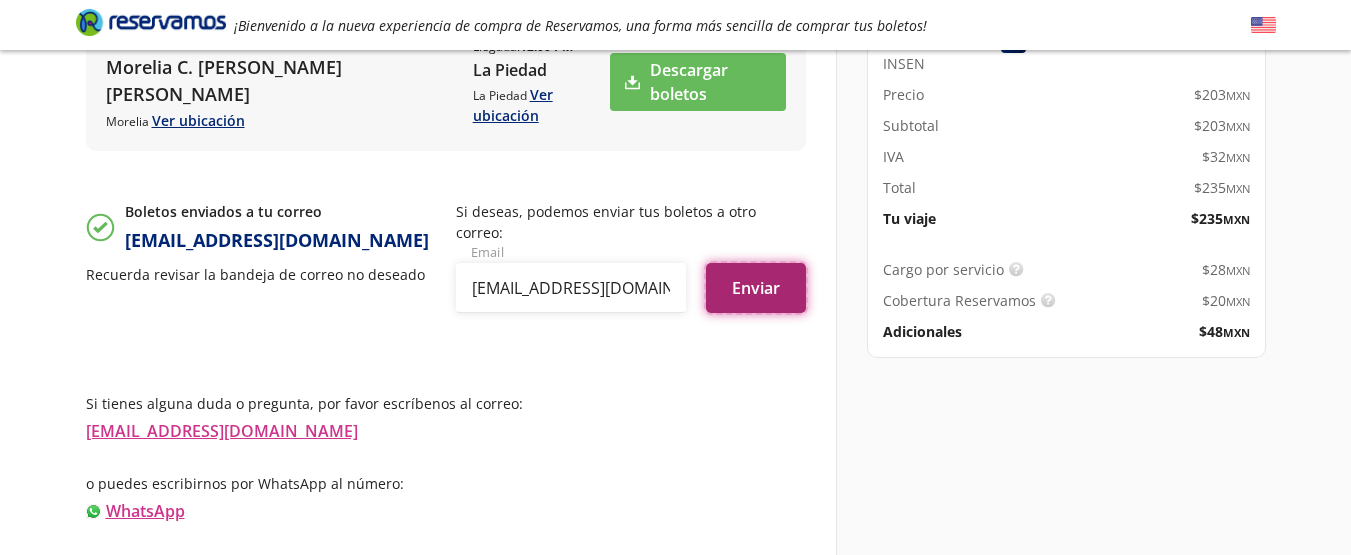 click on "Enviar" at bounding box center [756, 288] 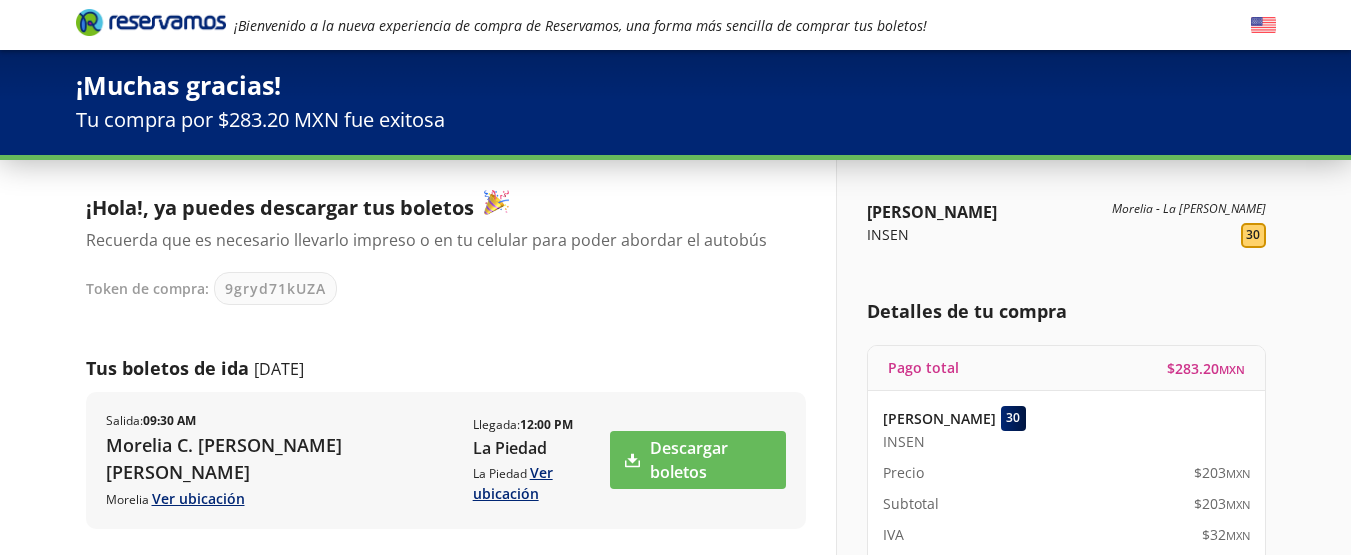 scroll, scrollTop: 0, scrollLeft: 0, axis: both 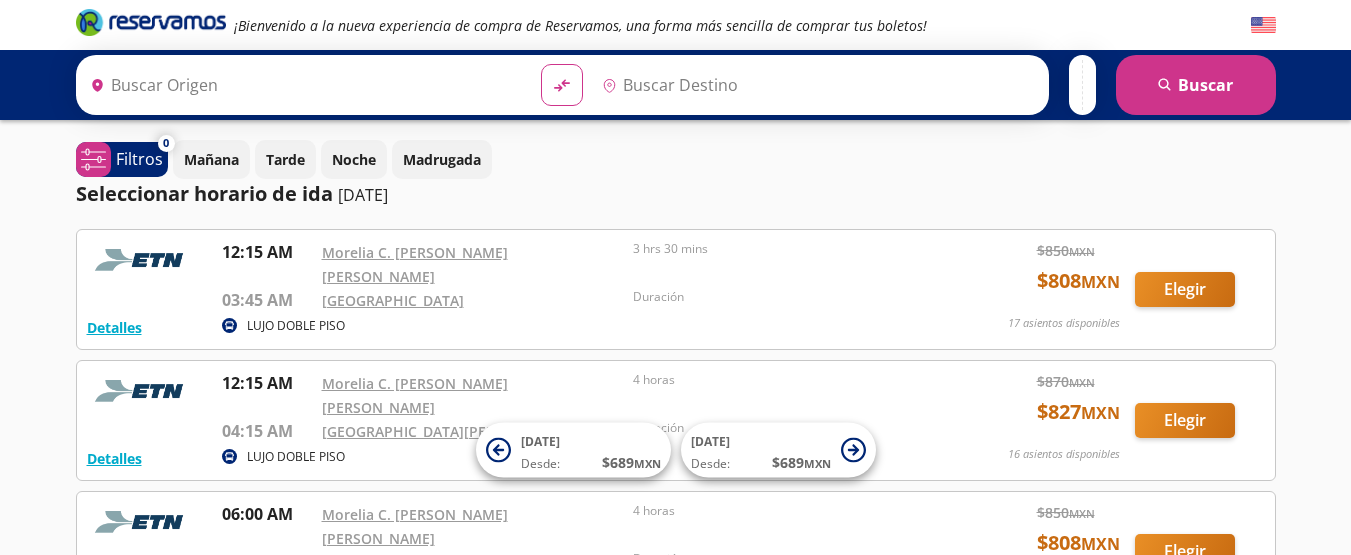 type on "[GEOGRAPHIC_DATA], [GEOGRAPHIC_DATA]" 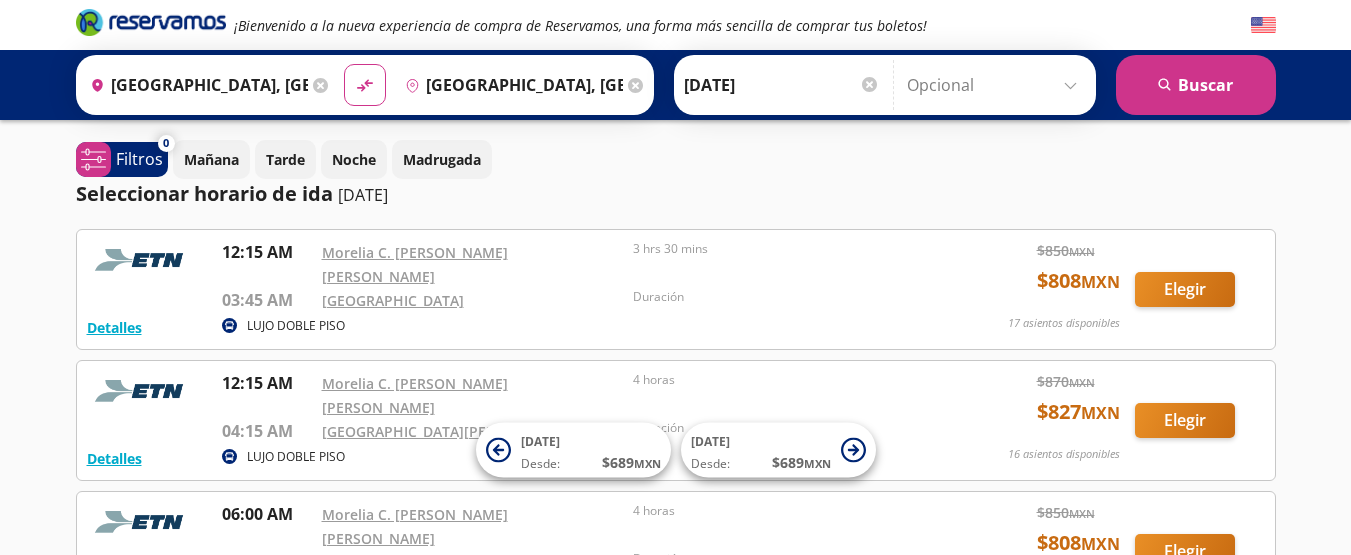 scroll, scrollTop: 0, scrollLeft: 0, axis: both 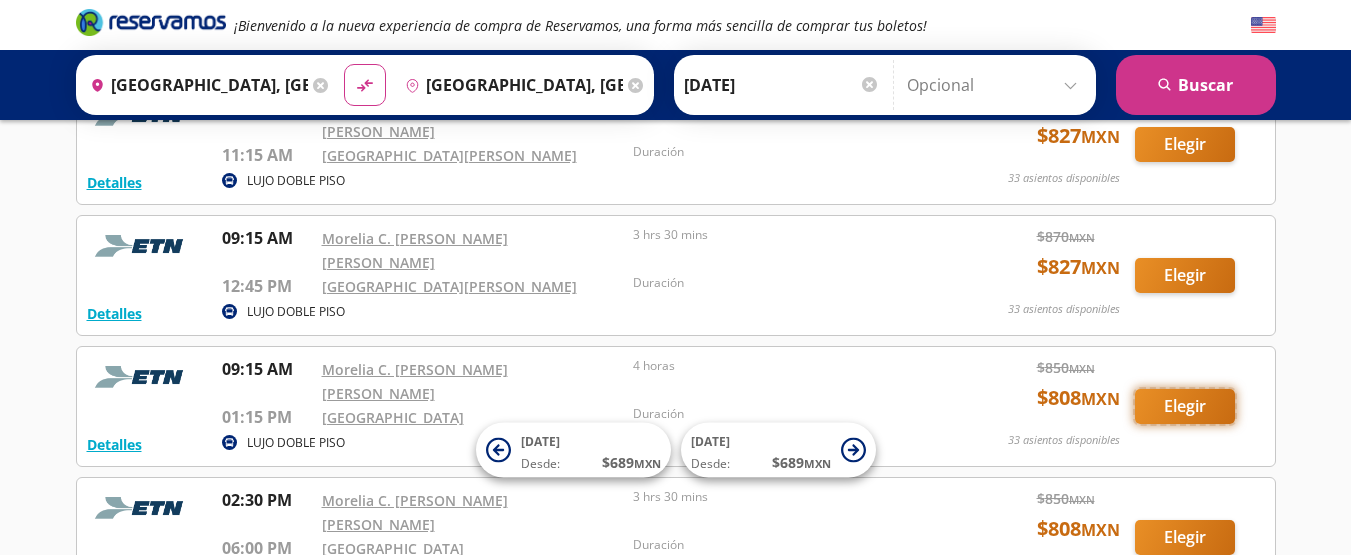 click on "Elegir" at bounding box center [1185, 406] 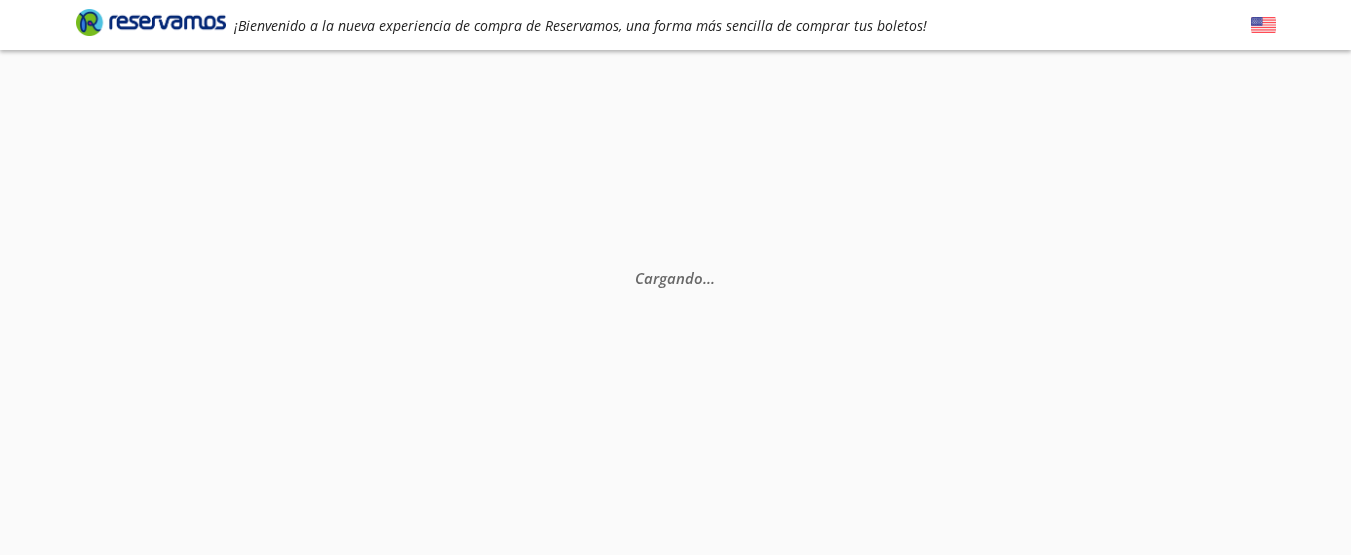 scroll, scrollTop: 0, scrollLeft: 0, axis: both 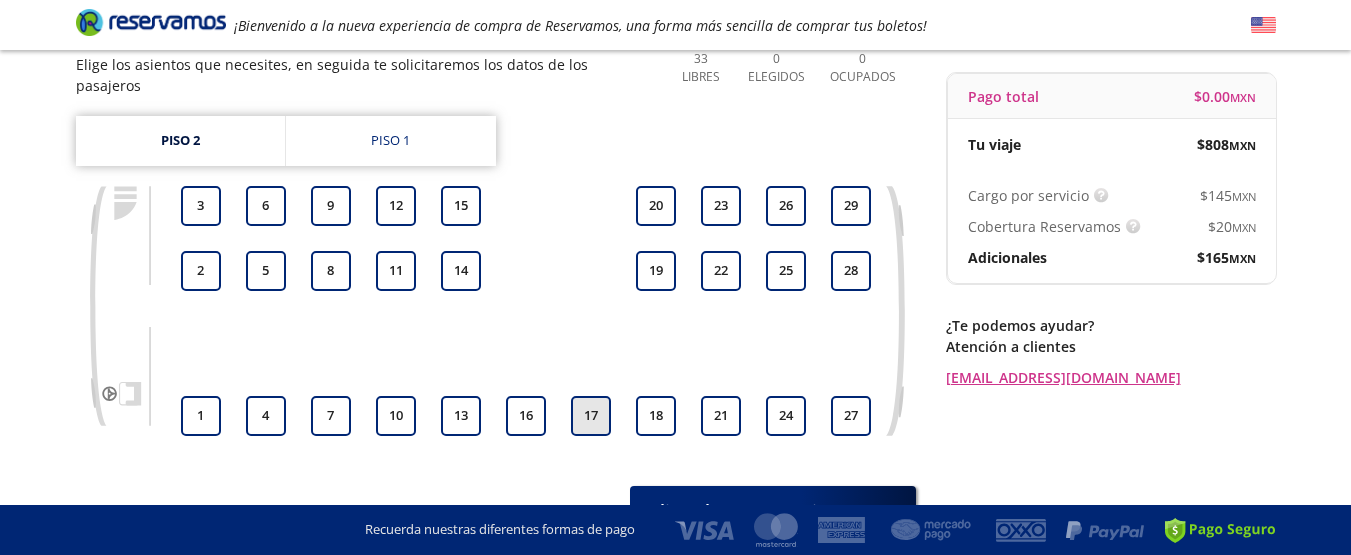 click on "17" at bounding box center [591, 416] 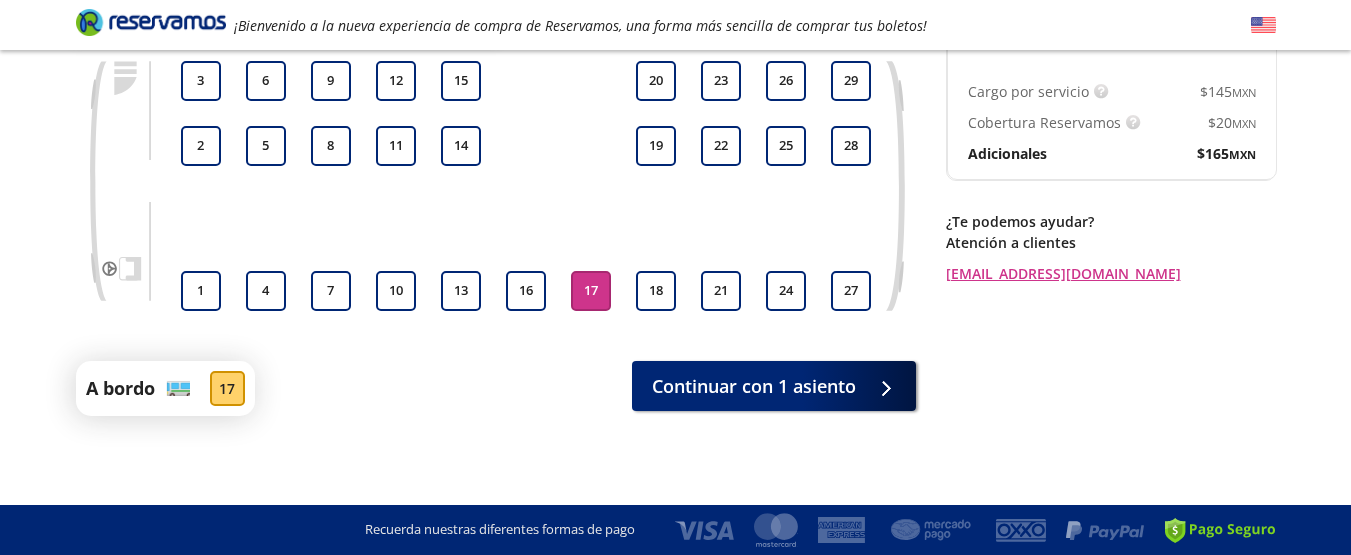 scroll, scrollTop: 282, scrollLeft: 0, axis: vertical 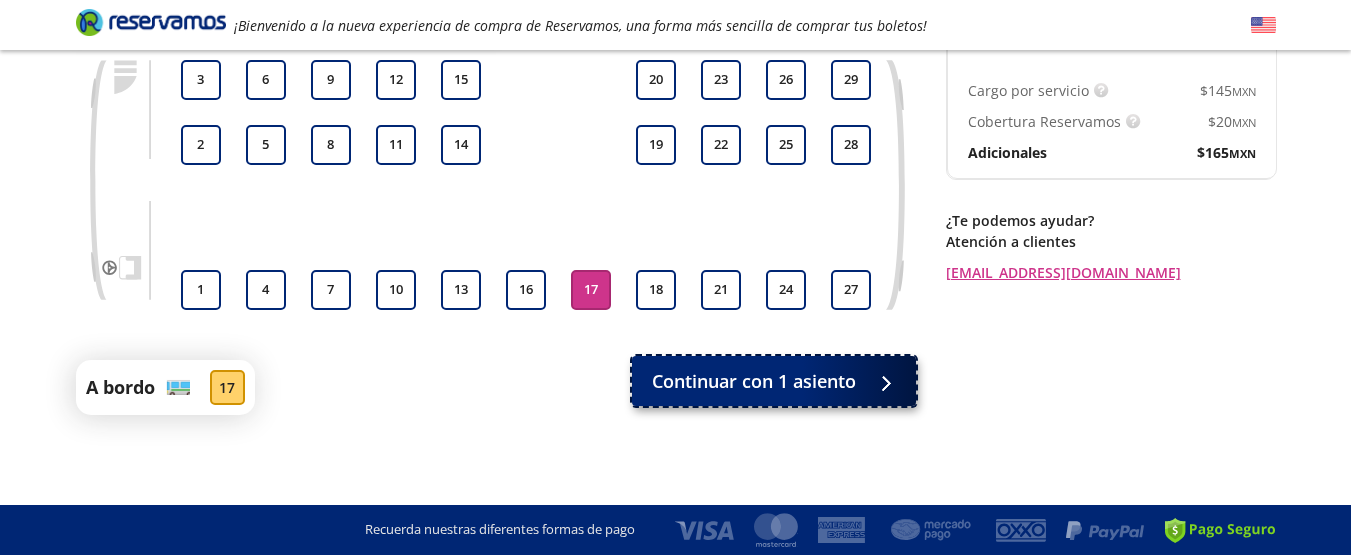 click on "Continuar con 1 asiento" at bounding box center [754, 381] 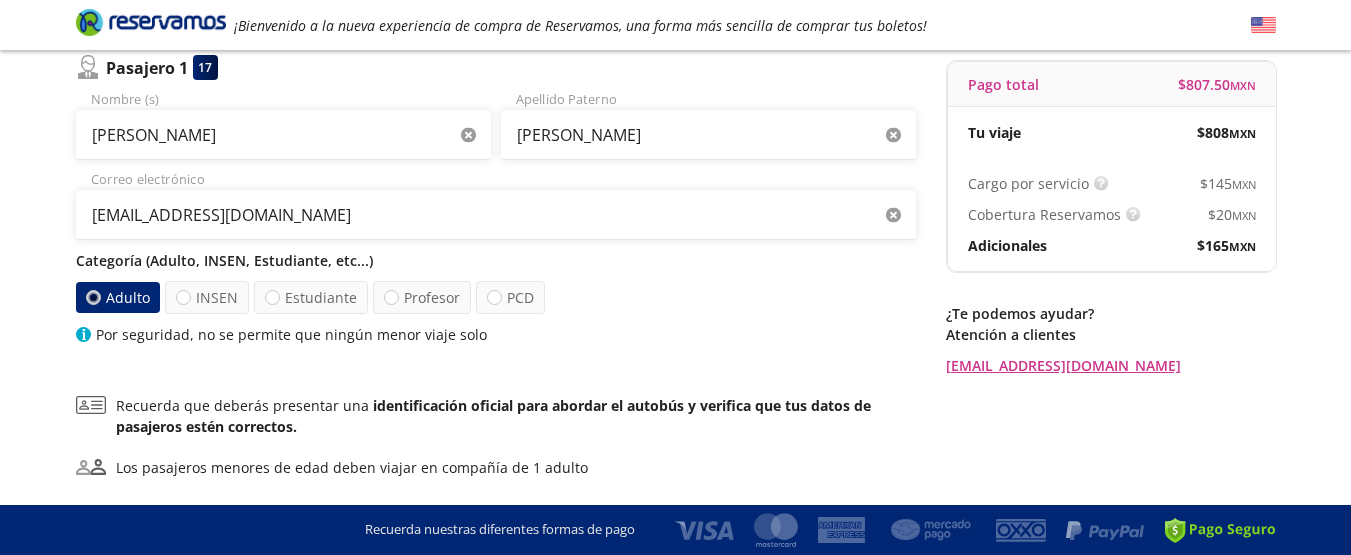 scroll, scrollTop: 200, scrollLeft: 0, axis: vertical 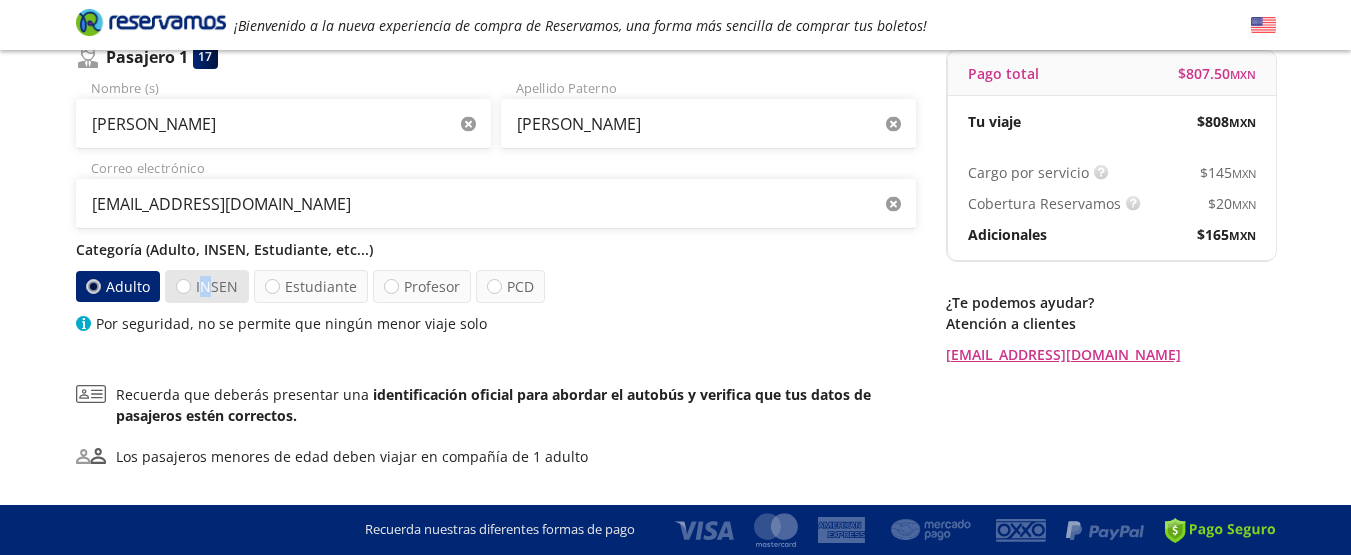 click on "INSEN" at bounding box center [207, 286] 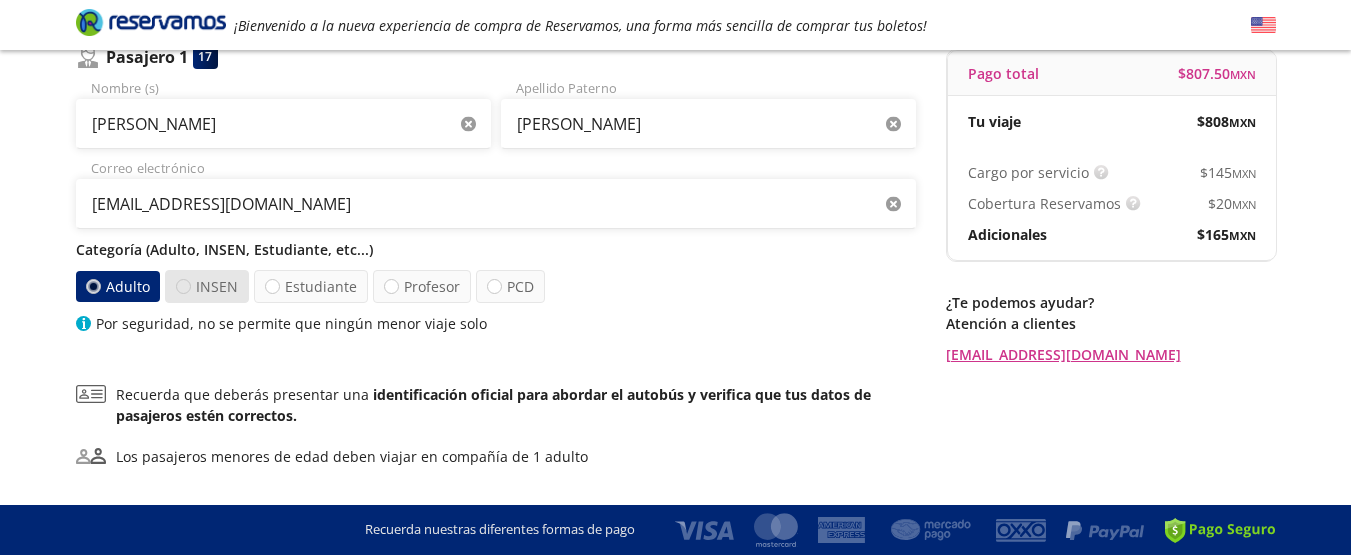 click at bounding box center (183, 286) 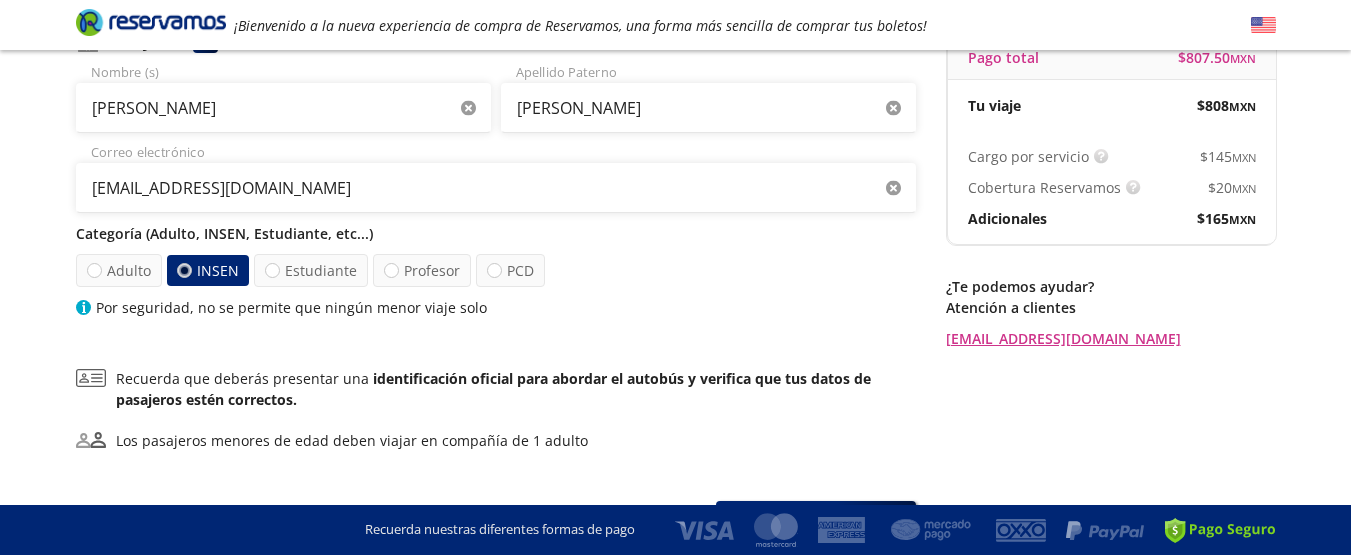 scroll, scrollTop: 352, scrollLeft: 0, axis: vertical 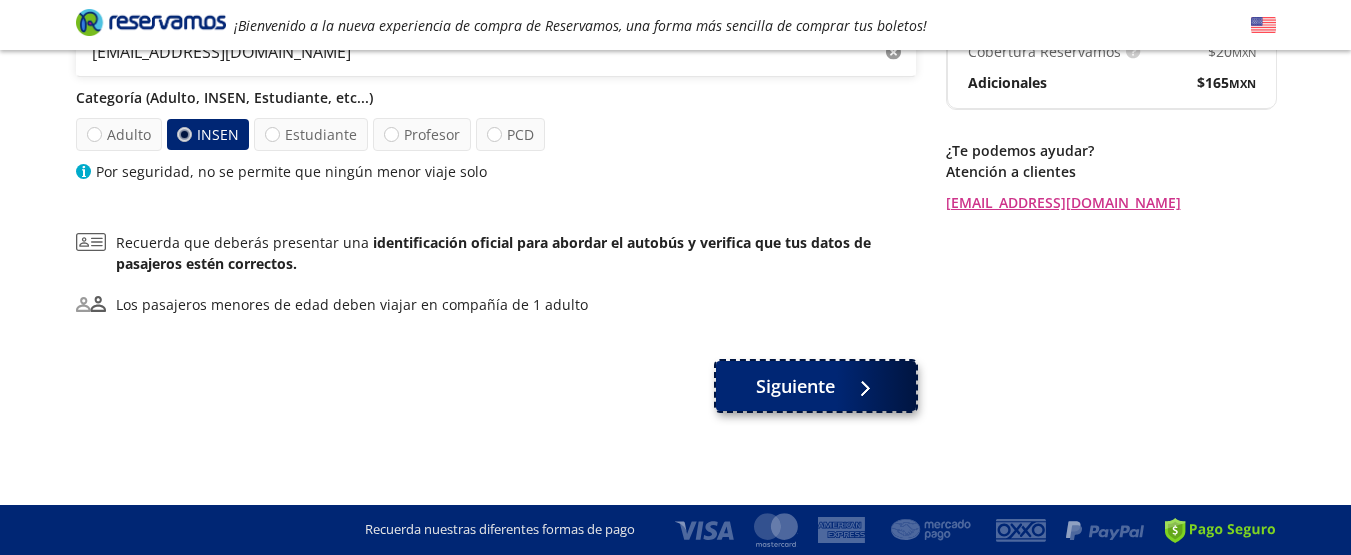 click on "Siguiente" at bounding box center (795, 386) 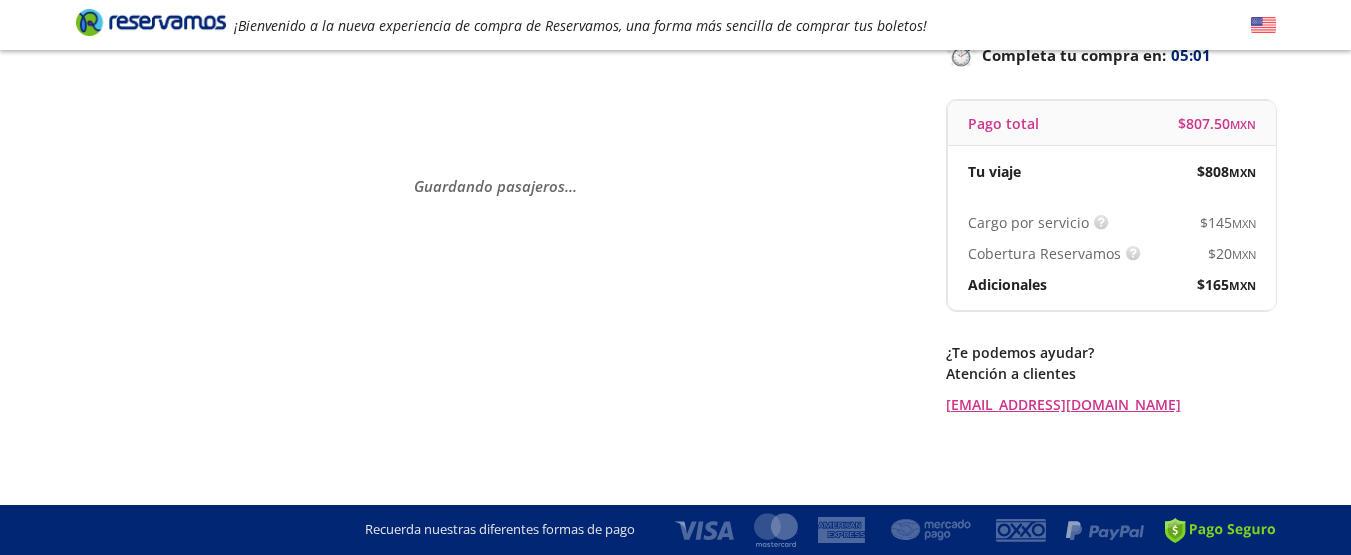 scroll, scrollTop: 0, scrollLeft: 0, axis: both 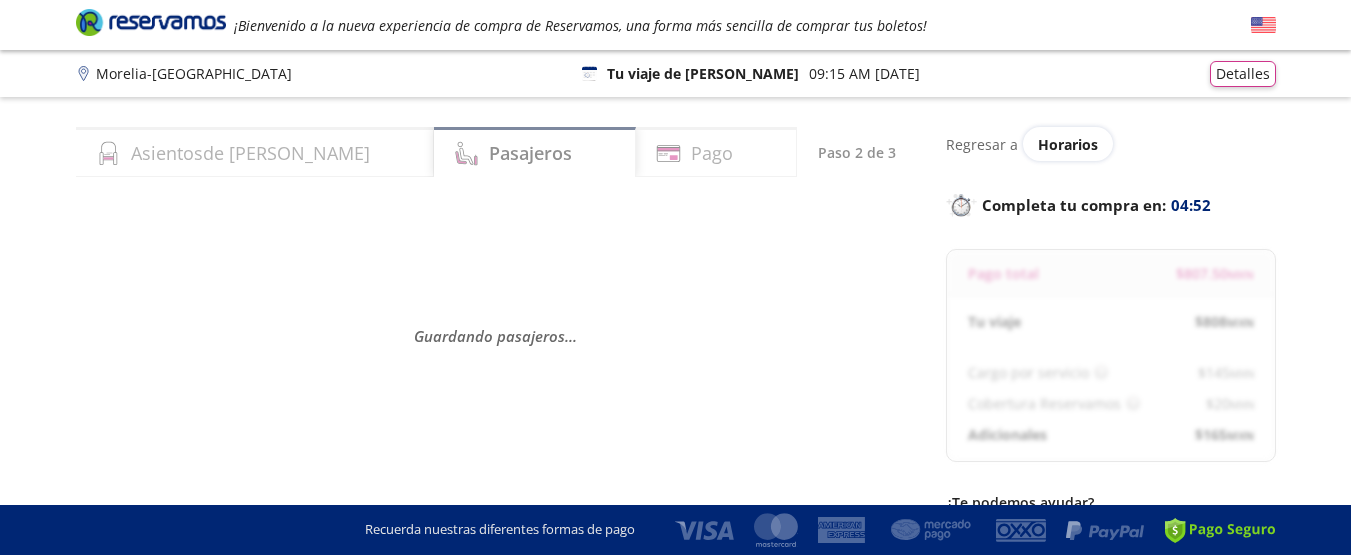 select on "MX" 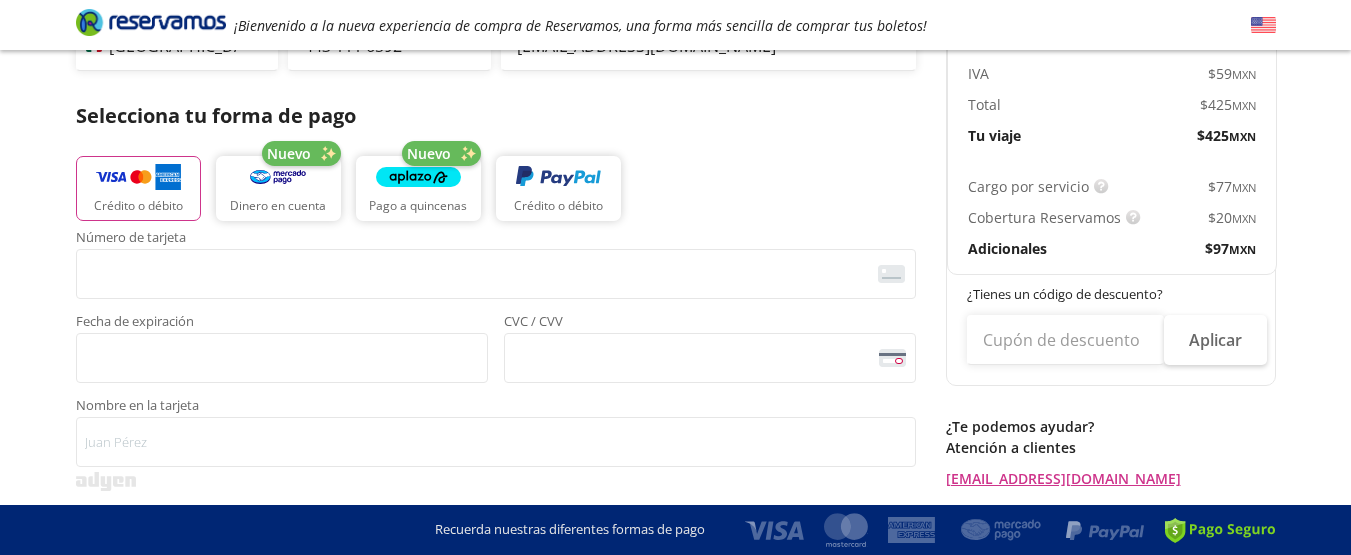 scroll, scrollTop: 400, scrollLeft: 0, axis: vertical 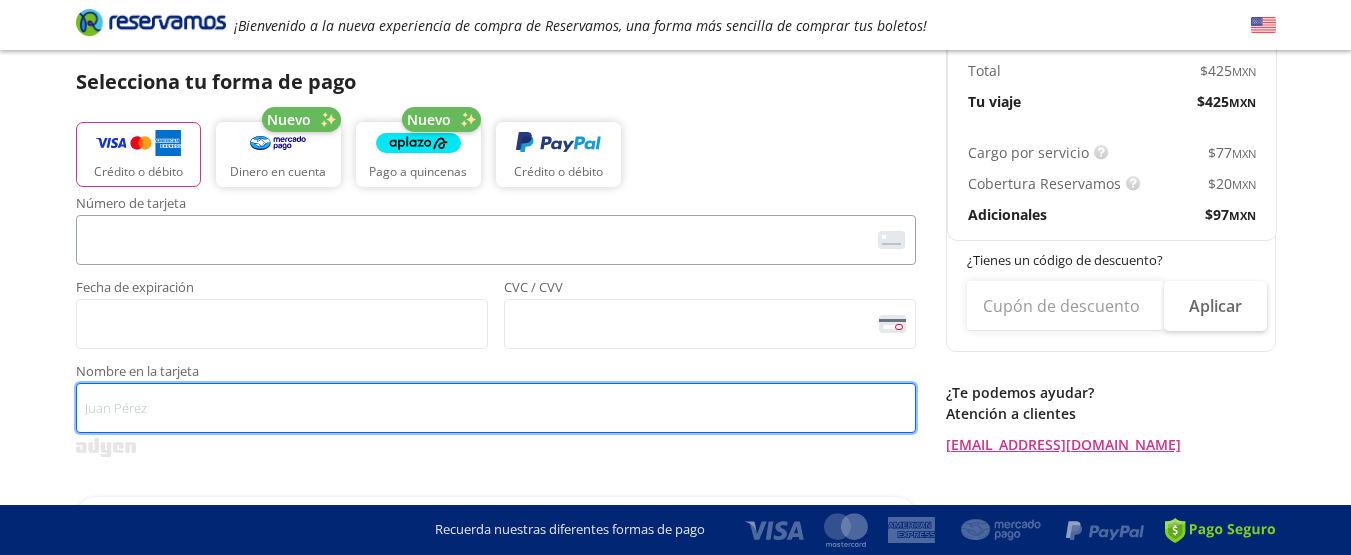type on "[PERSON_NAME]" 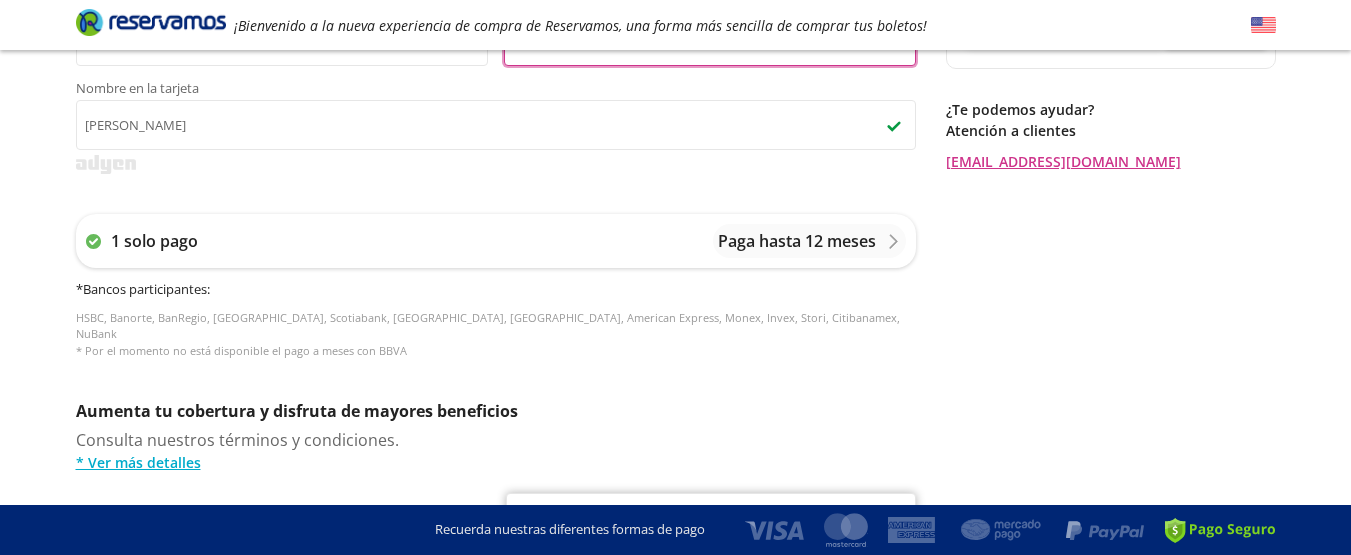 scroll, scrollTop: 700, scrollLeft: 0, axis: vertical 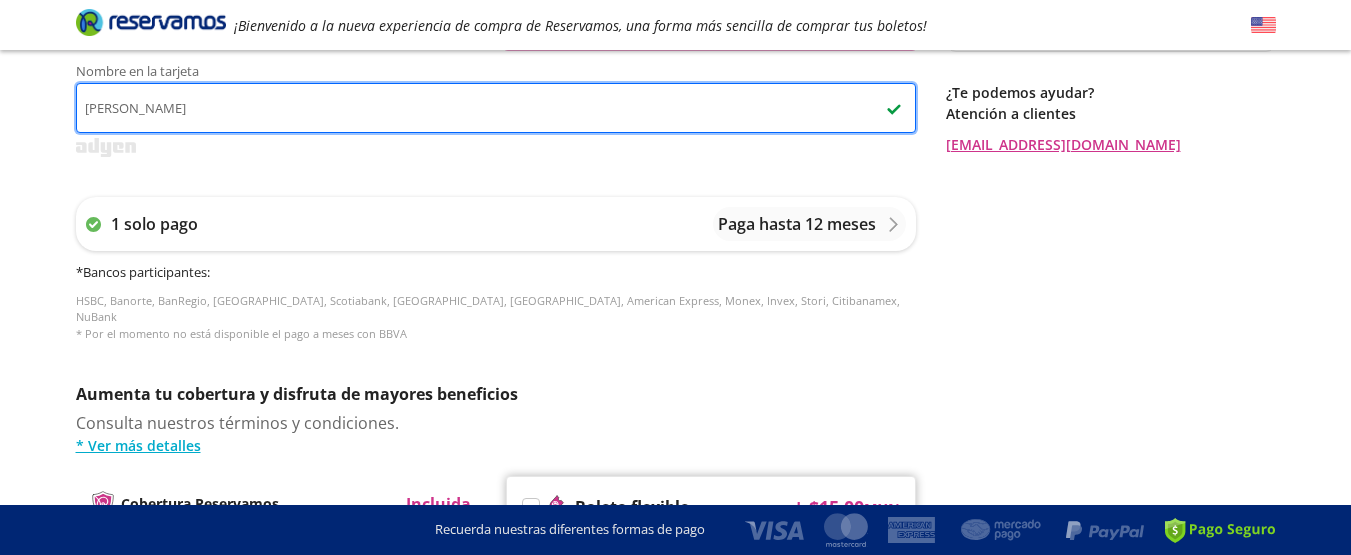 click on "[PERSON_NAME]" at bounding box center [496, 108] 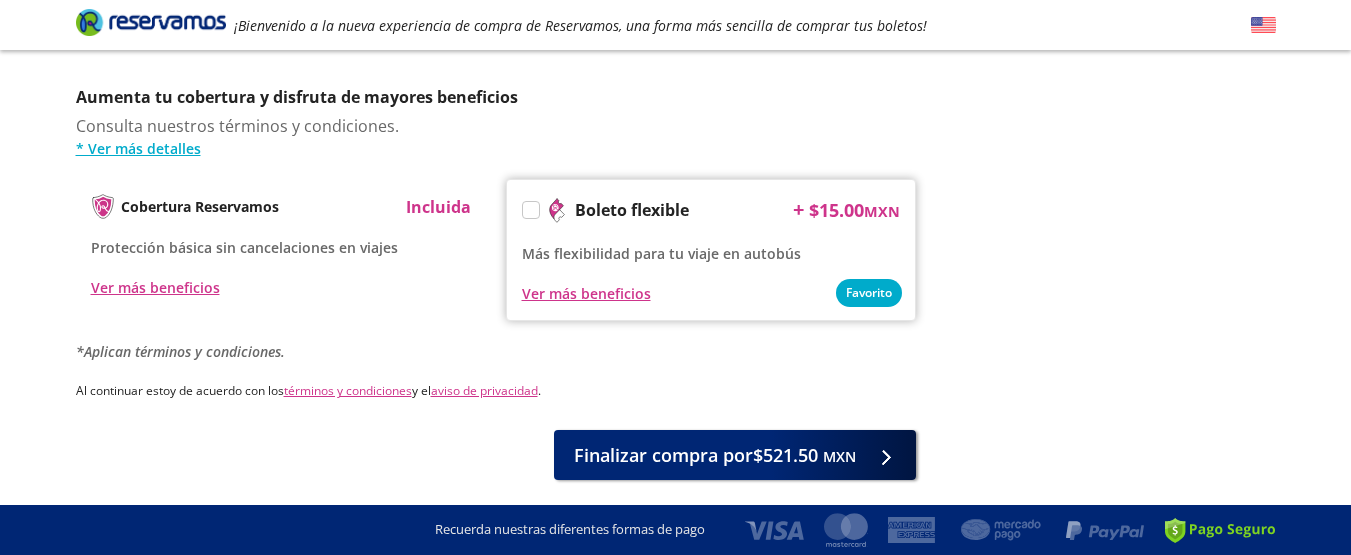 scroll, scrollTop: 1000, scrollLeft: 0, axis: vertical 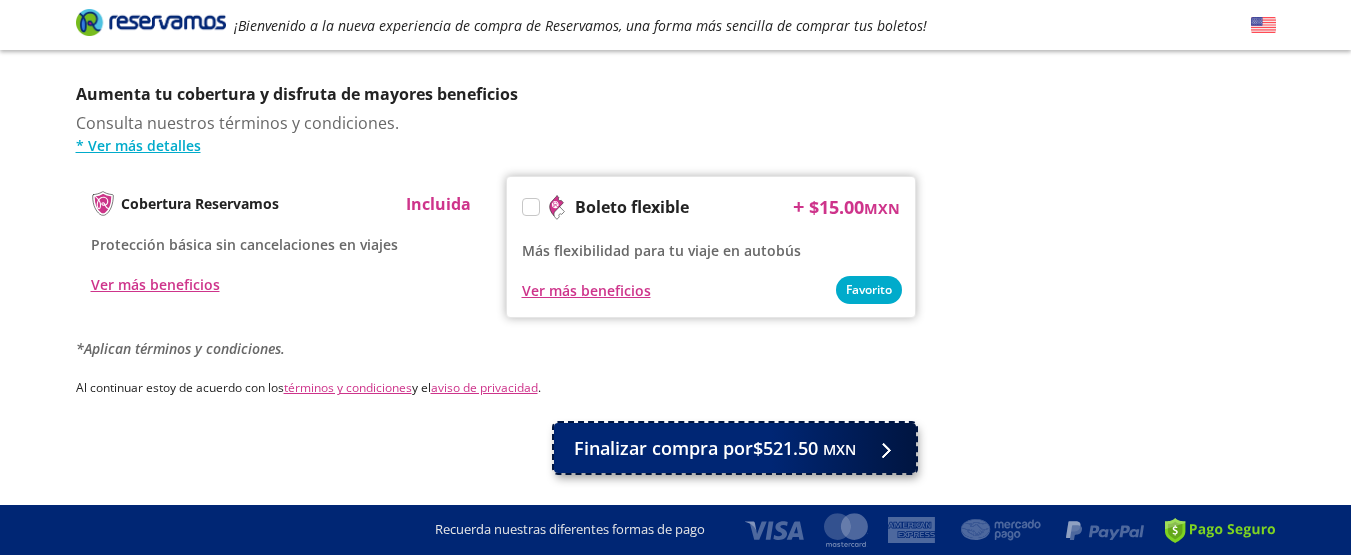 click on "Finalizar compra por  $521.50   MXN" at bounding box center (715, 448) 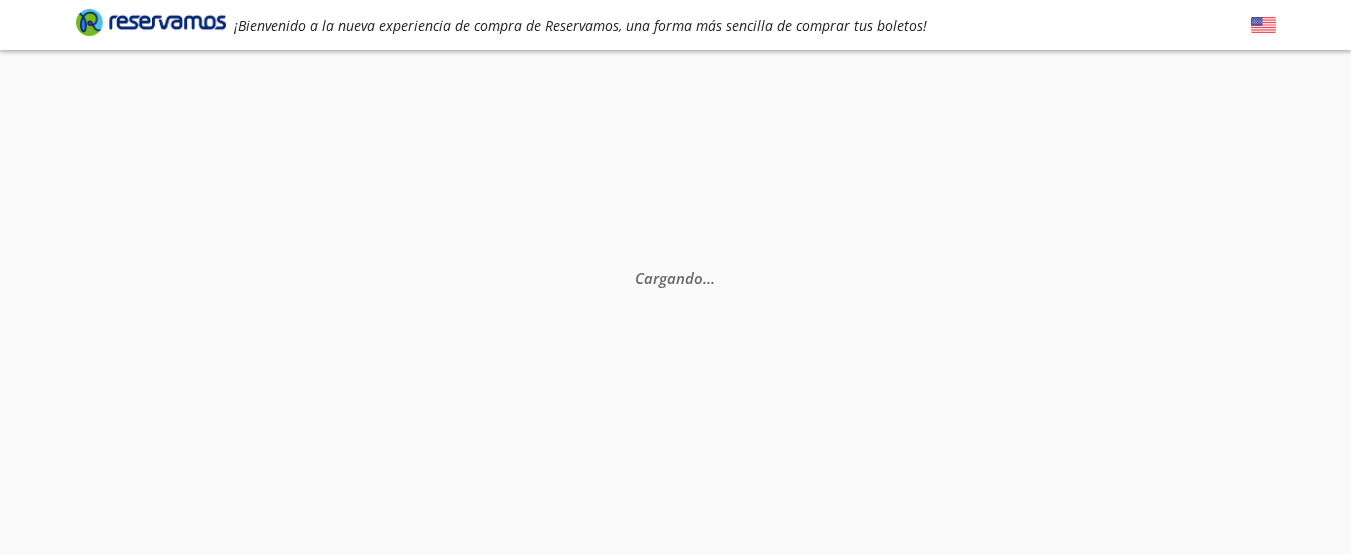 scroll, scrollTop: 0, scrollLeft: 0, axis: both 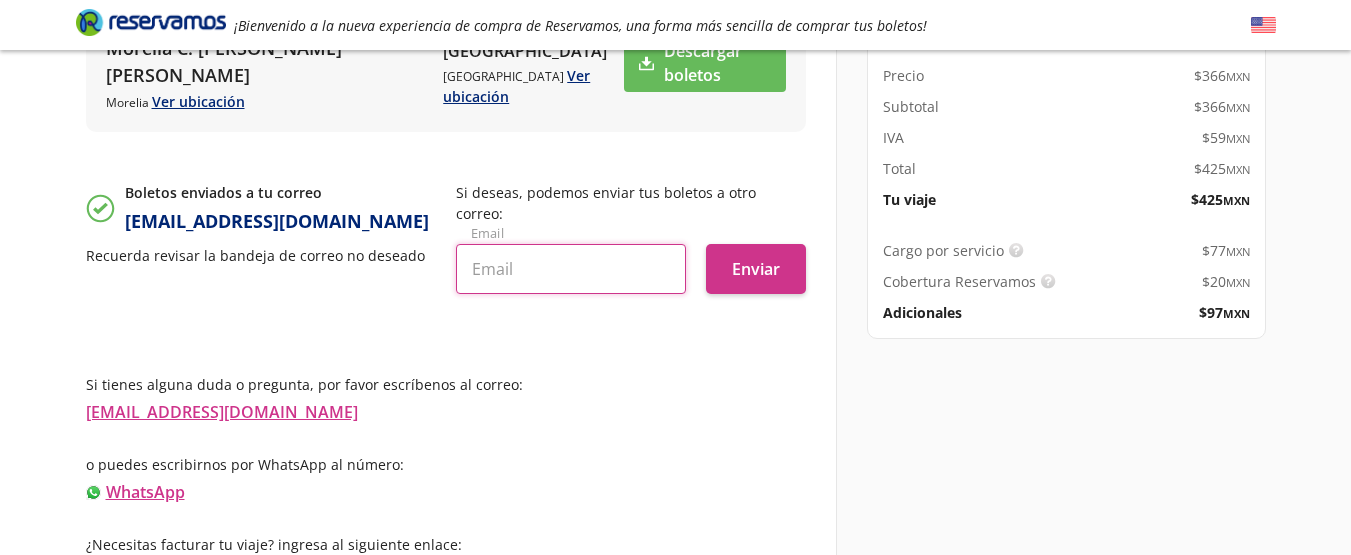 click at bounding box center (571, 269) 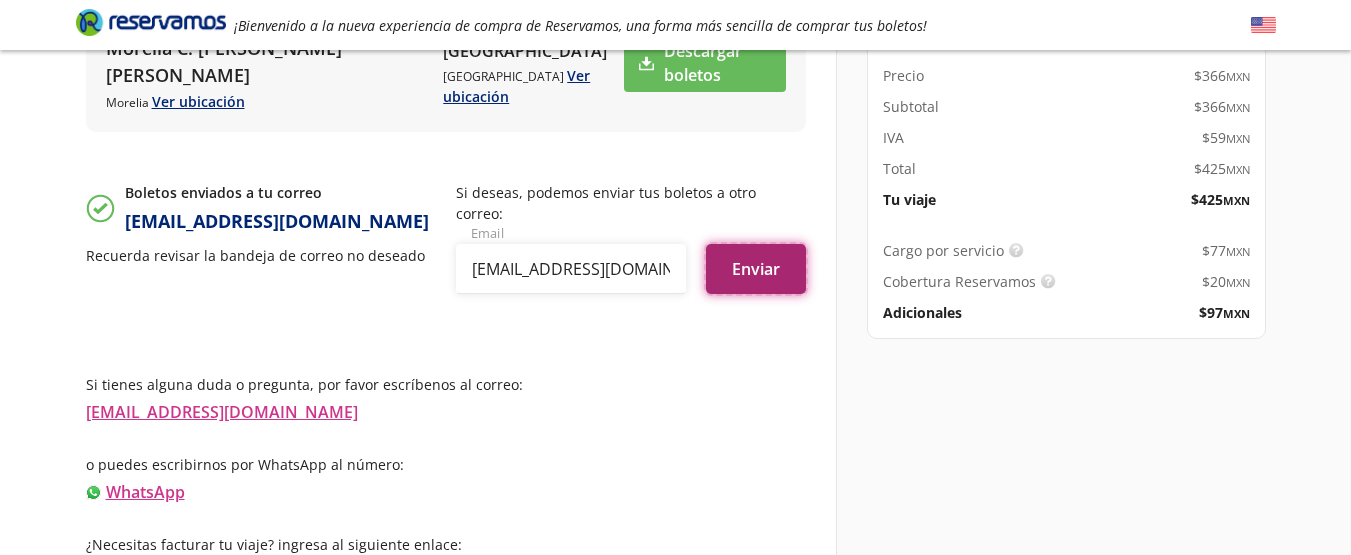 click on "Enviar" at bounding box center [756, 269] 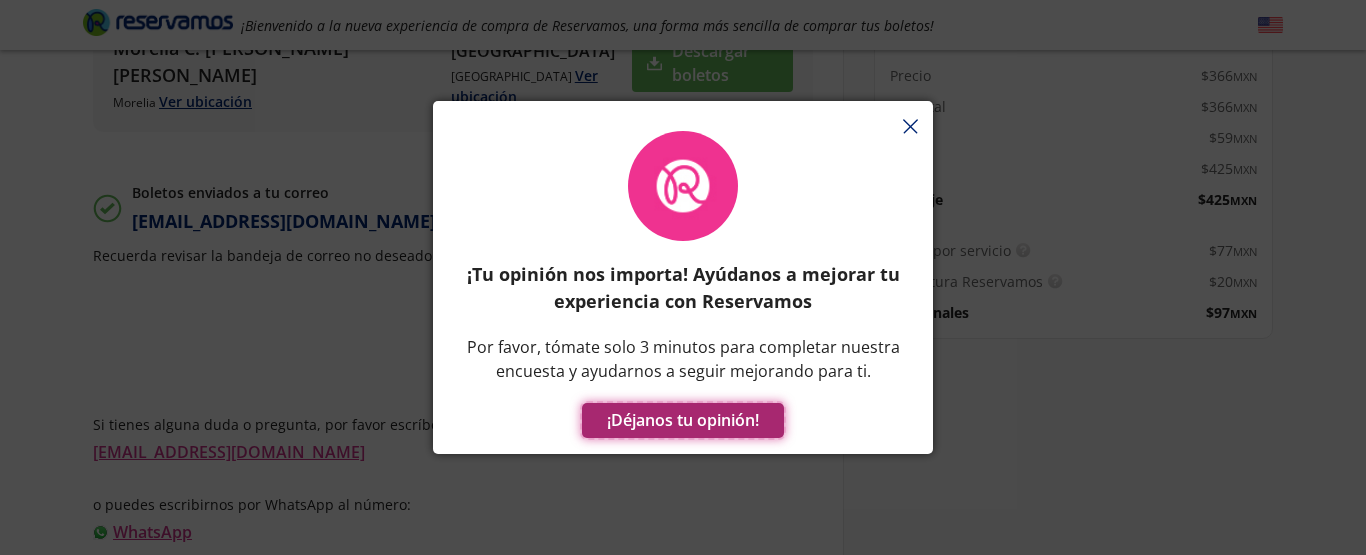 click on "¡Déjanos tu opinión!" at bounding box center [683, 420] 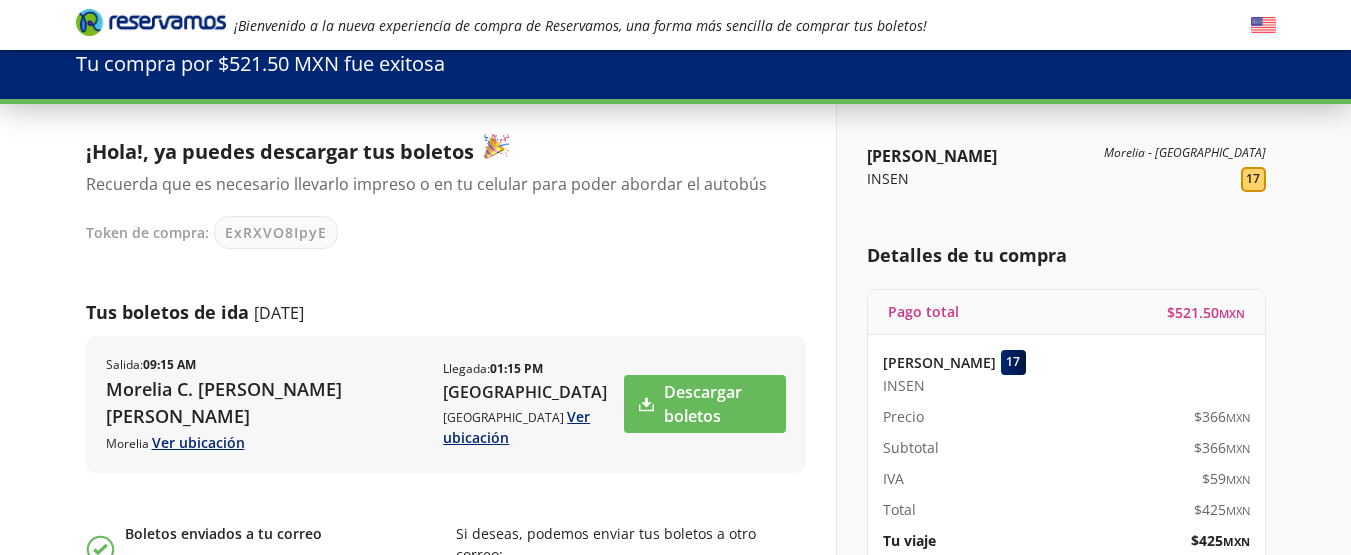 scroll, scrollTop: 48, scrollLeft: 0, axis: vertical 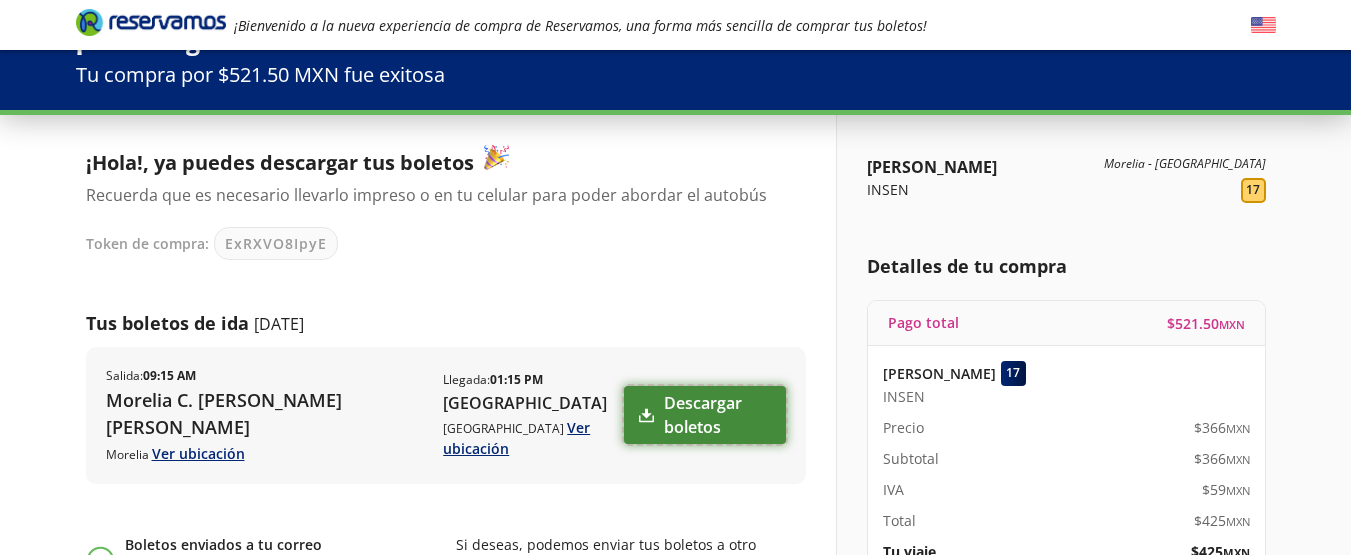 click on "Descargar boletos" at bounding box center (704, 415) 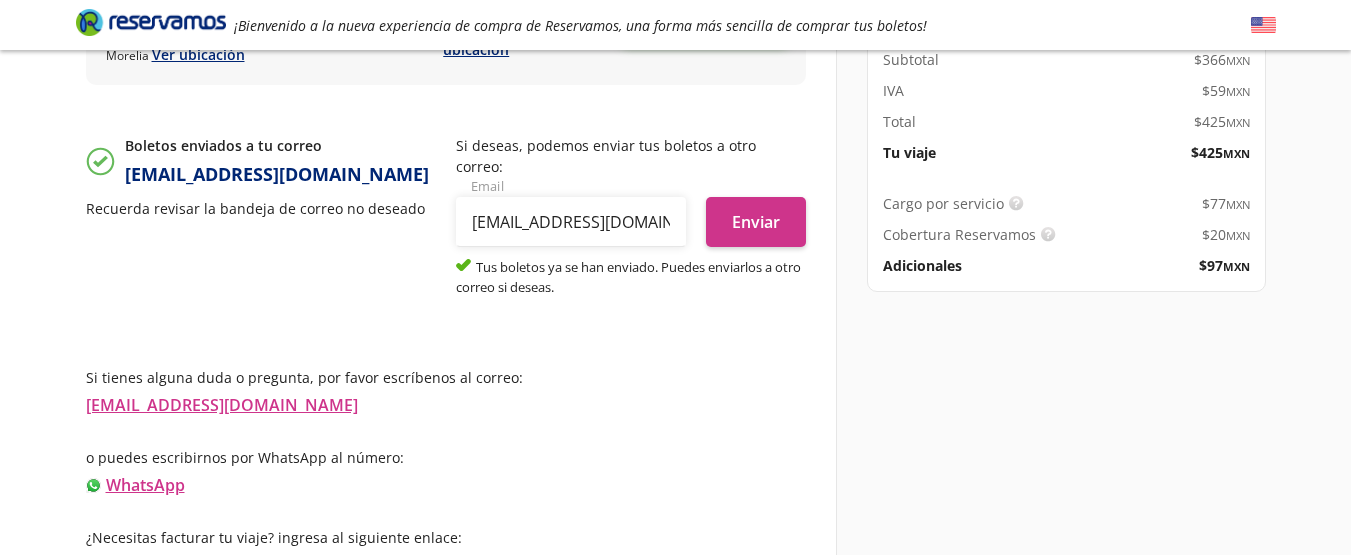 scroll, scrollTop: 448, scrollLeft: 0, axis: vertical 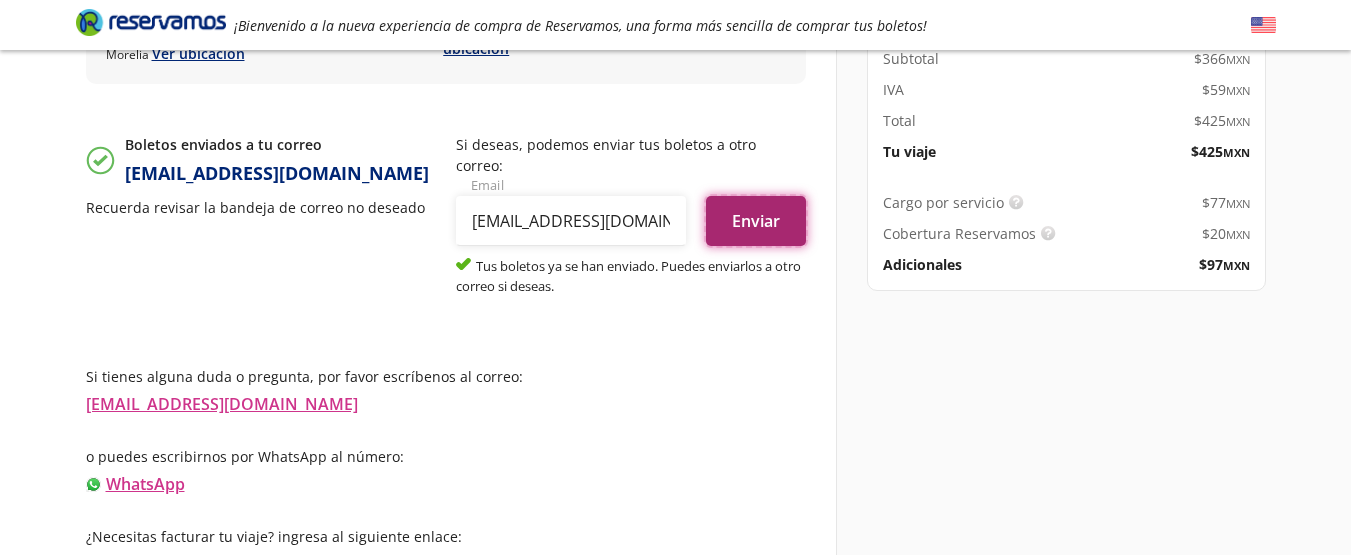 click on "Enviar" at bounding box center [756, 221] 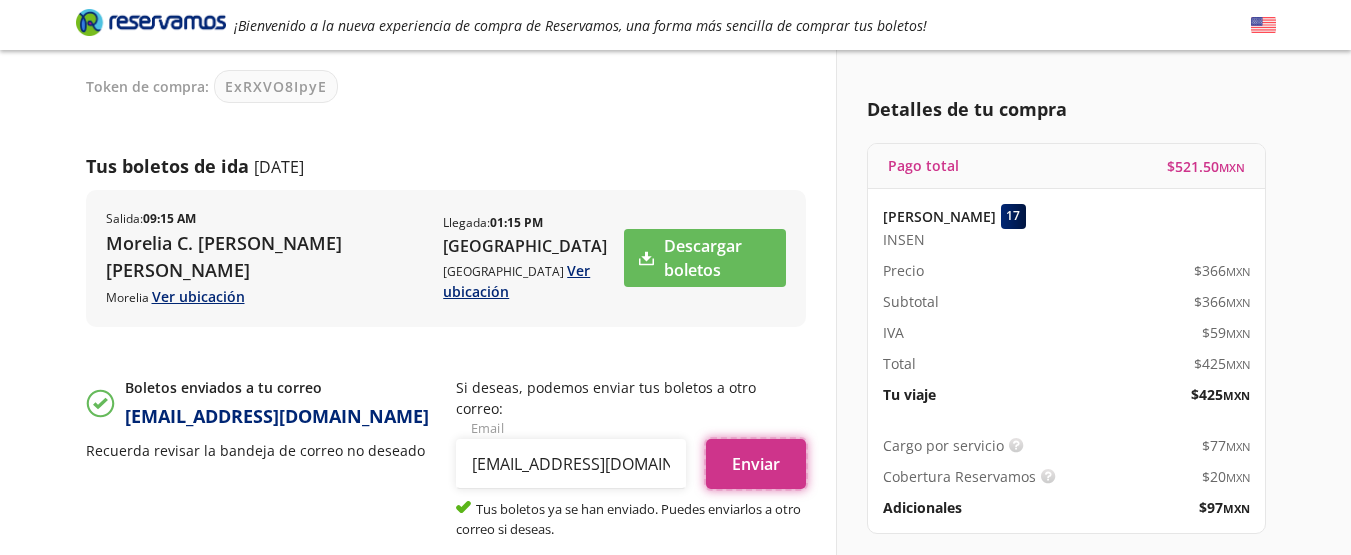 scroll, scrollTop: 0, scrollLeft: 0, axis: both 